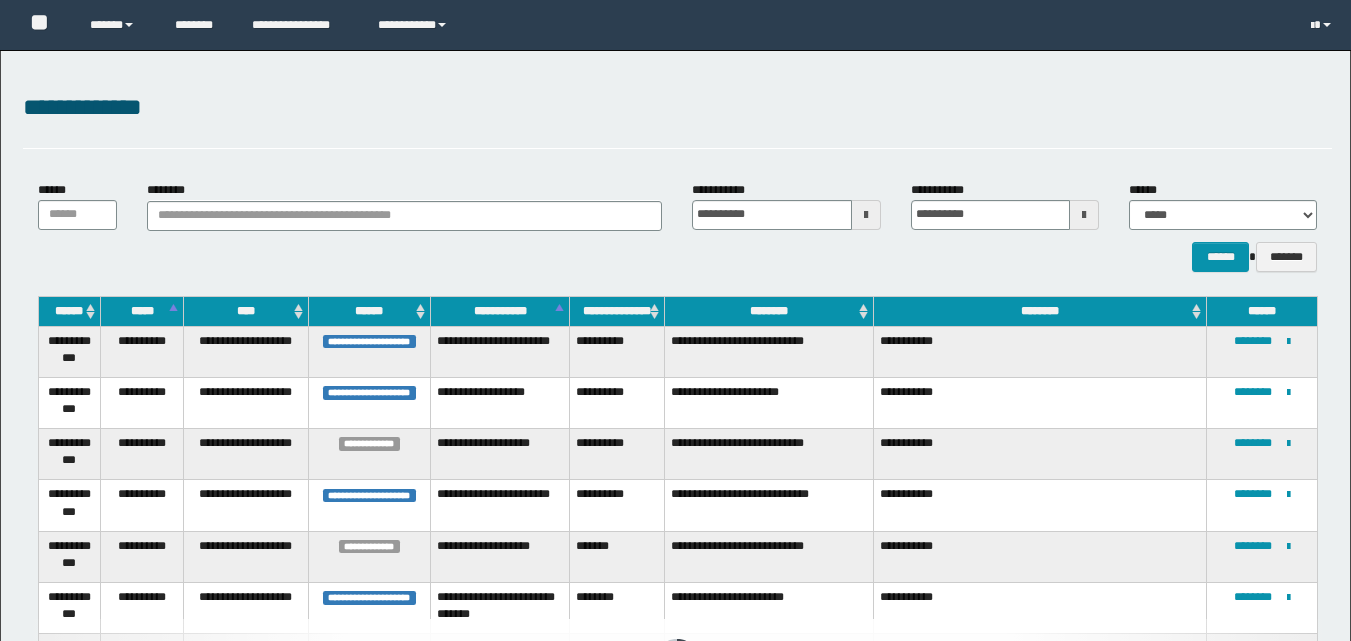 scroll, scrollTop: 0, scrollLeft: 0, axis: both 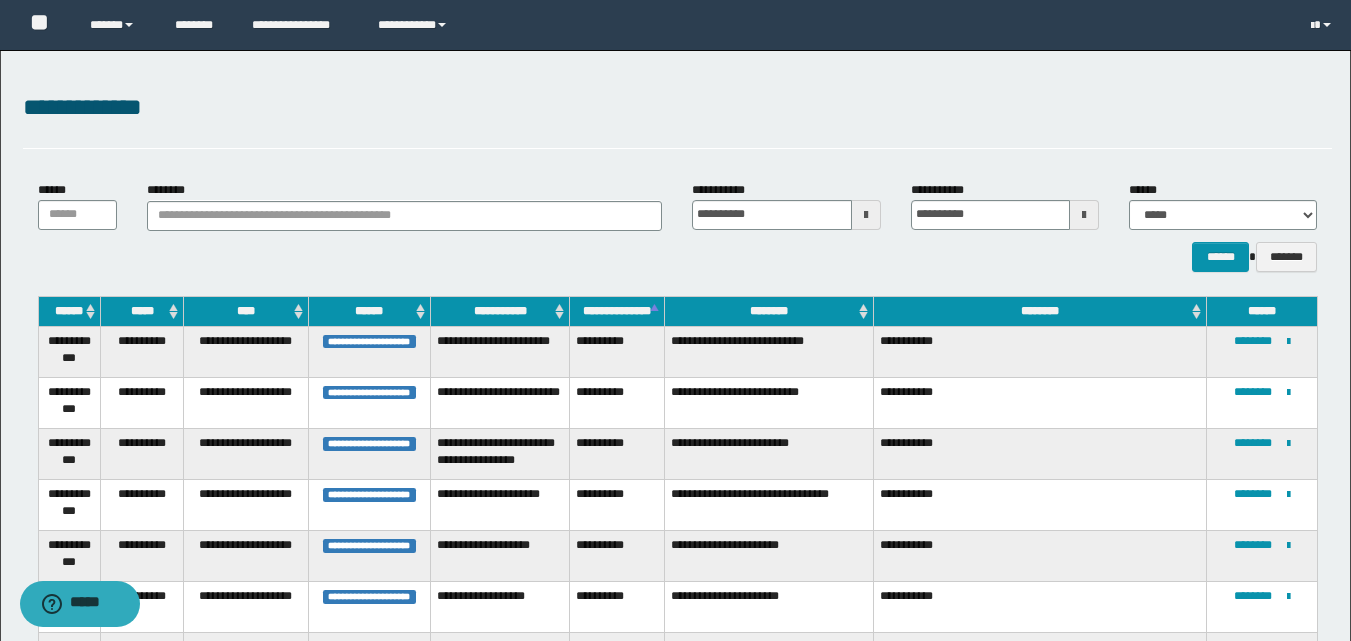 click at bounding box center [866, 215] 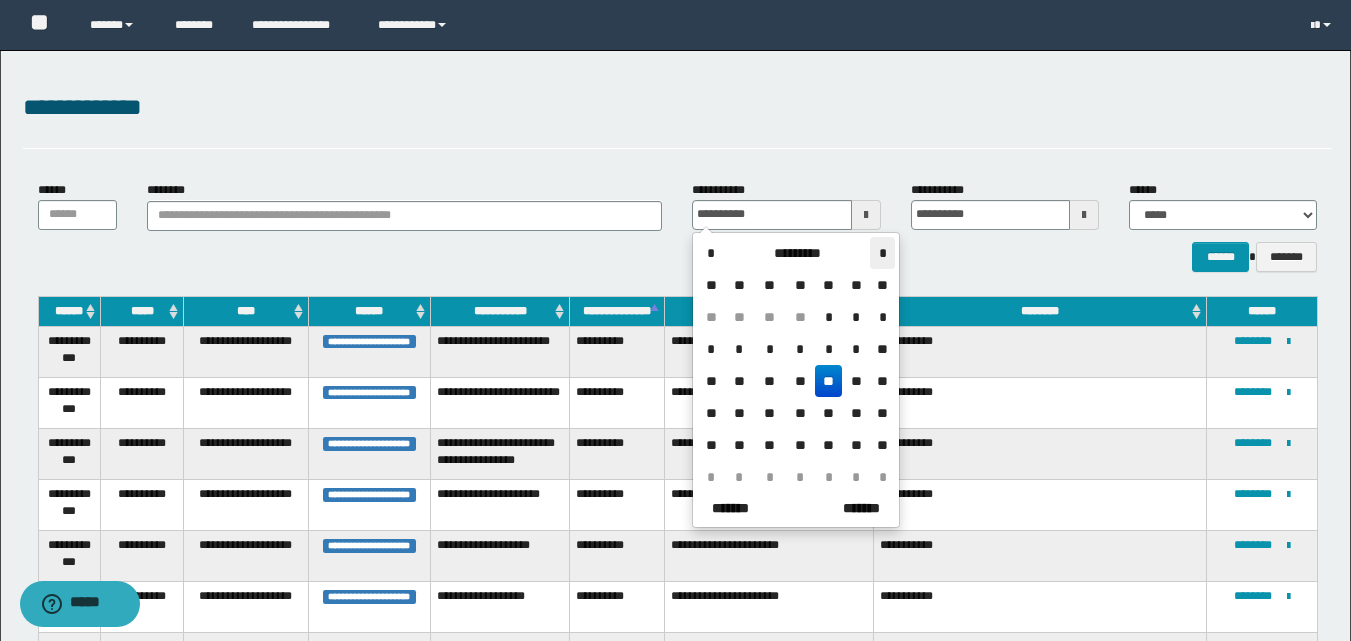 click on "*" at bounding box center [882, 253] 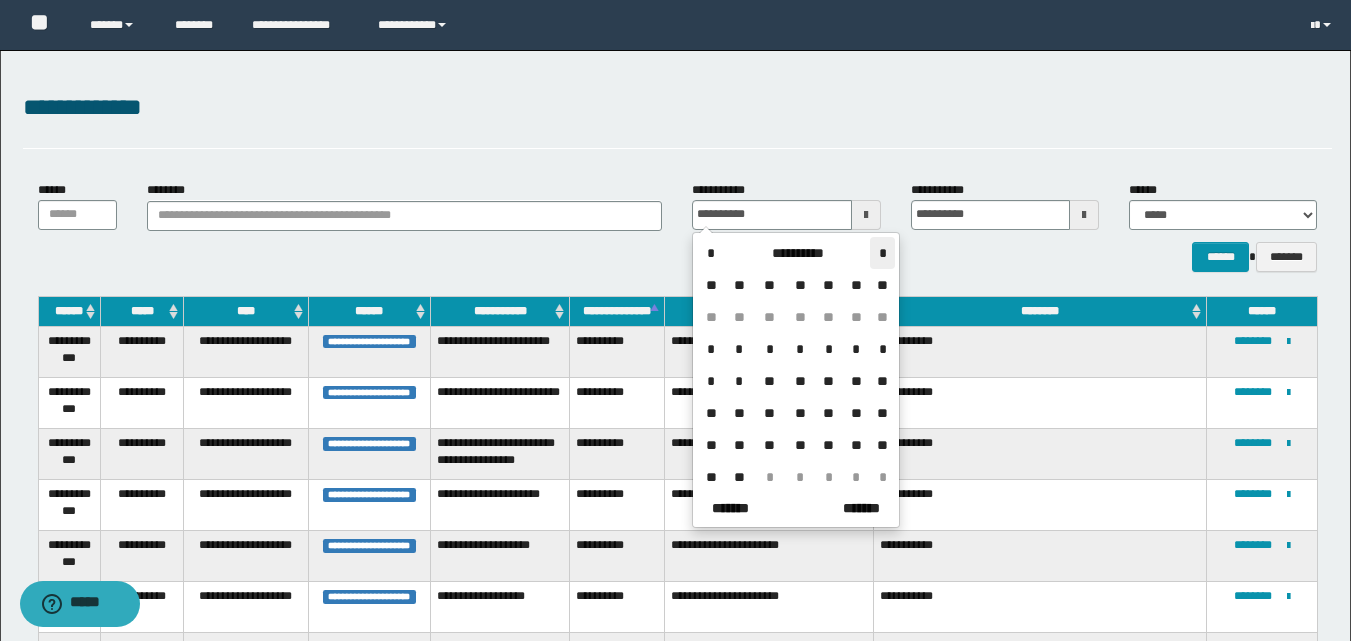 click on "*" at bounding box center (882, 253) 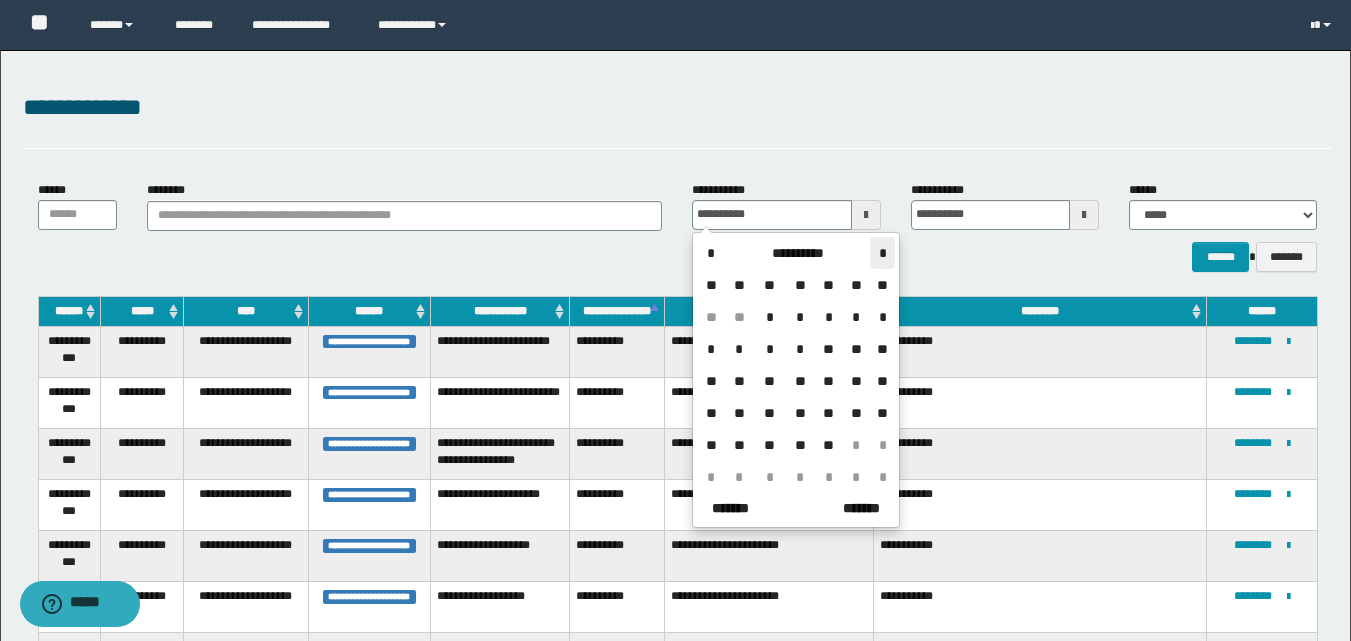 click on "*" at bounding box center [882, 253] 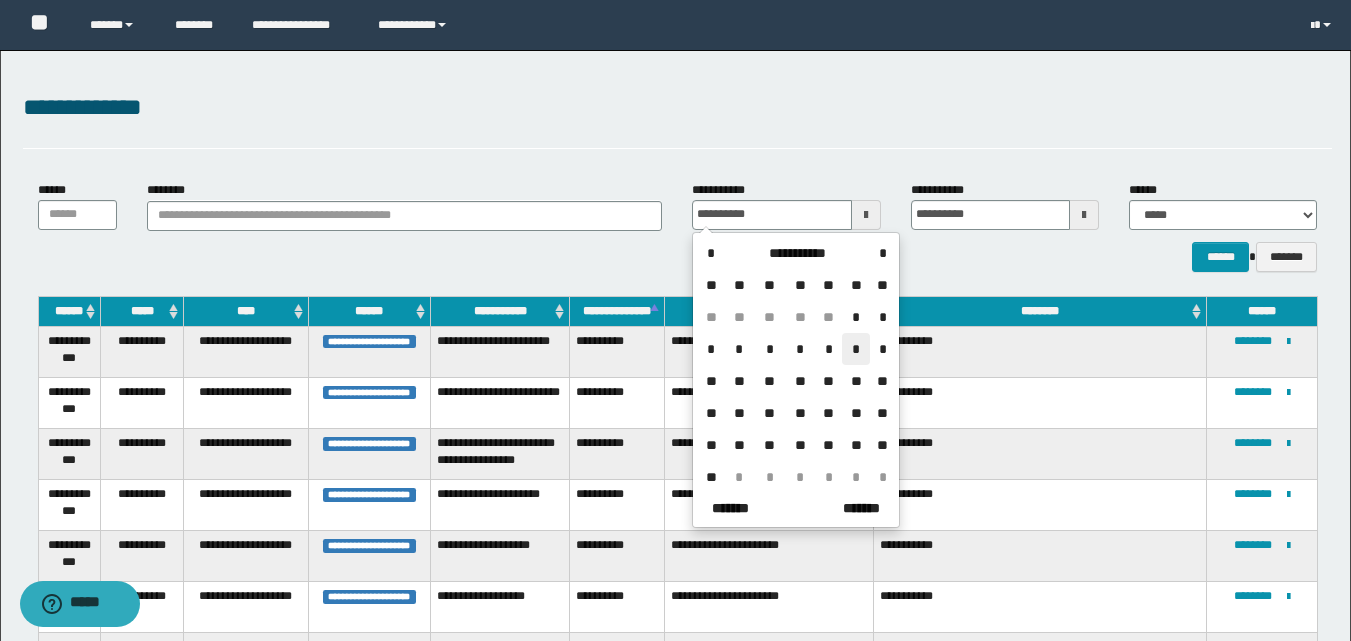 click on "*" at bounding box center (856, 349) 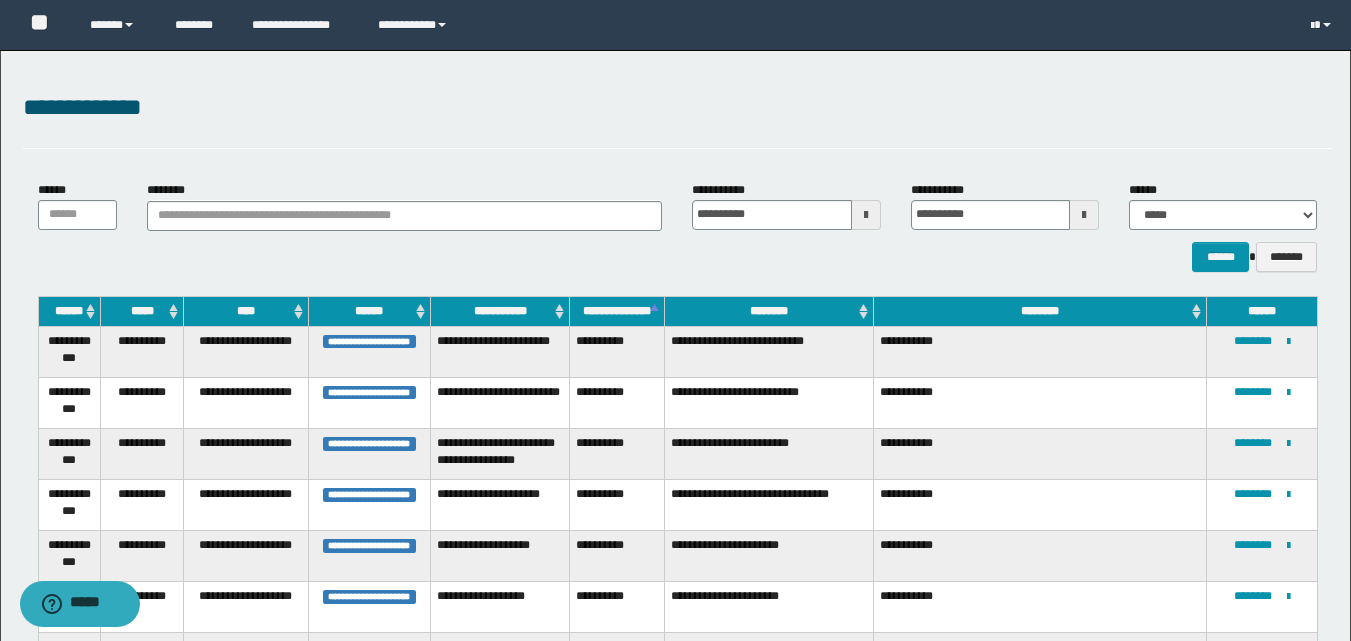 click at bounding box center (1084, 215) 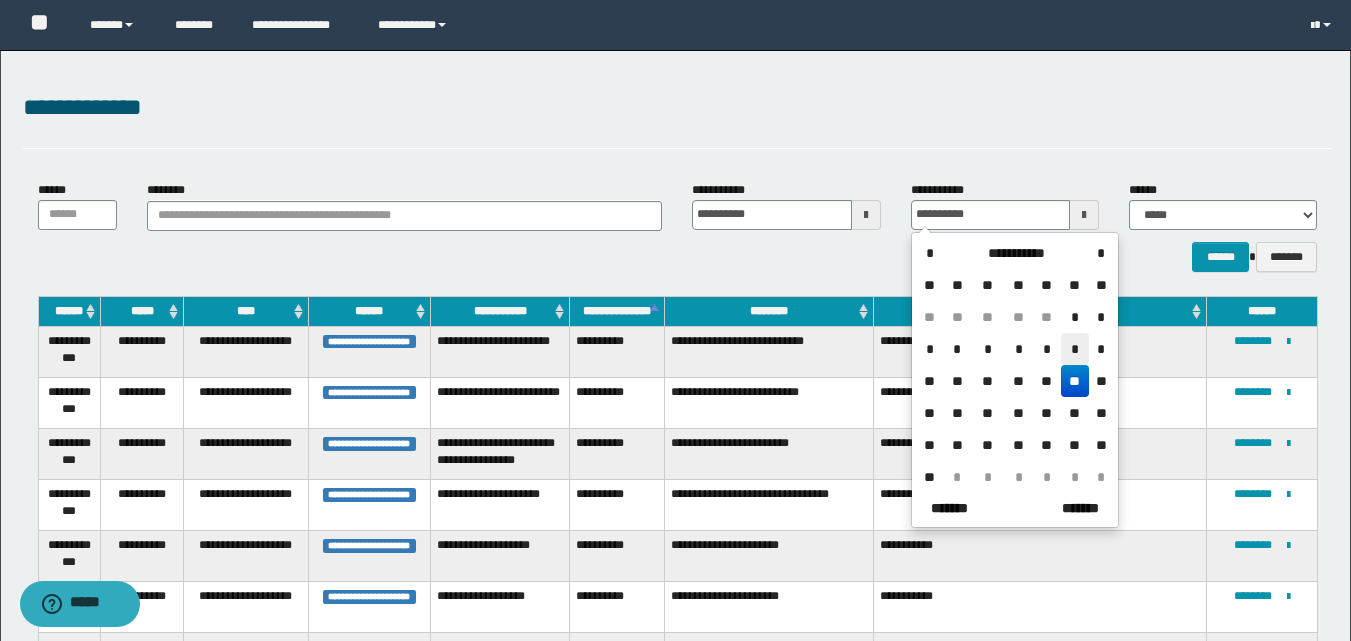 click on "*" at bounding box center (1075, 349) 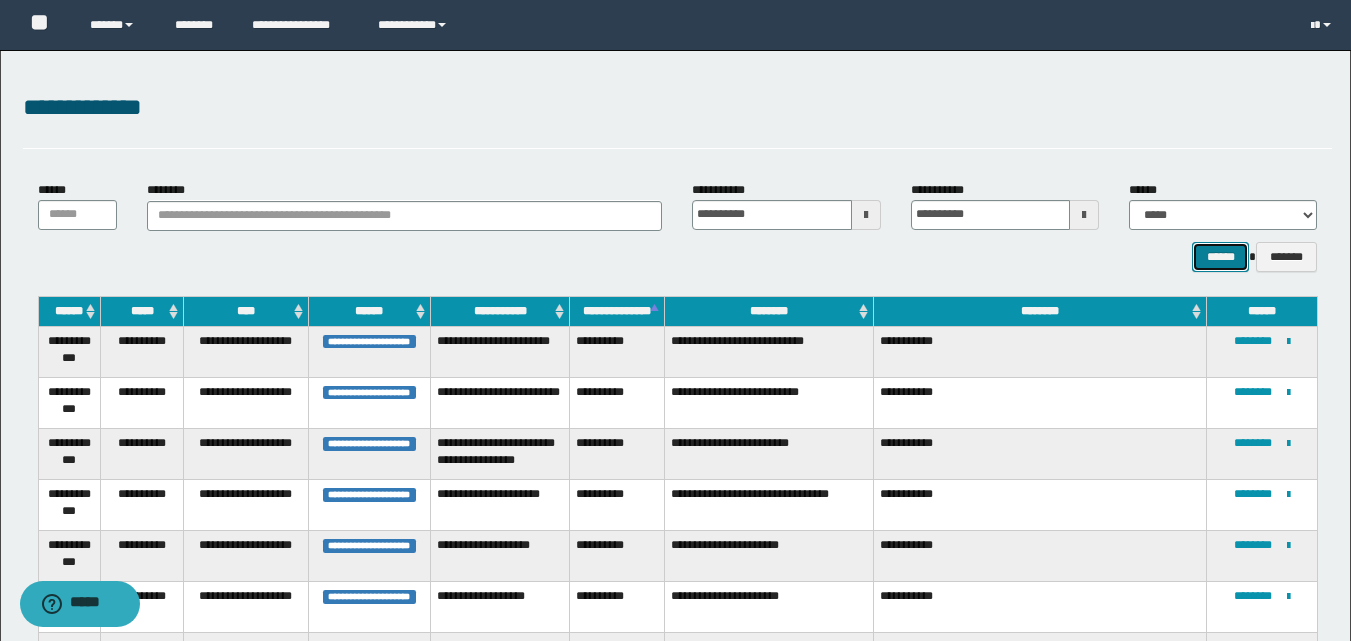 click on "******" at bounding box center [1220, 257] 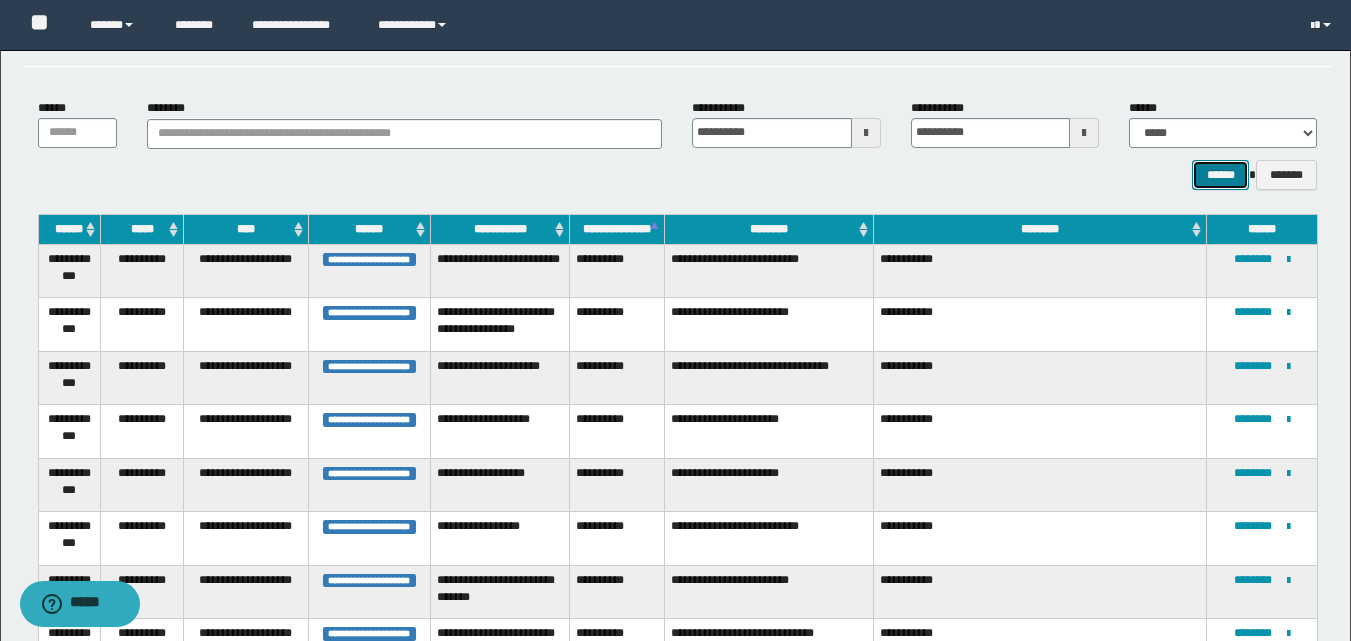 scroll, scrollTop: 200, scrollLeft: 0, axis: vertical 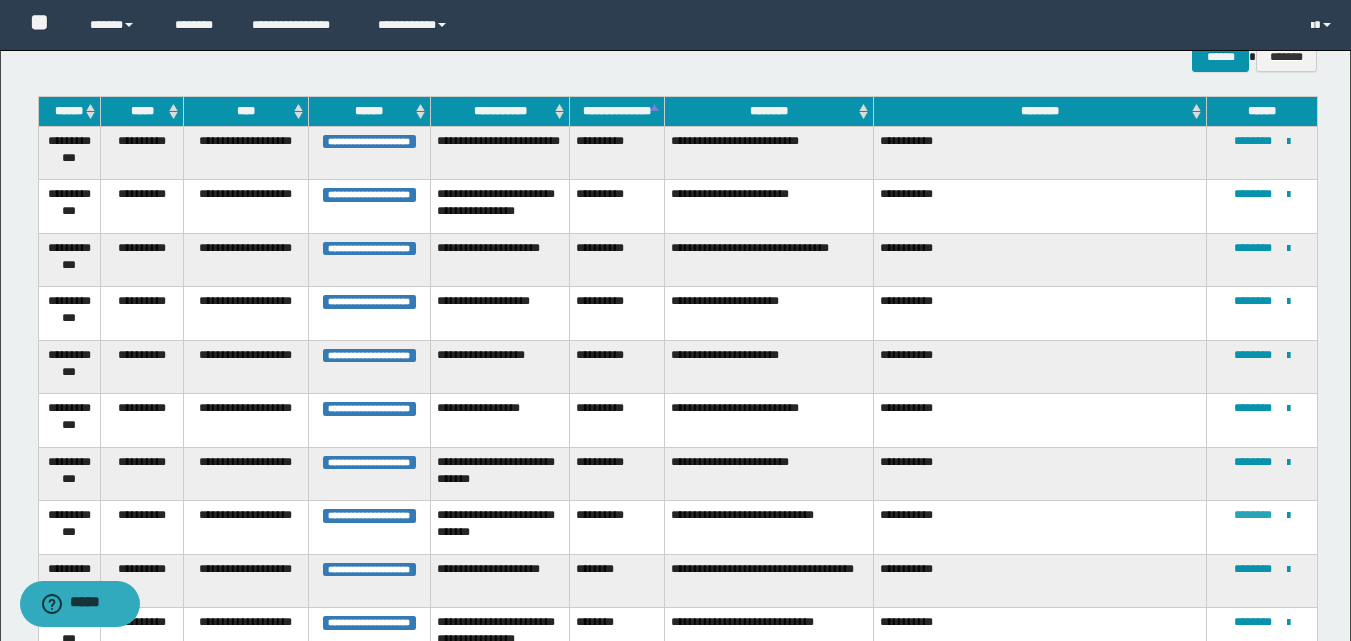 click on "********" at bounding box center (1253, 515) 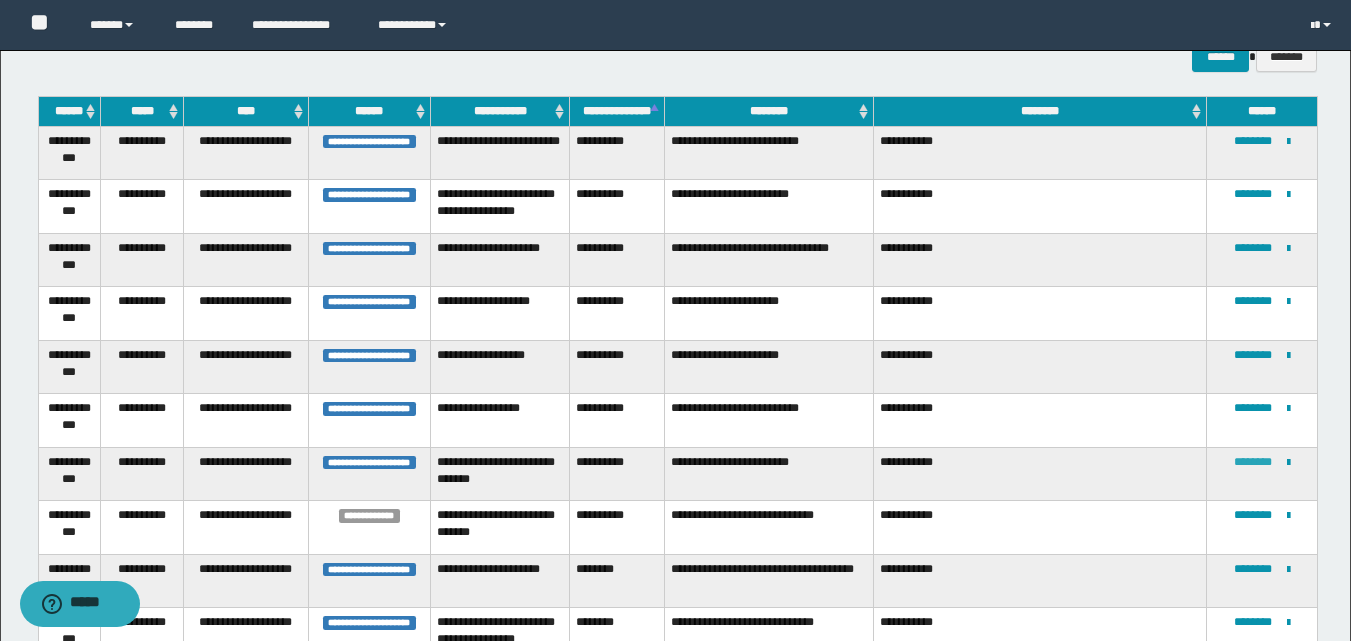 click on "********" at bounding box center (1253, 462) 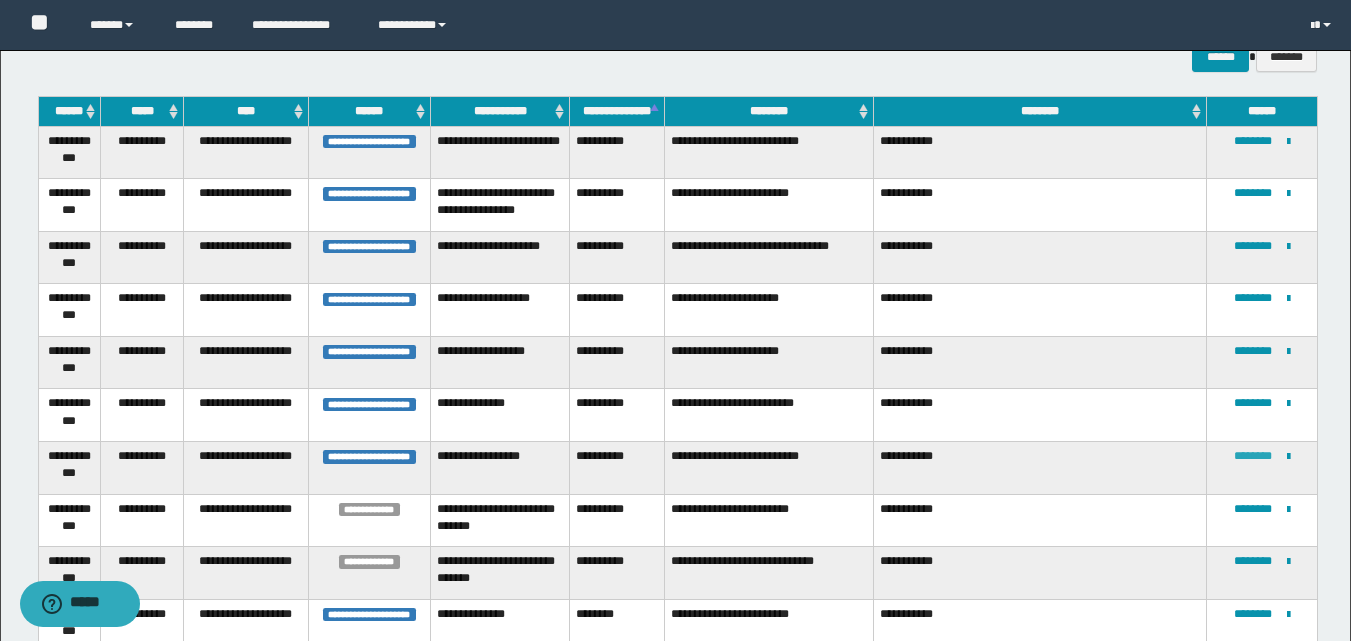 click on "********" at bounding box center [1253, 456] 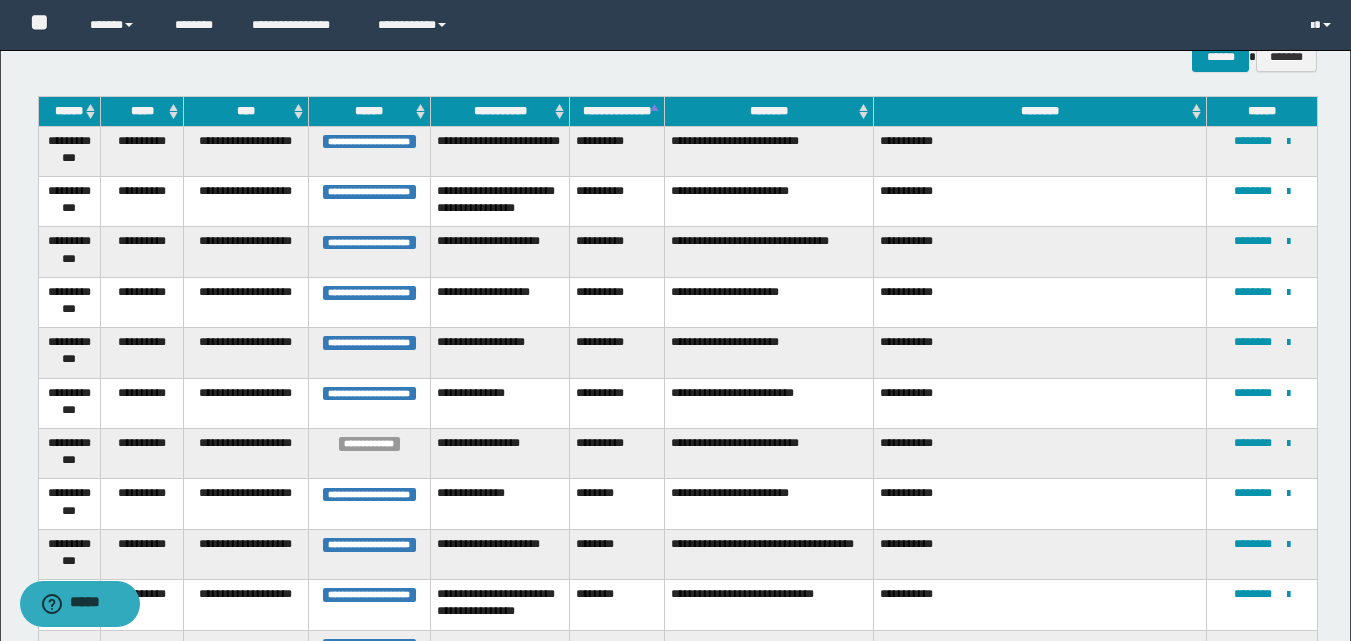 click on "**********" at bounding box center [1040, 202] 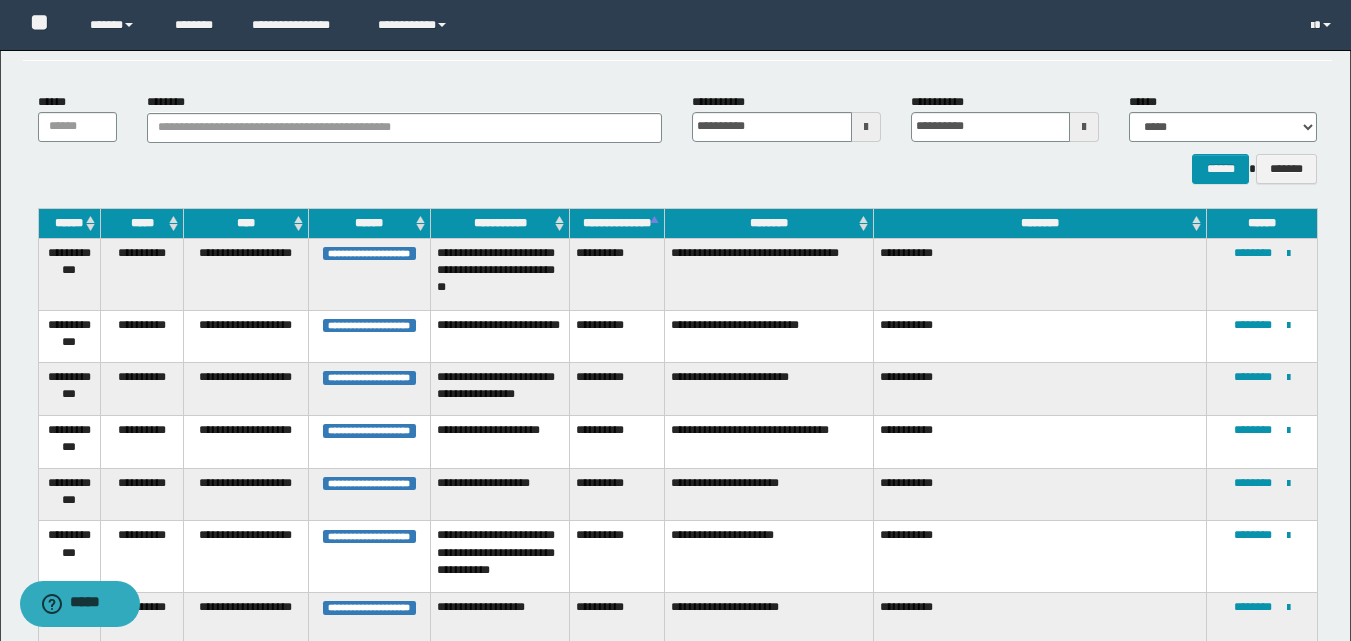 scroll, scrollTop: 71, scrollLeft: 0, axis: vertical 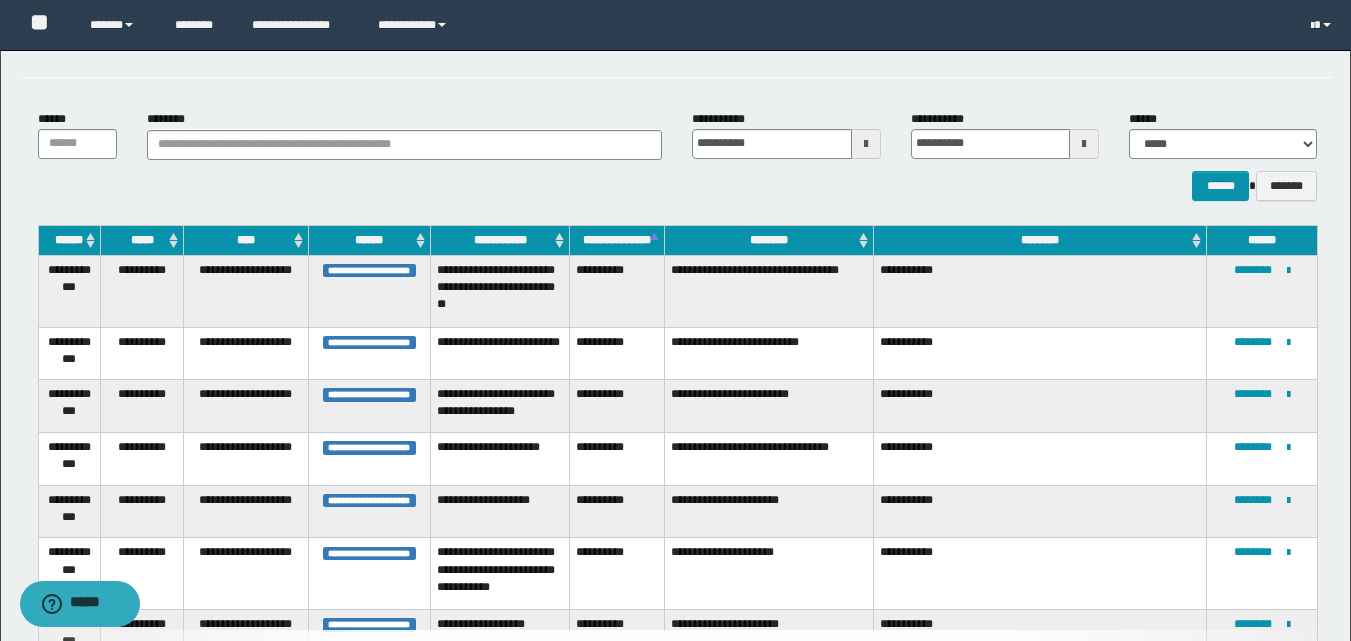click at bounding box center [866, 144] 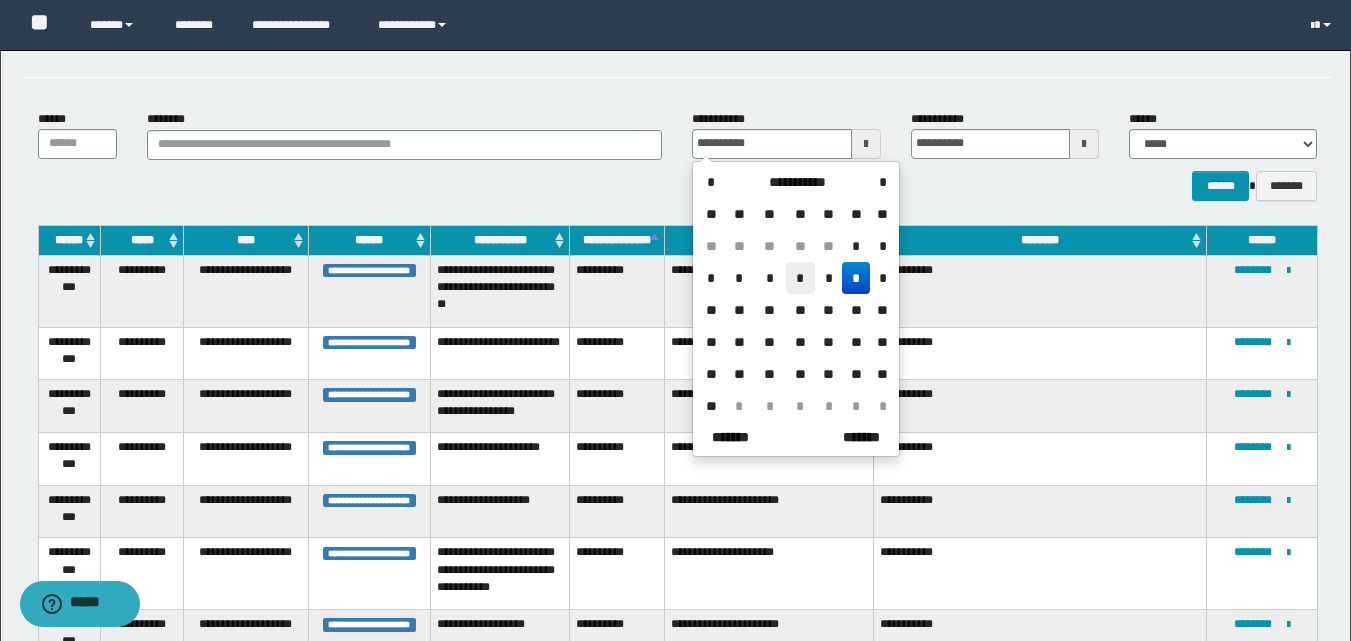 click on "*" at bounding box center [800, 278] 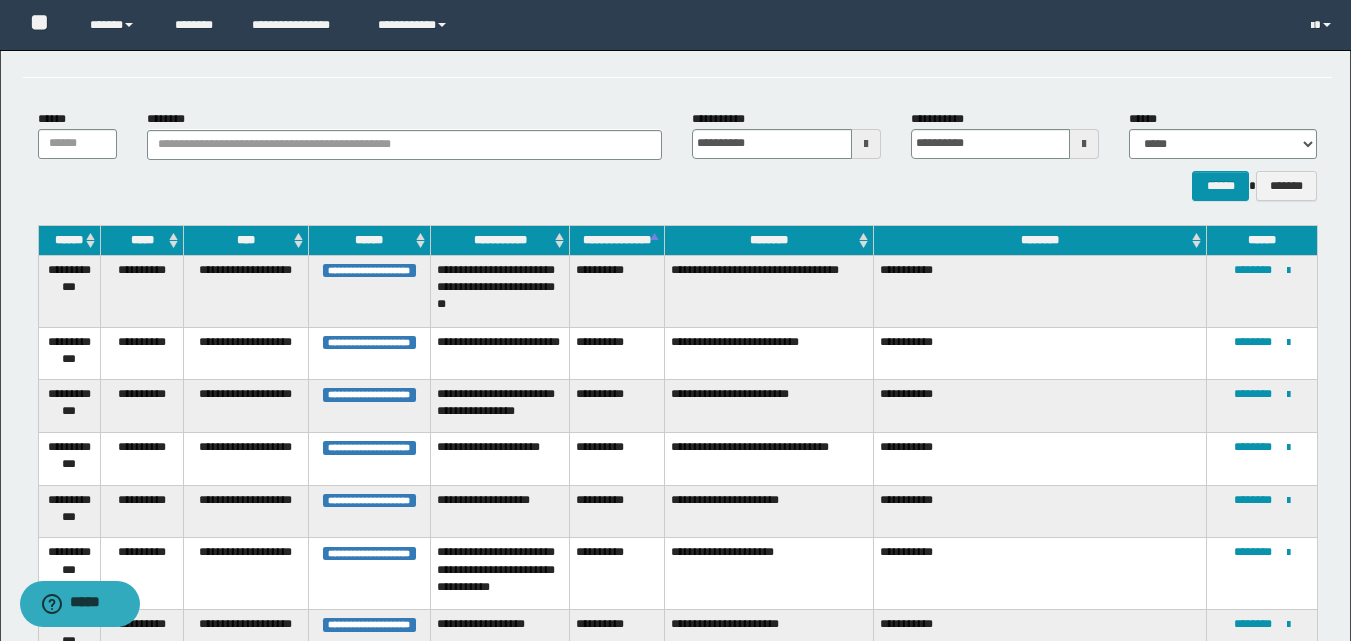 click at bounding box center (1084, 144) 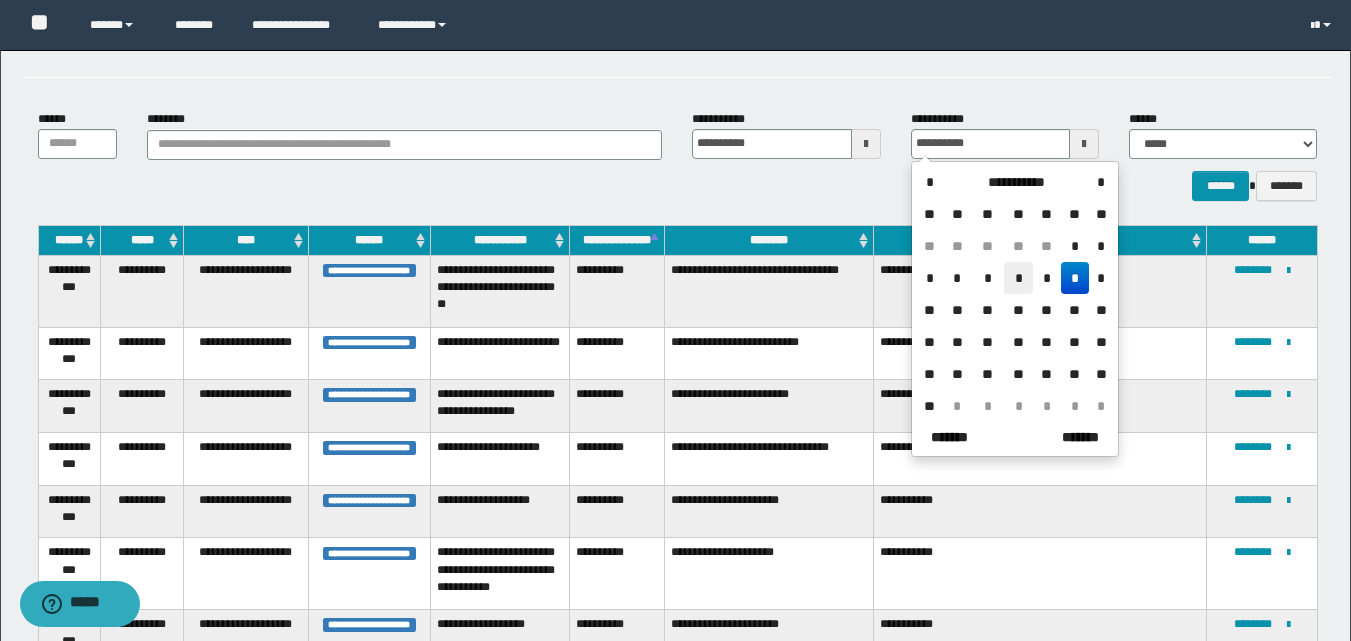 click on "*" at bounding box center [1018, 278] 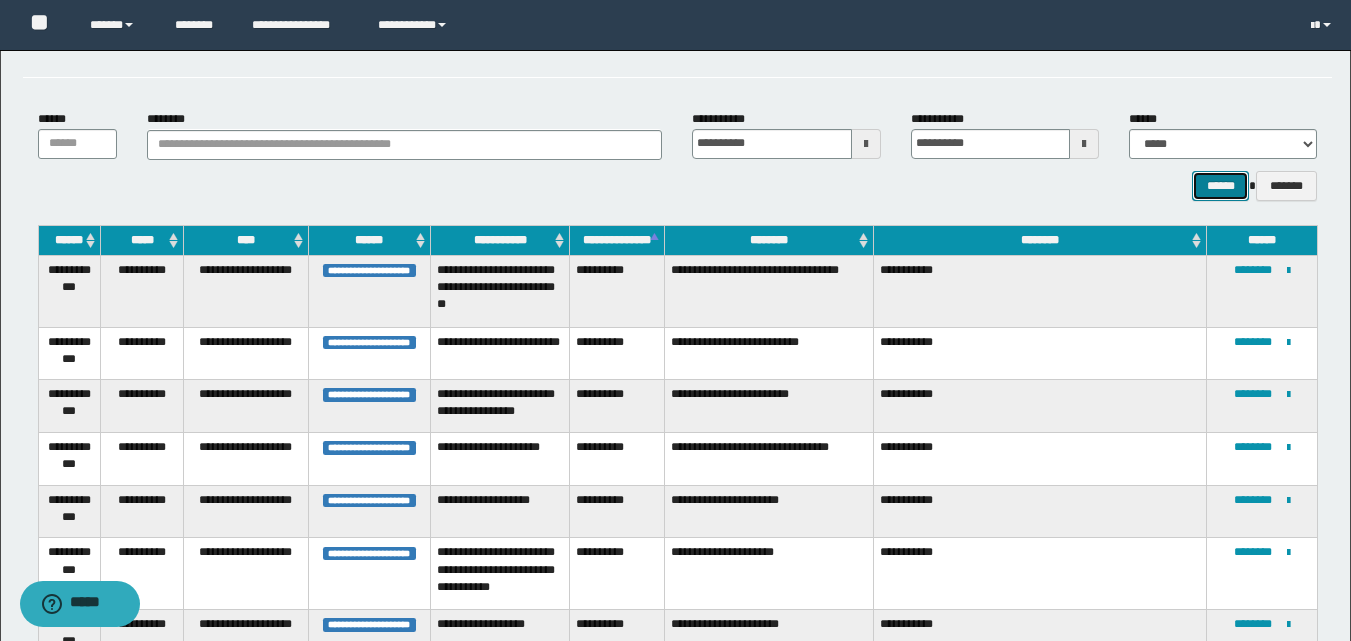 click on "******" at bounding box center (1220, 186) 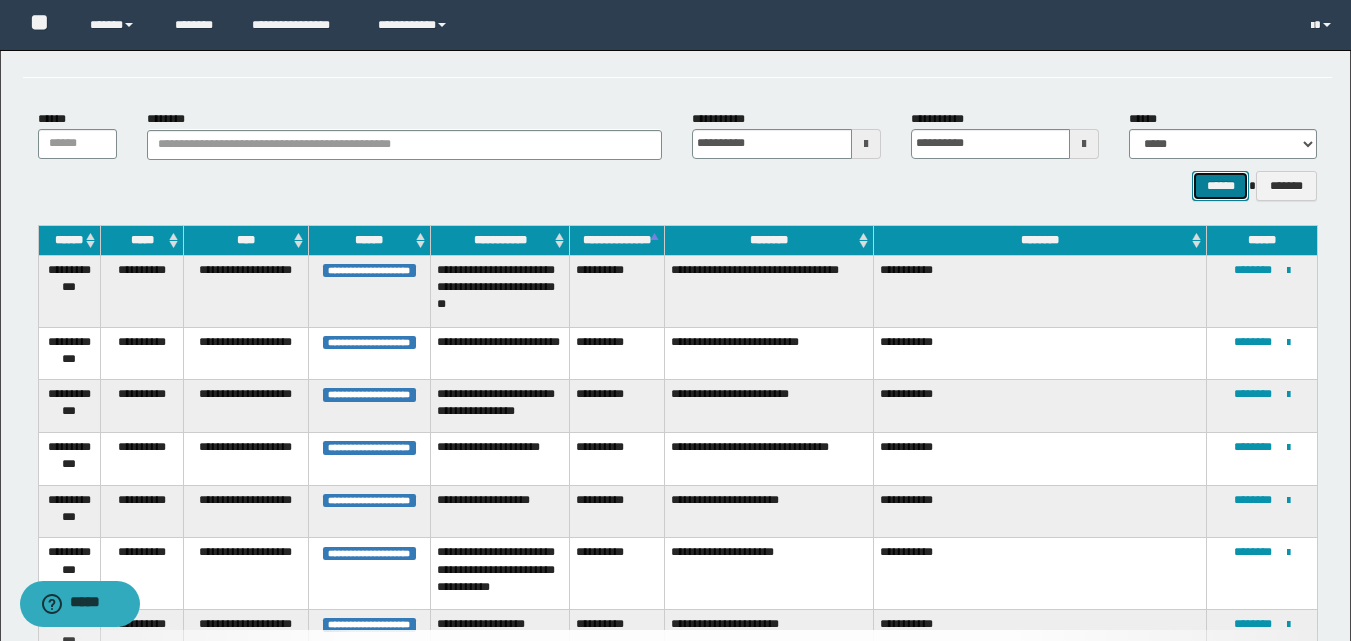 scroll, scrollTop: 0, scrollLeft: 0, axis: both 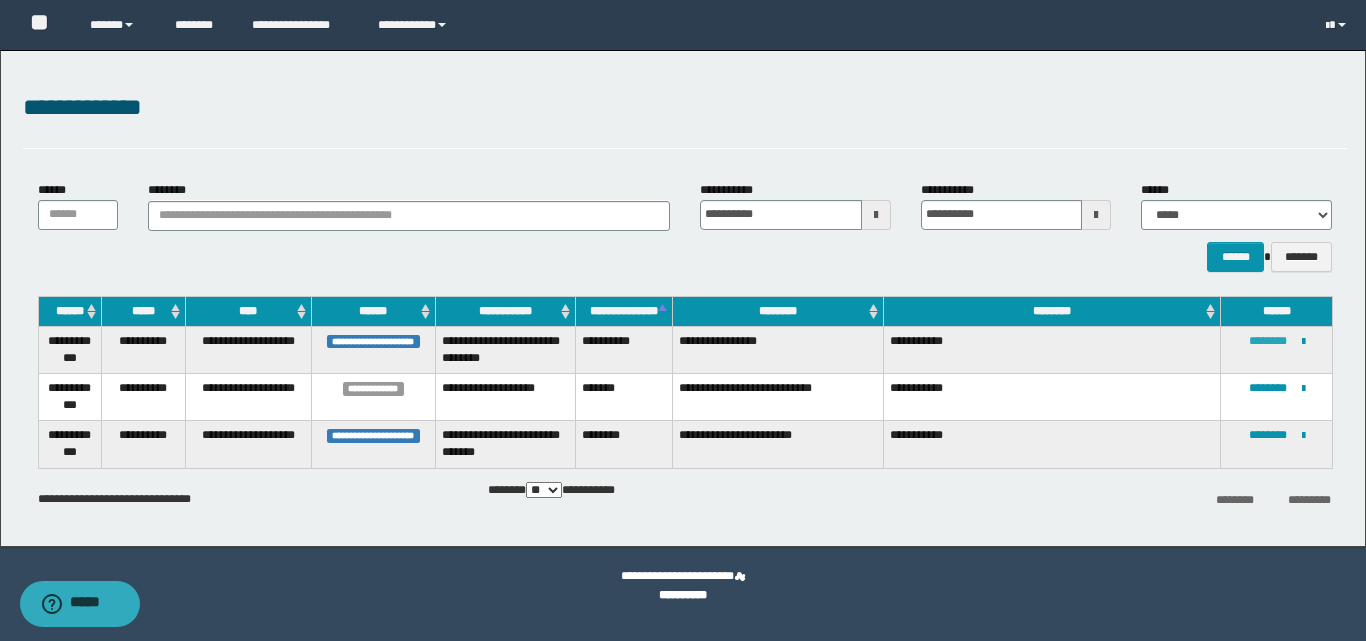 click on "********" at bounding box center (1268, 341) 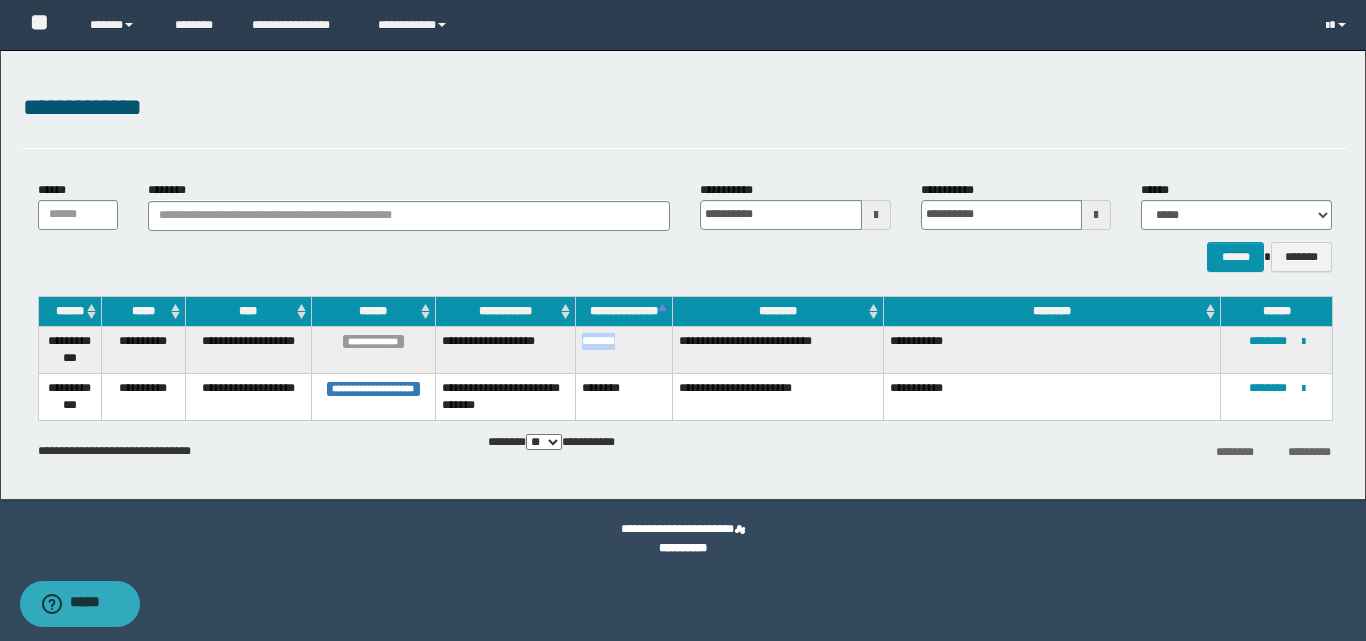 drag, startPoint x: 633, startPoint y: 340, endPoint x: 575, endPoint y: 345, distance: 58.21512 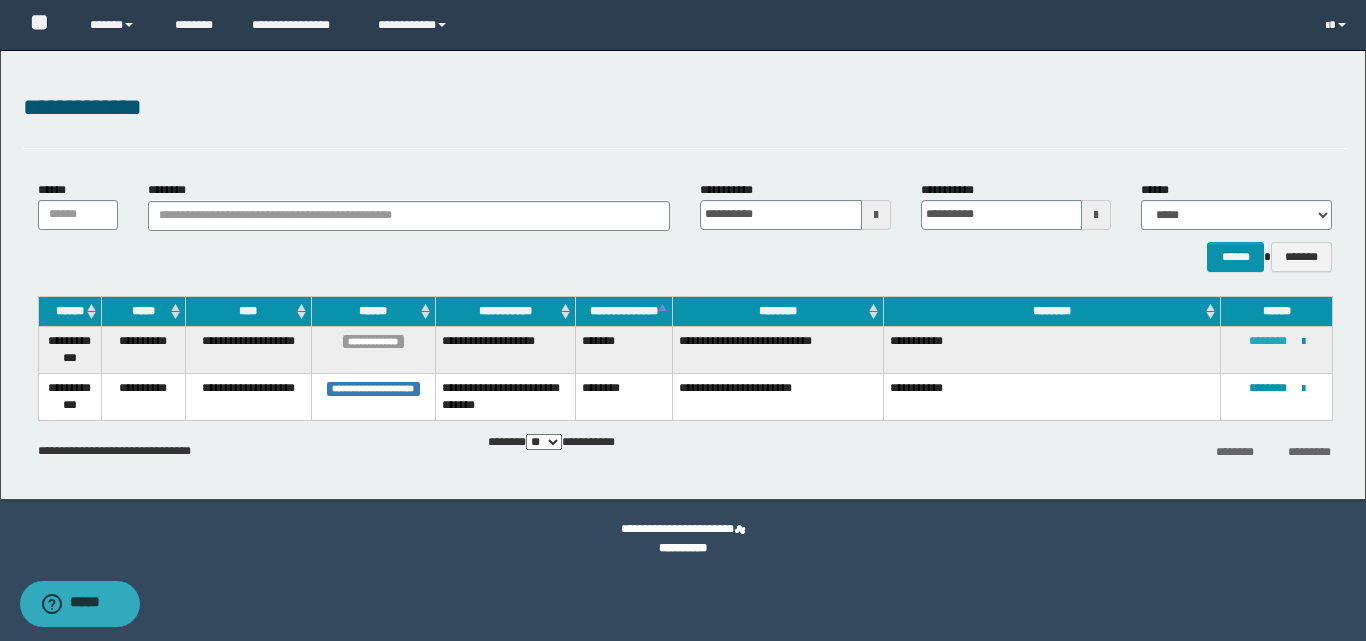 click on "********" at bounding box center [1268, 341] 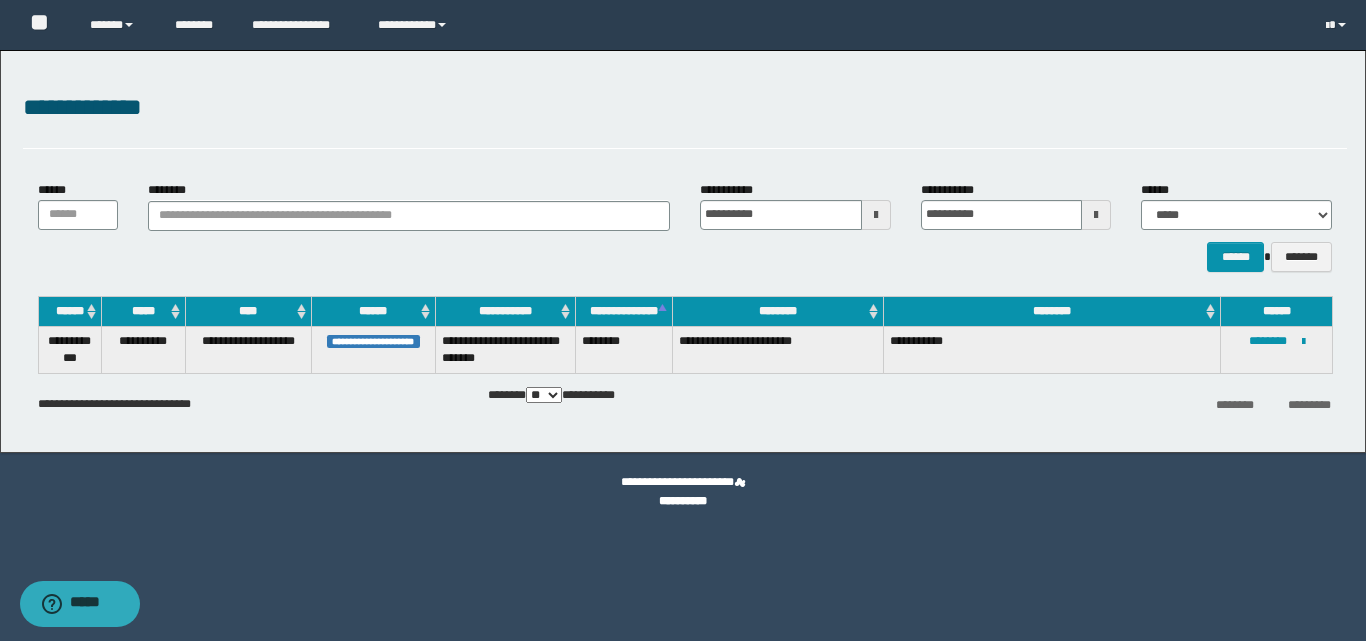 click at bounding box center (876, 215) 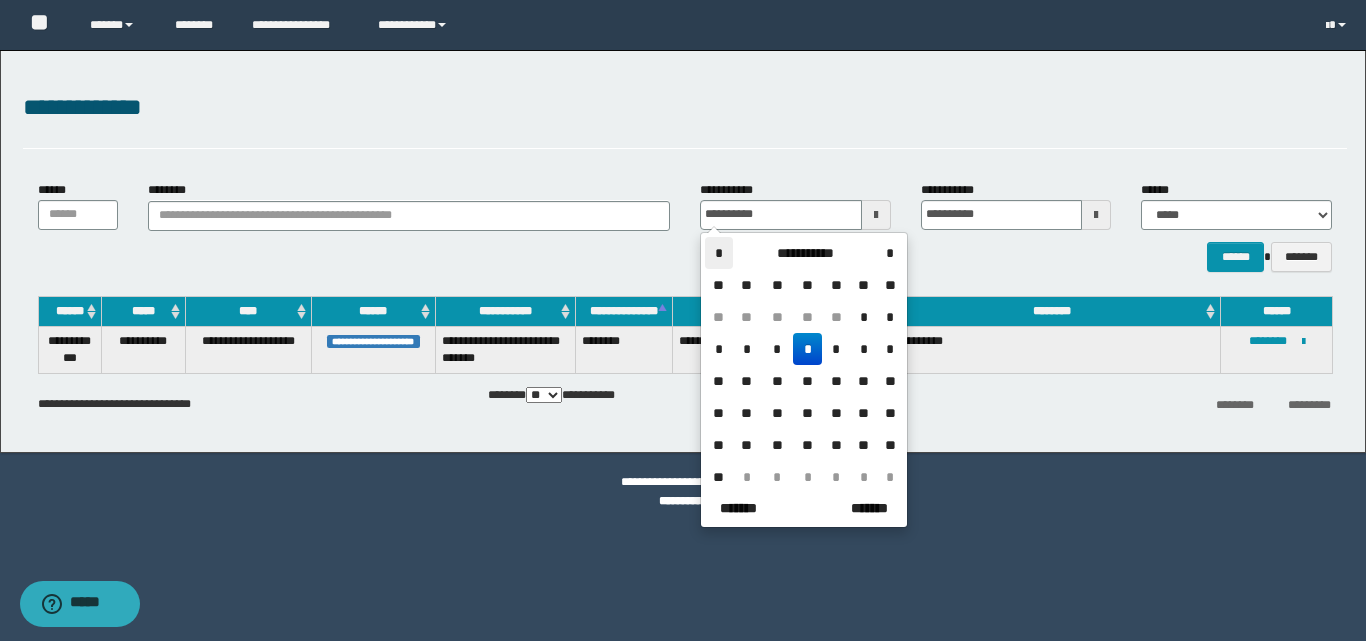click on "*" at bounding box center (719, 253) 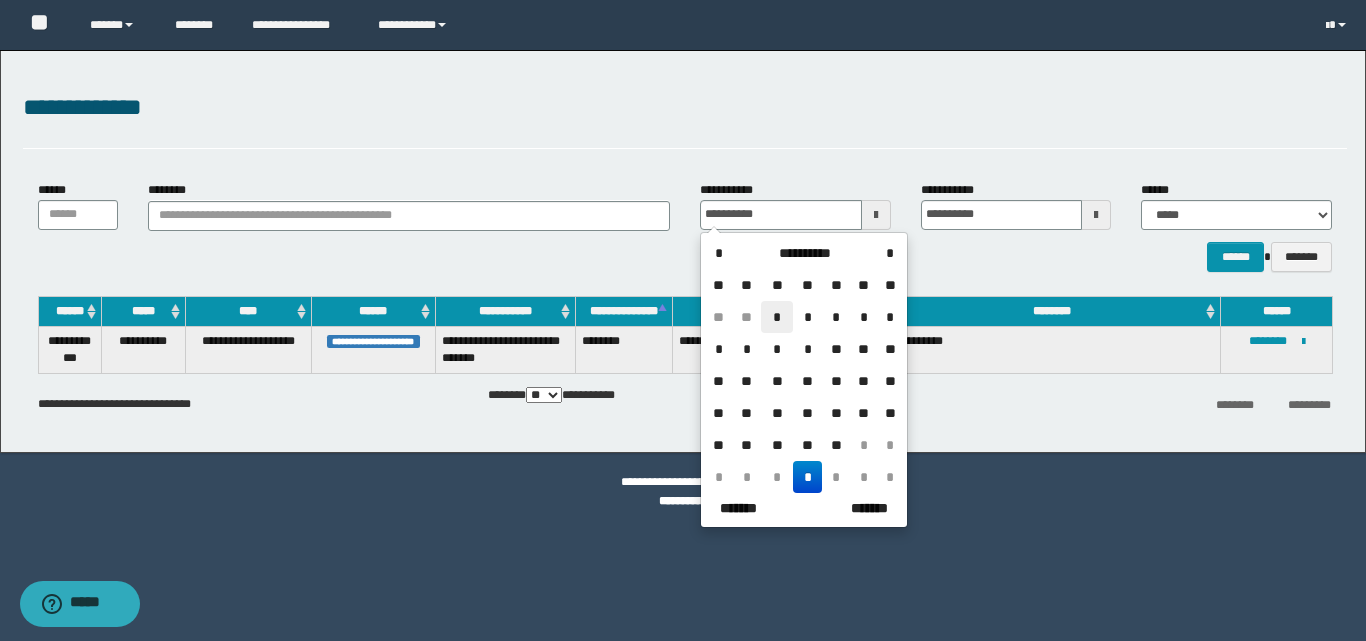 click on "*" at bounding box center [777, 317] 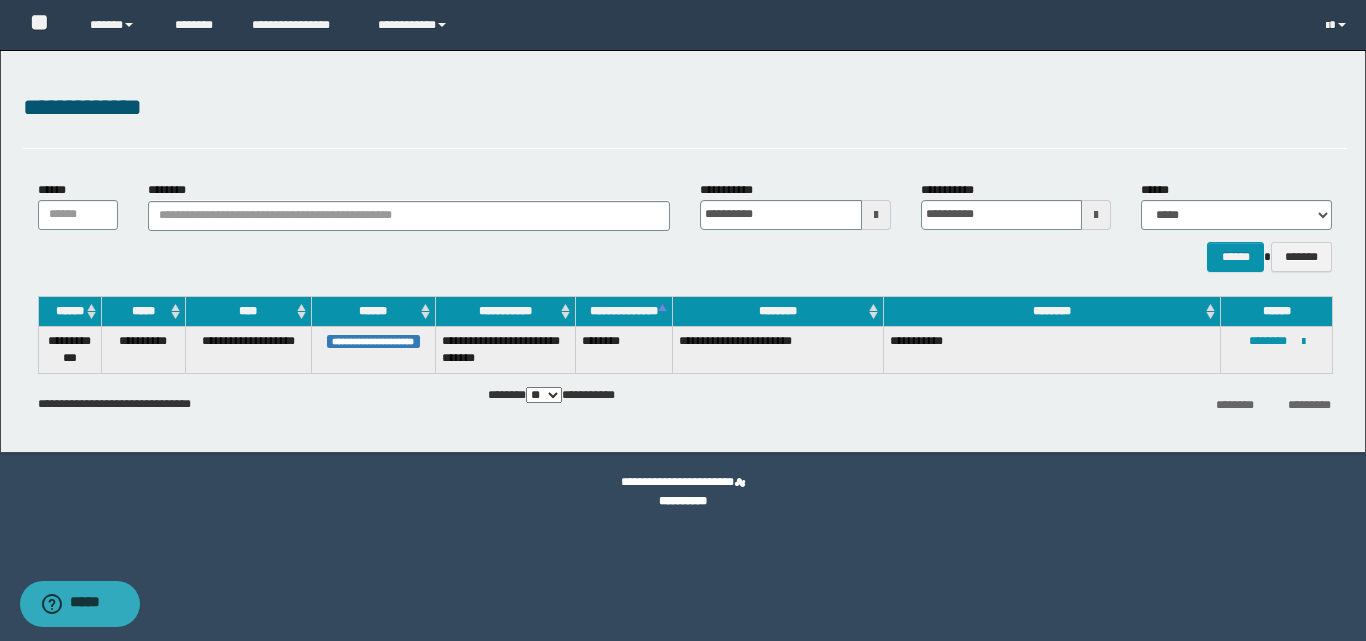 click at bounding box center [1096, 215] 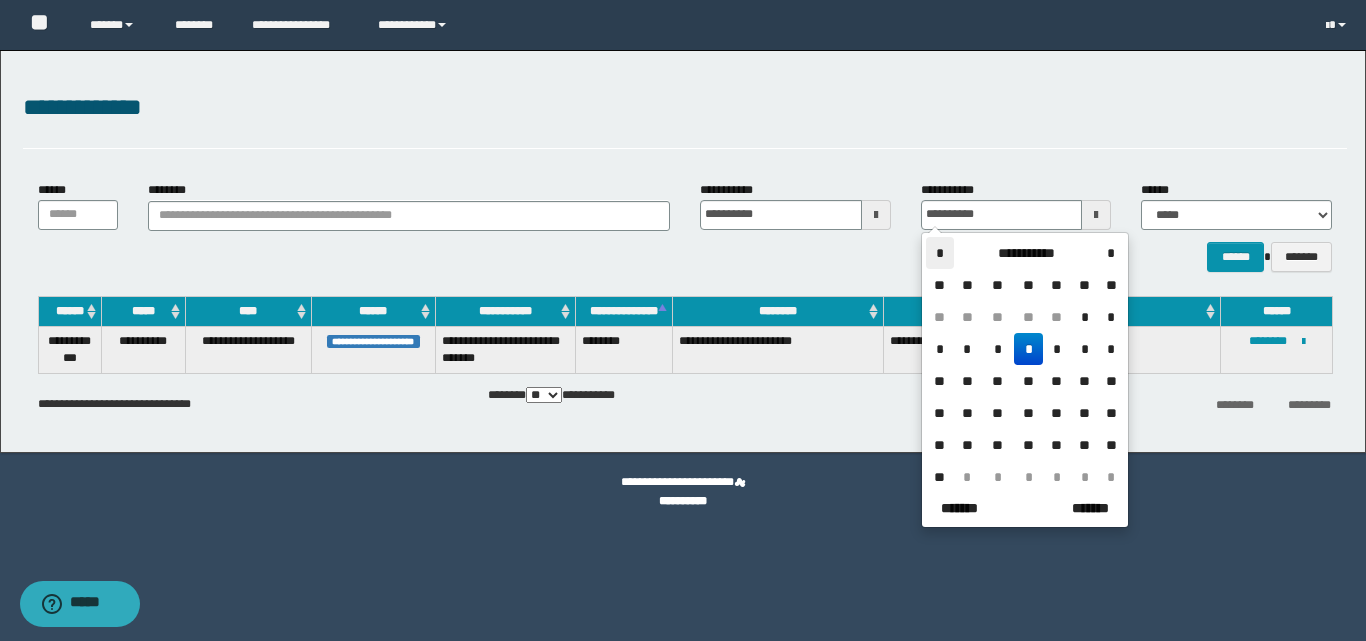 click on "*" at bounding box center [940, 253] 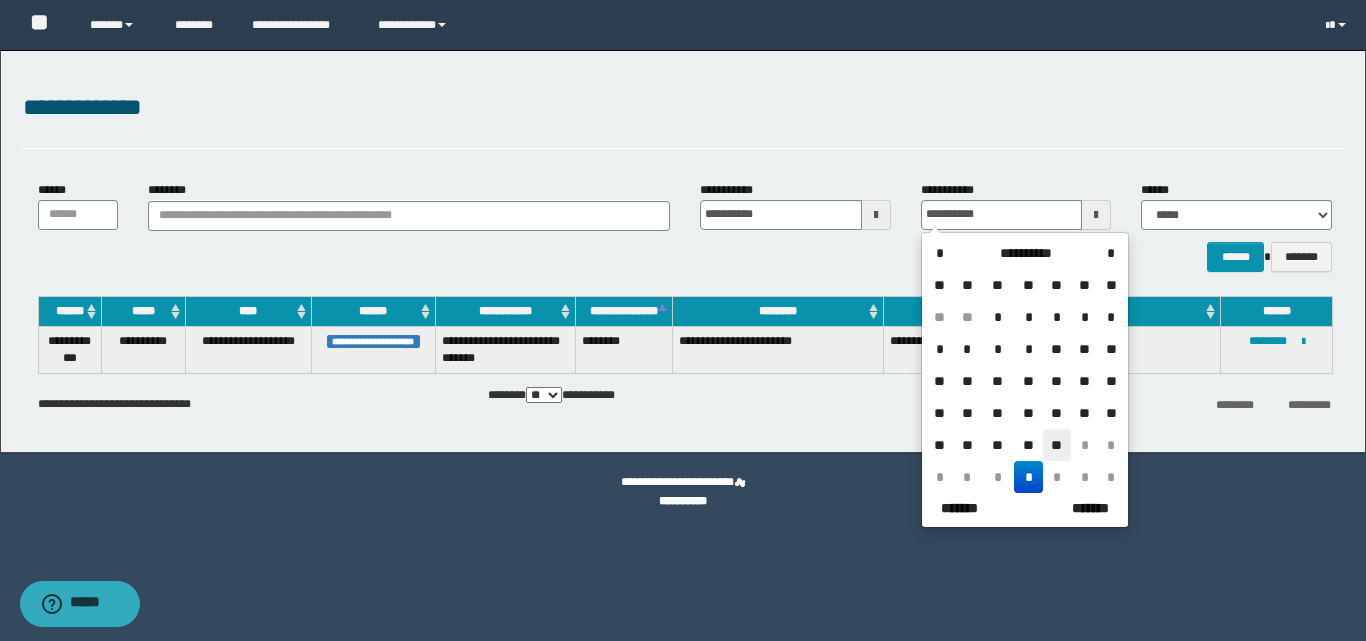 click on "**" at bounding box center [1057, 445] 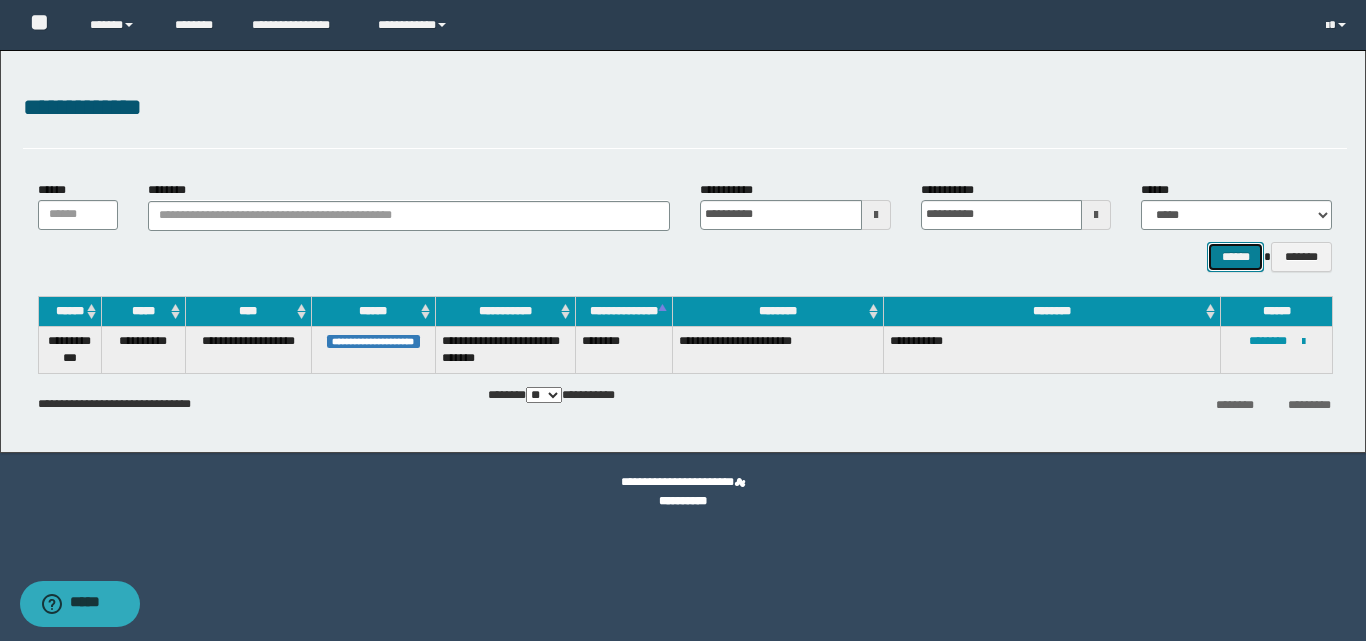 click on "******" at bounding box center (1235, 257) 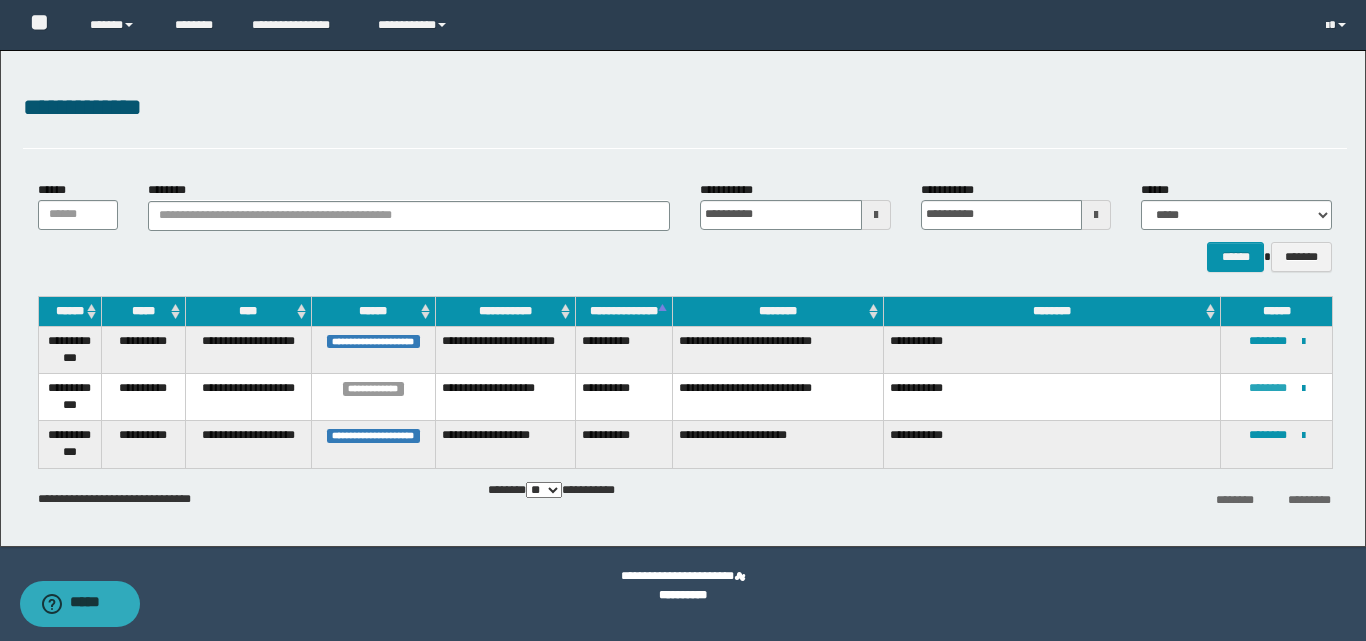 click on "********" at bounding box center (1268, 388) 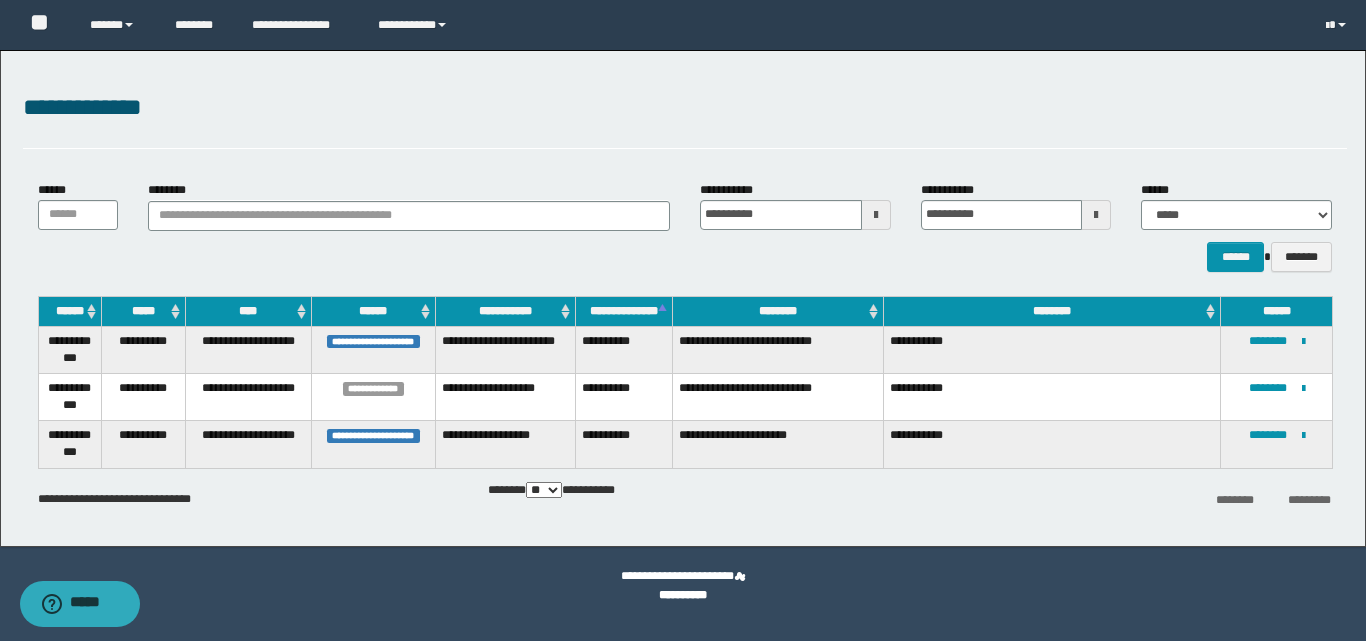 click at bounding box center (876, 215) 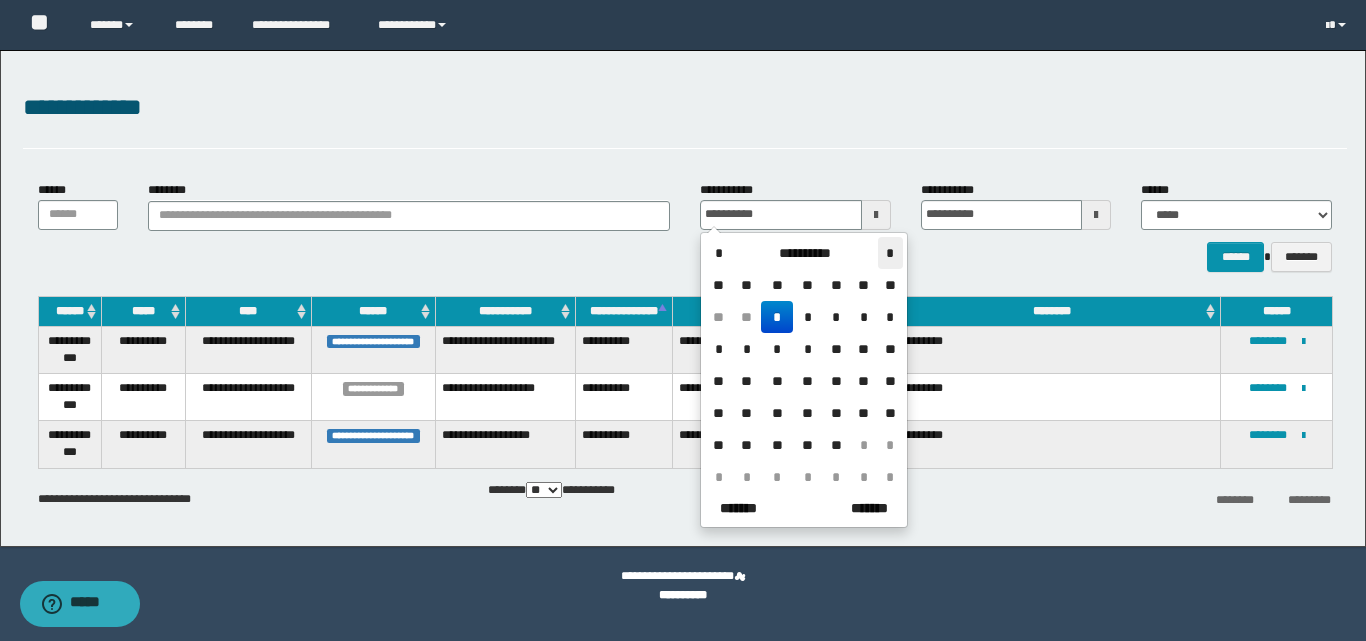 click on "*" at bounding box center (890, 253) 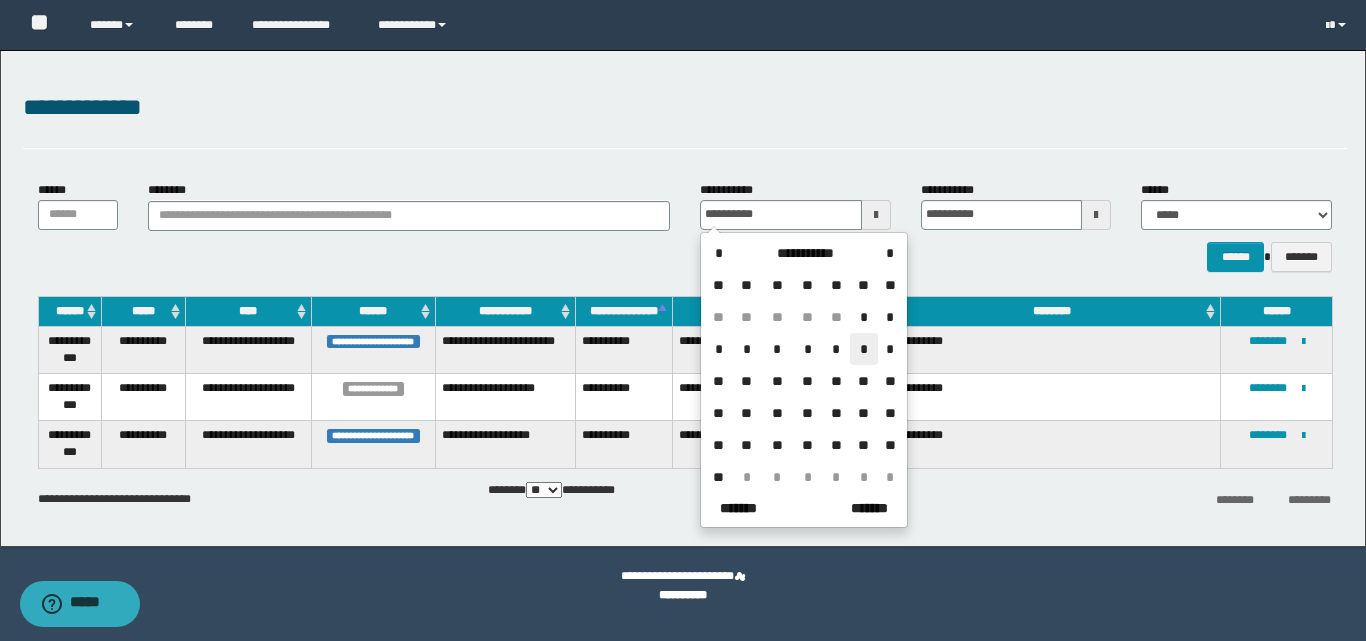 click on "*" at bounding box center [864, 349] 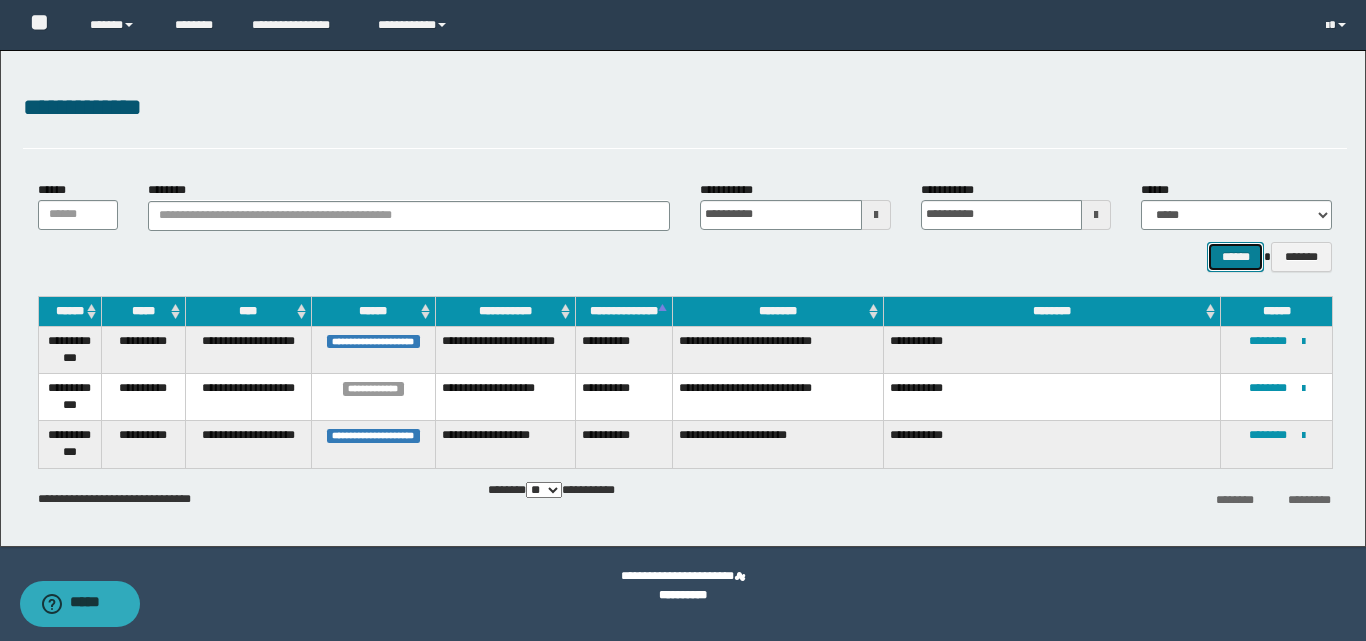 click on "******" at bounding box center [1235, 257] 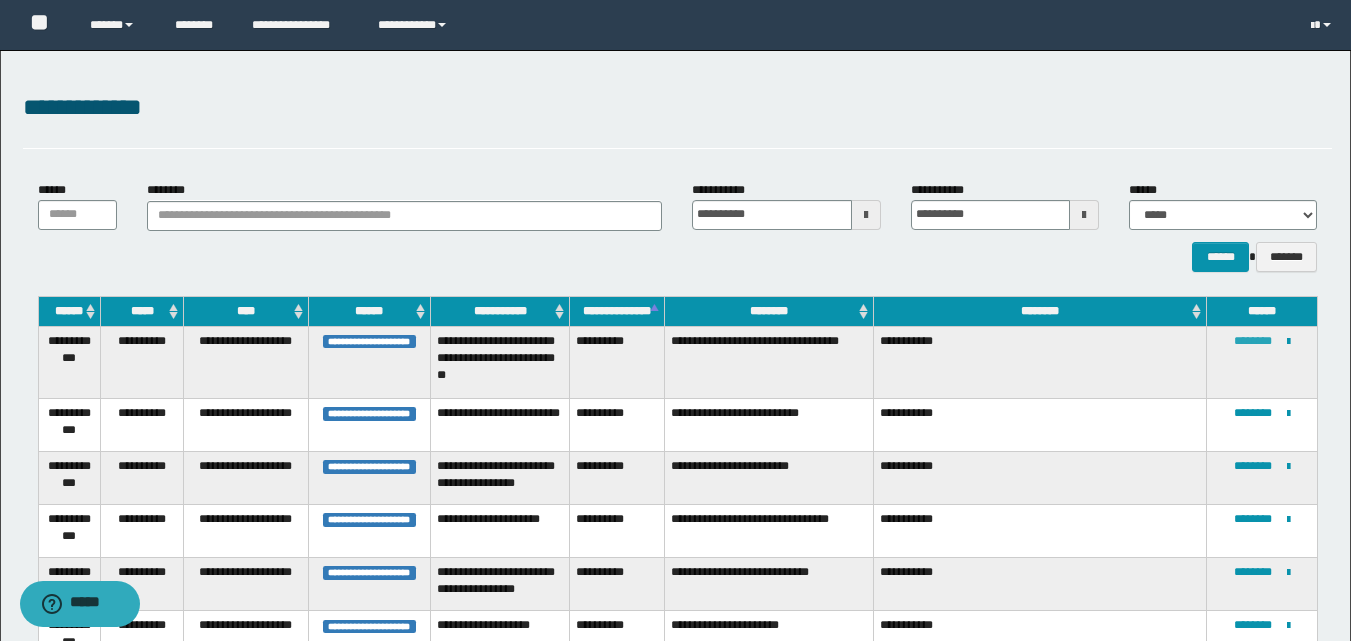 click on "********" at bounding box center (1253, 341) 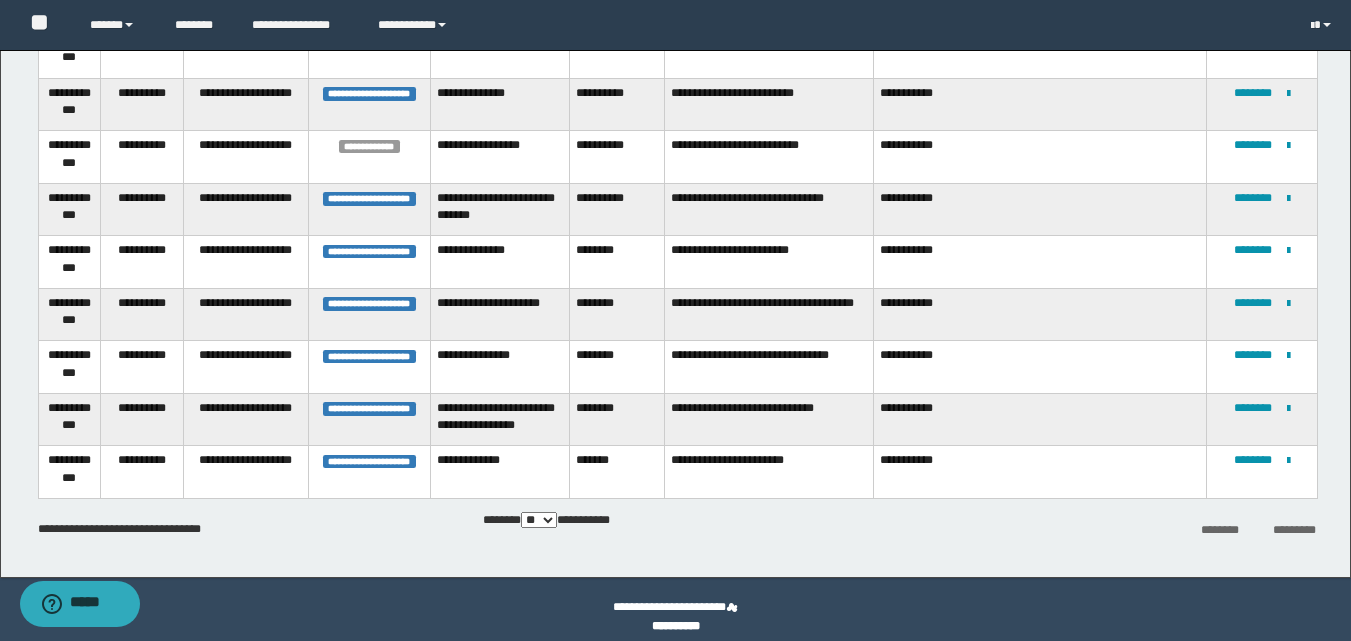 scroll, scrollTop: 700, scrollLeft: 0, axis: vertical 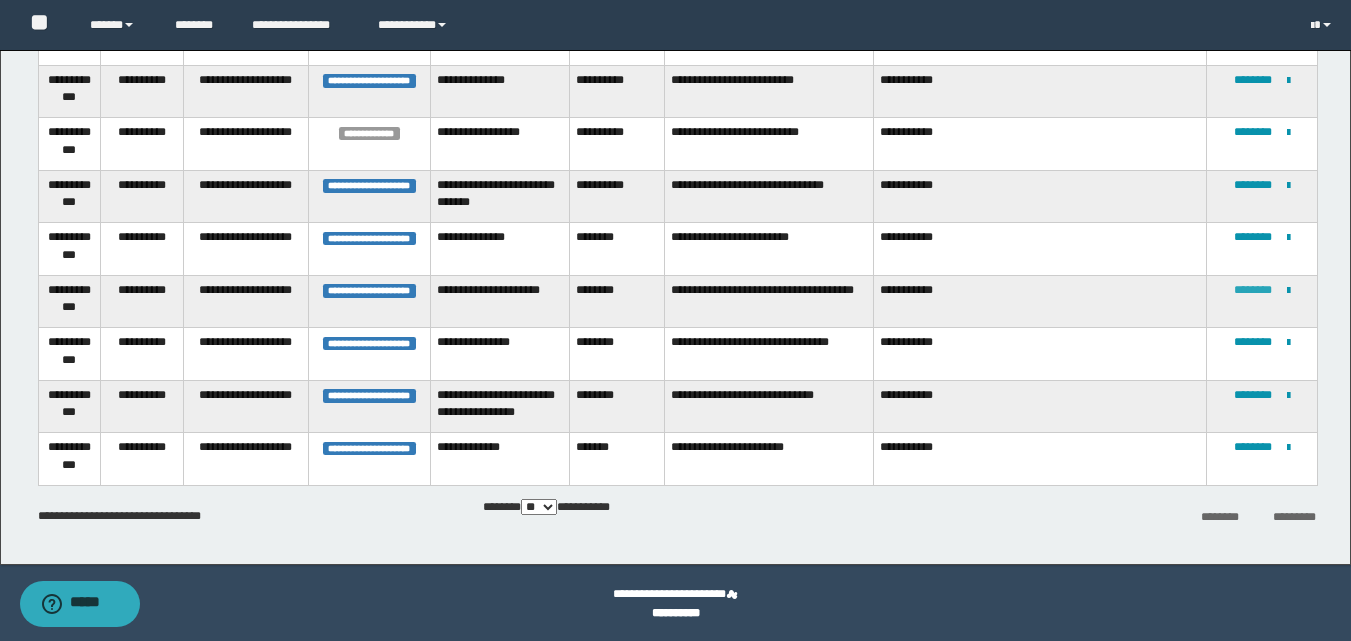 click on "********" at bounding box center [1253, 290] 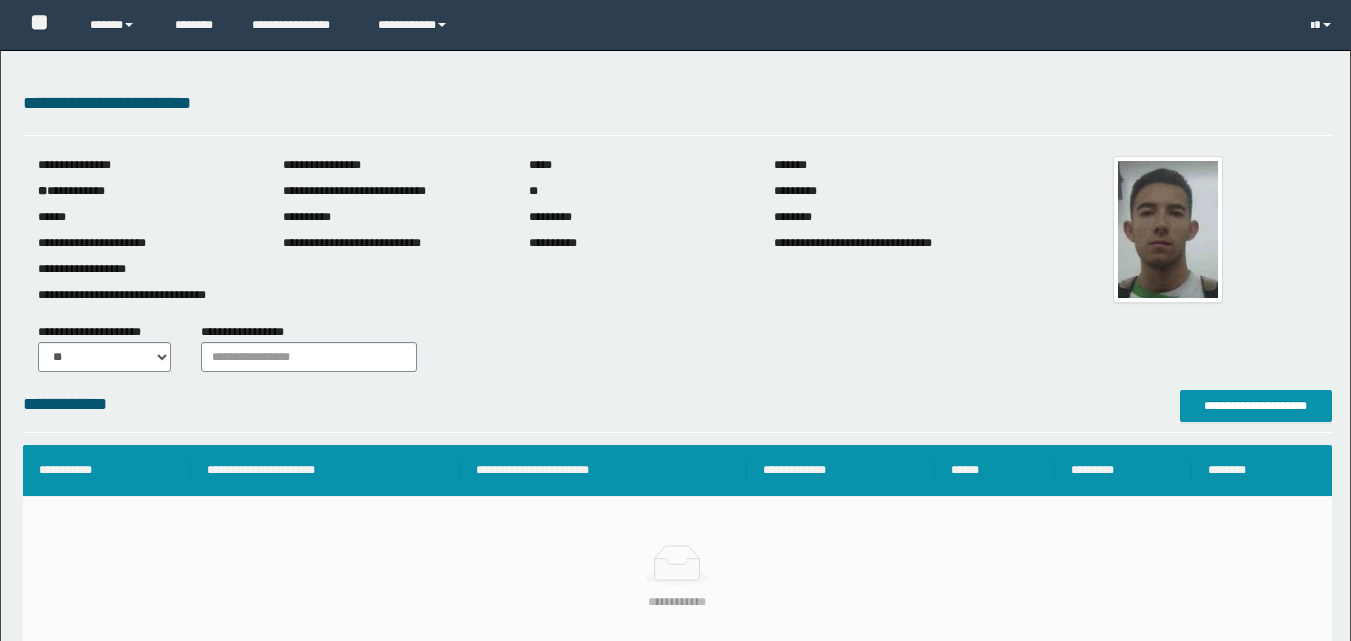 scroll, scrollTop: 0, scrollLeft: 0, axis: both 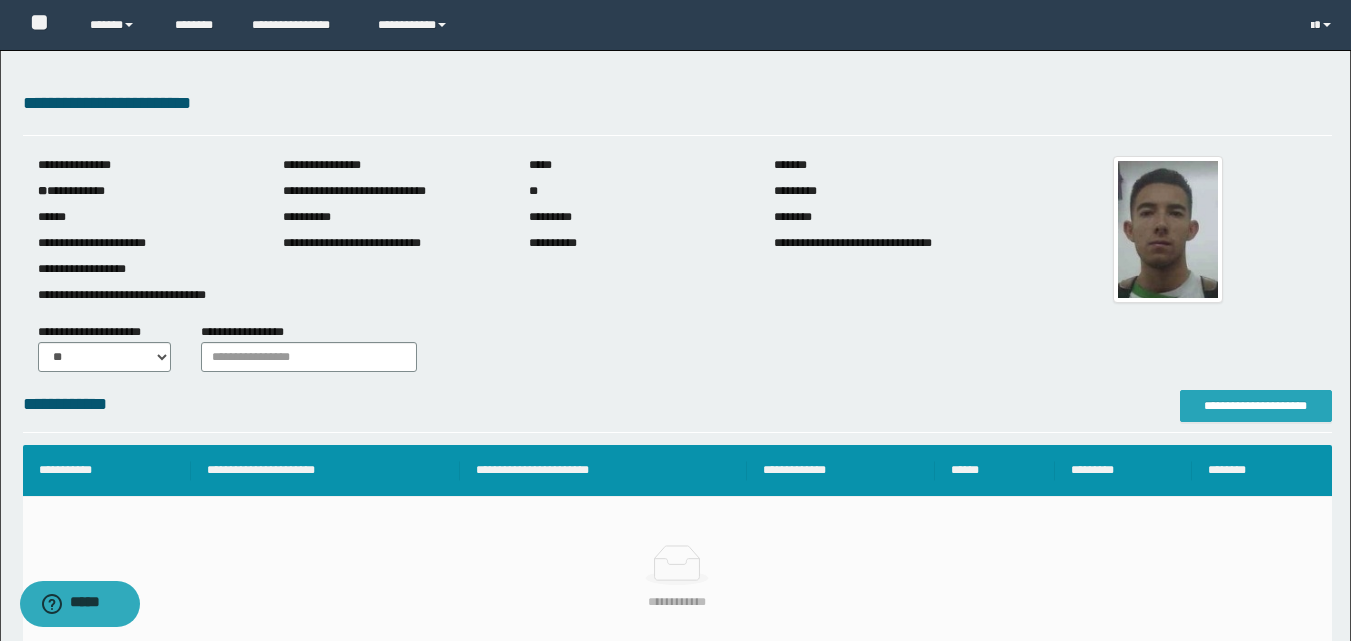 click on "**********" at bounding box center (1256, 406) 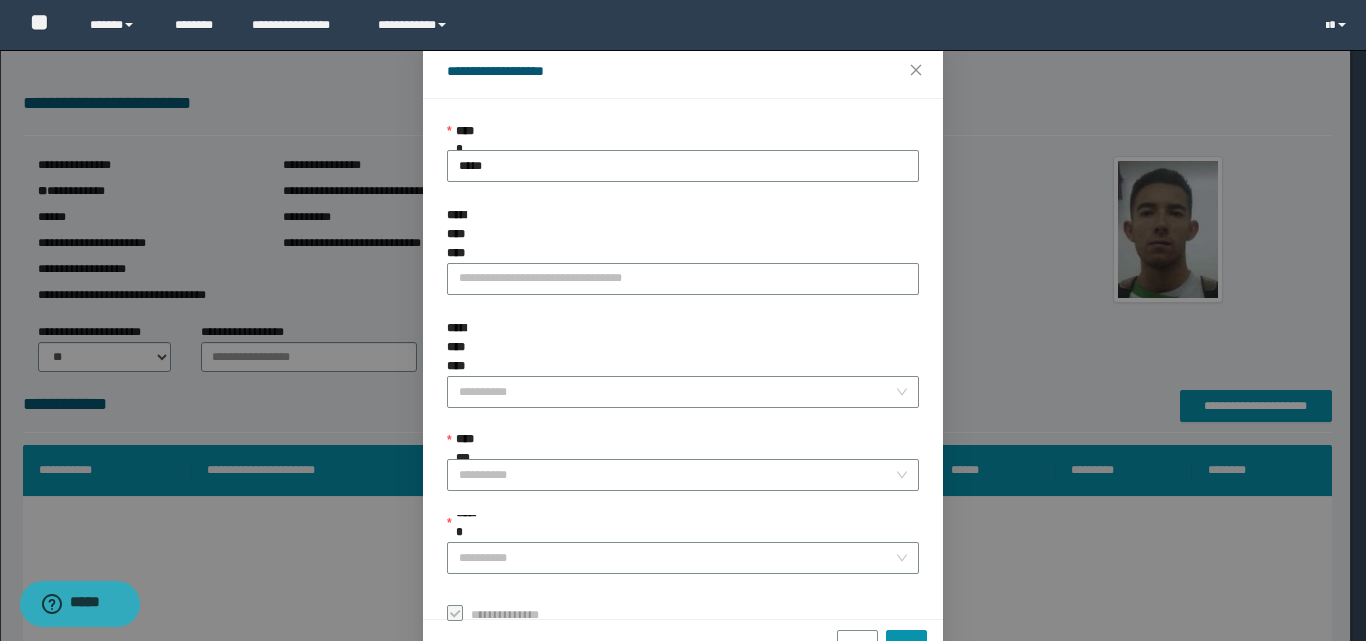 scroll, scrollTop: 111, scrollLeft: 0, axis: vertical 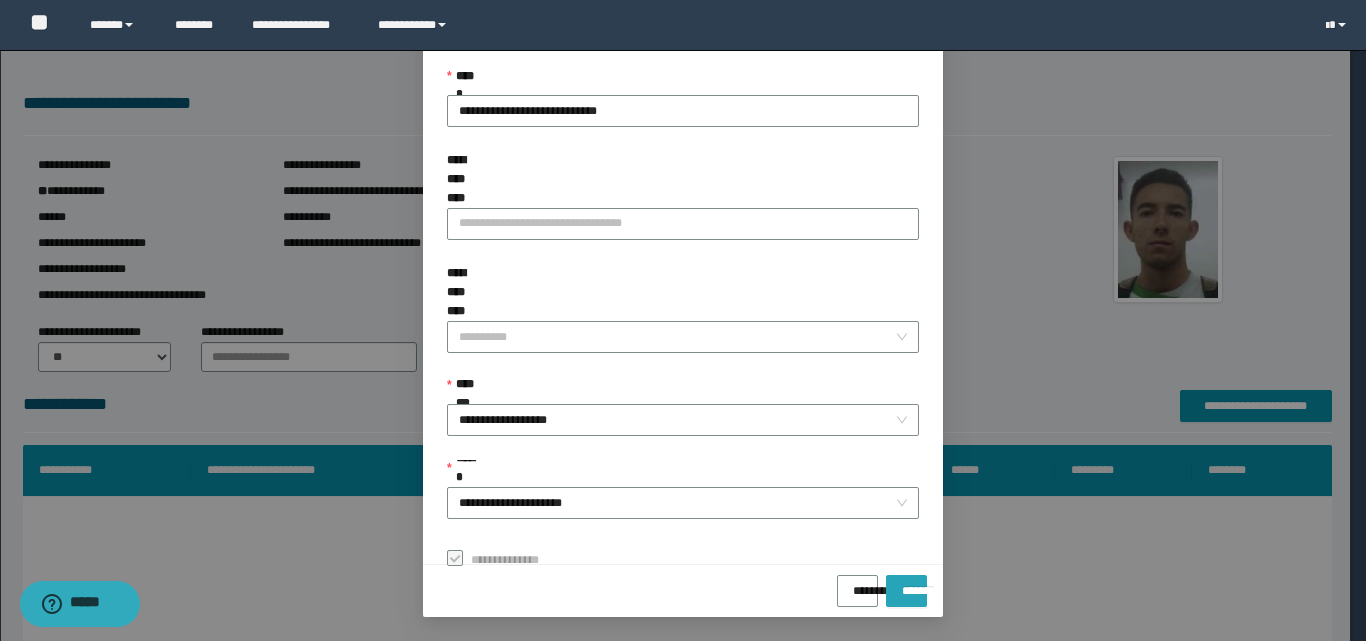 click on "*******" at bounding box center (906, 584) 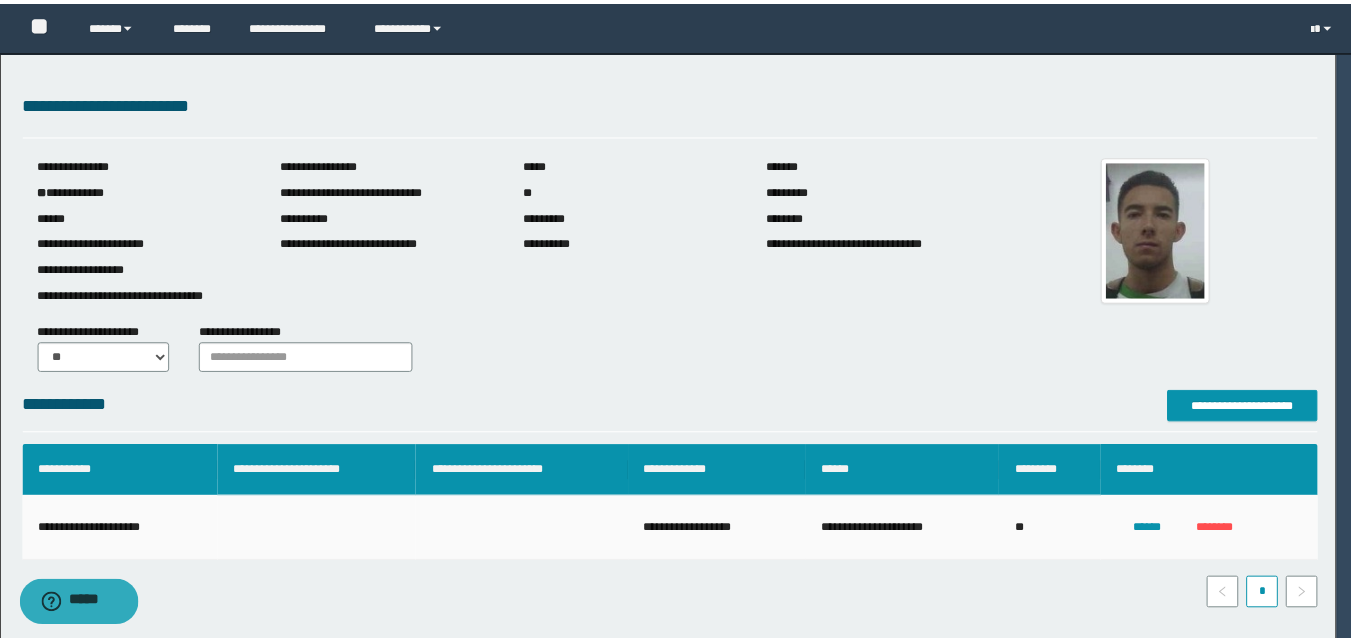 scroll, scrollTop: 64, scrollLeft: 0, axis: vertical 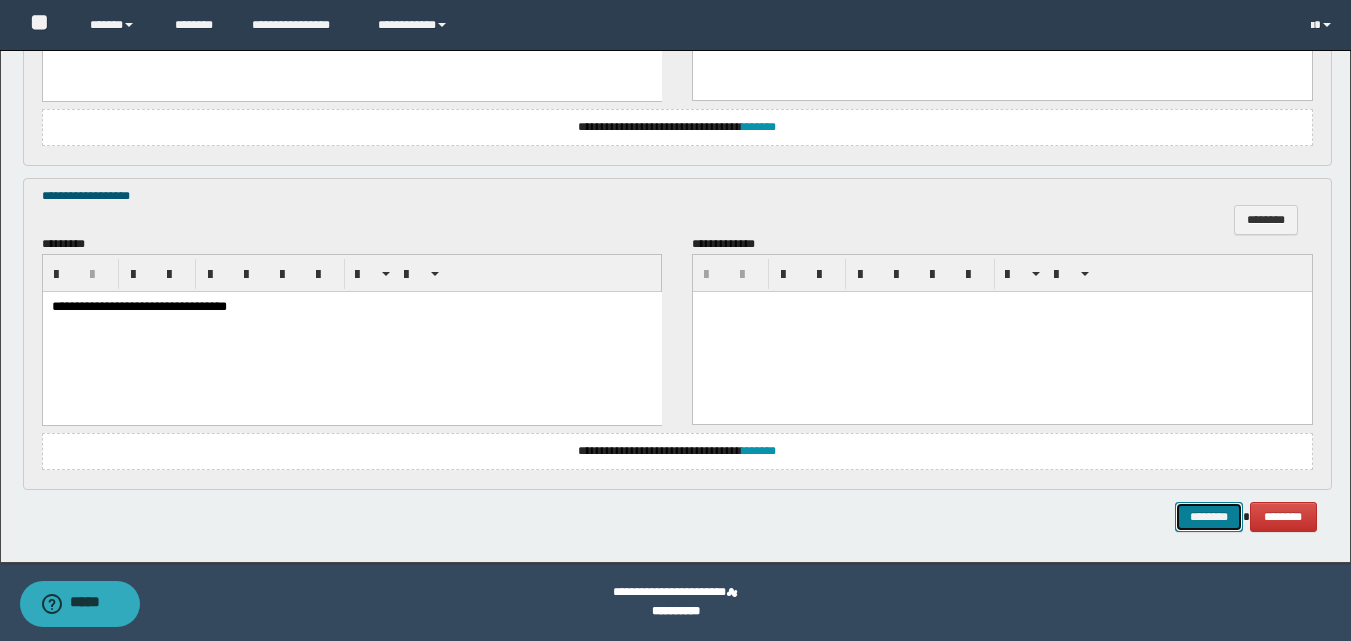 click on "********" at bounding box center (1209, 517) 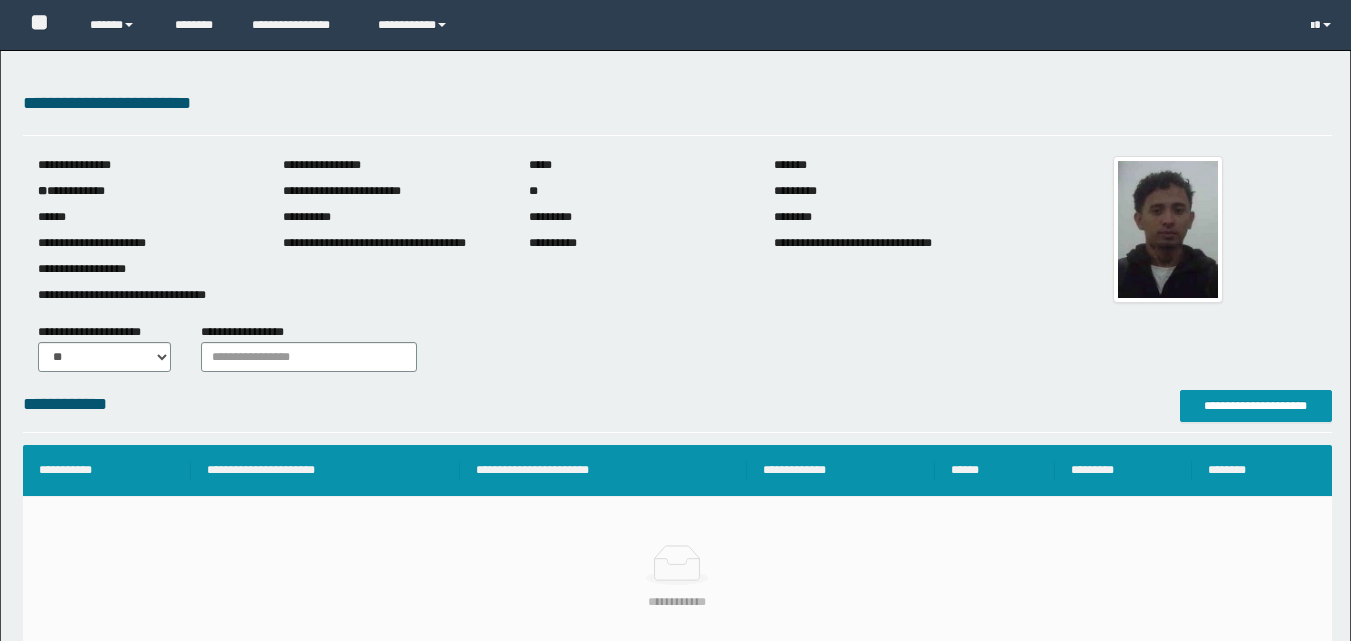 scroll, scrollTop: 0, scrollLeft: 0, axis: both 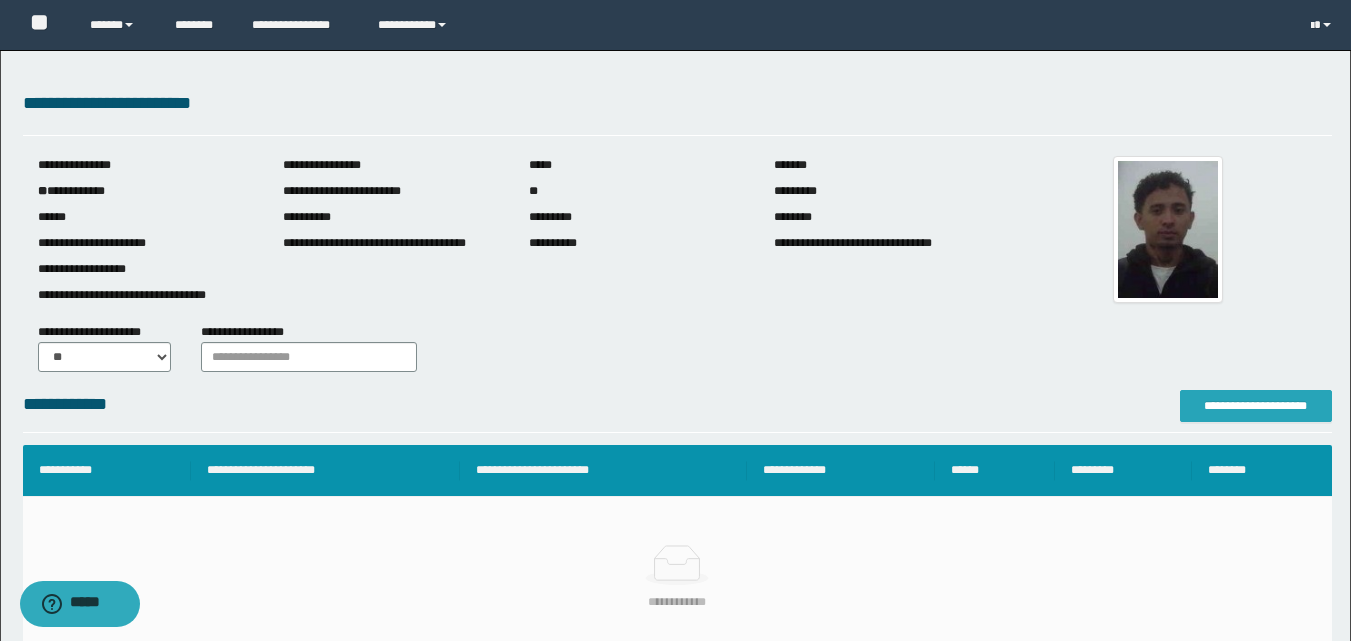 click on "**********" at bounding box center (1256, 406) 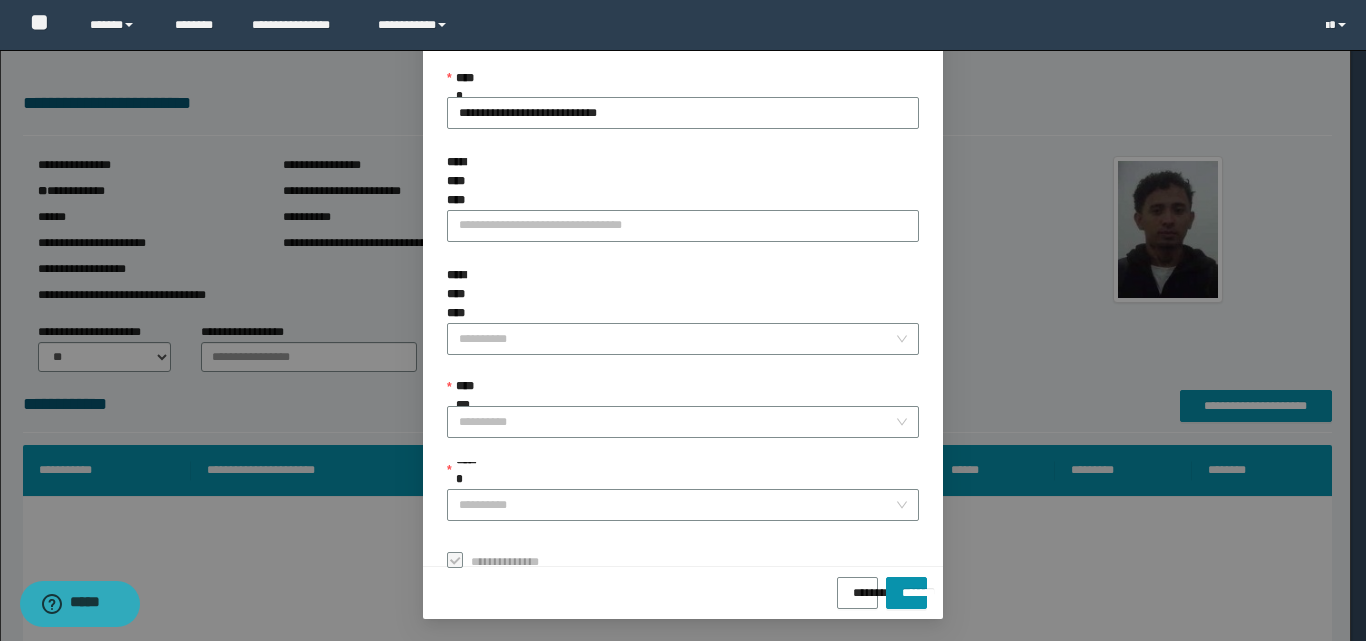scroll, scrollTop: 111, scrollLeft: 0, axis: vertical 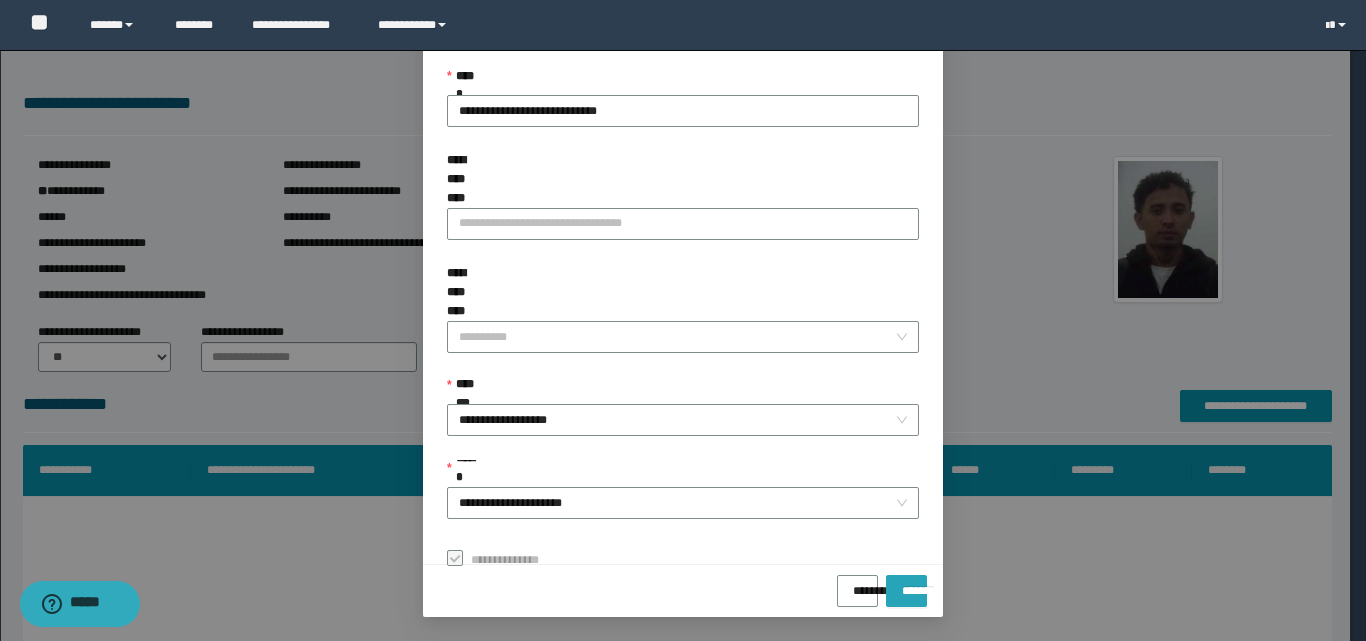 click on "*******" at bounding box center [906, 584] 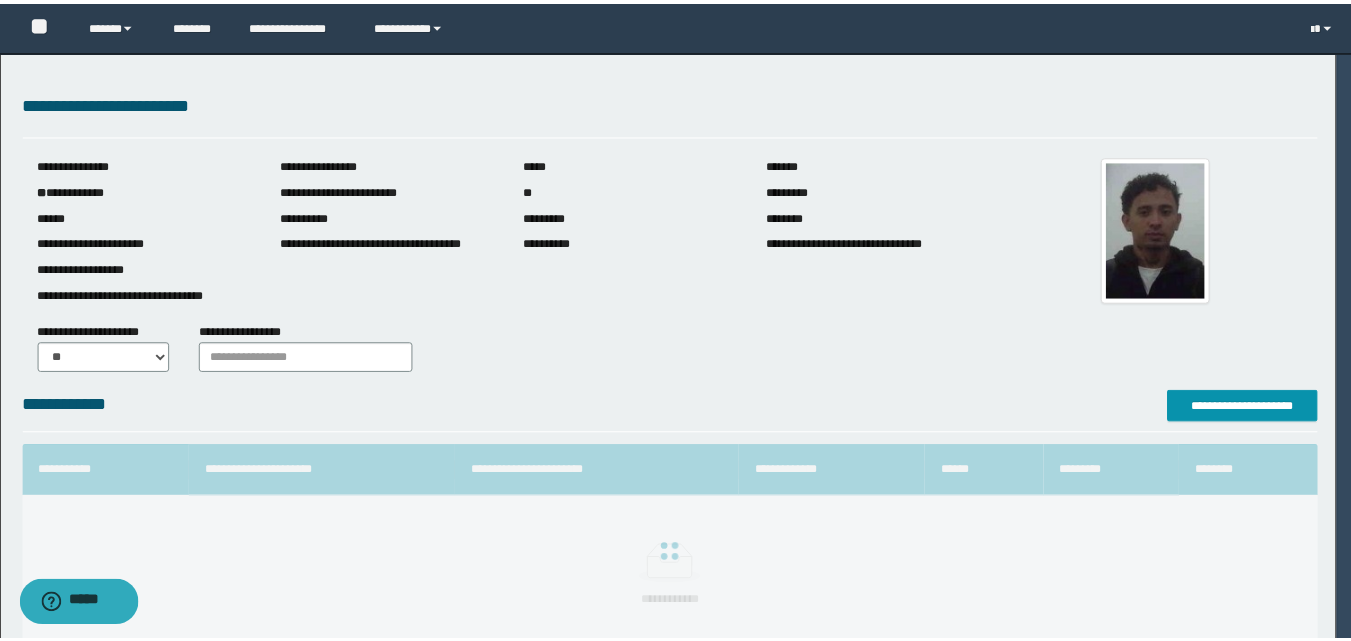 scroll, scrollTop: 64, scrollLeft: 0, axis: vertical 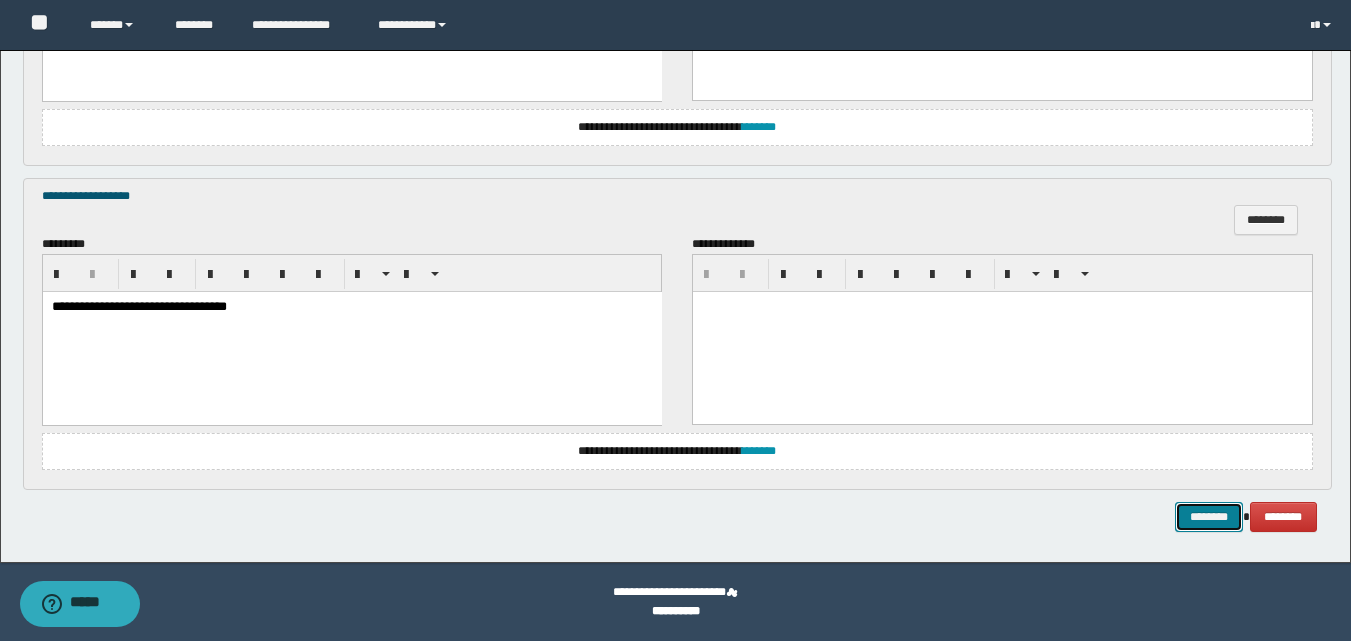 click on "********" at bounding box center (1209, 517) 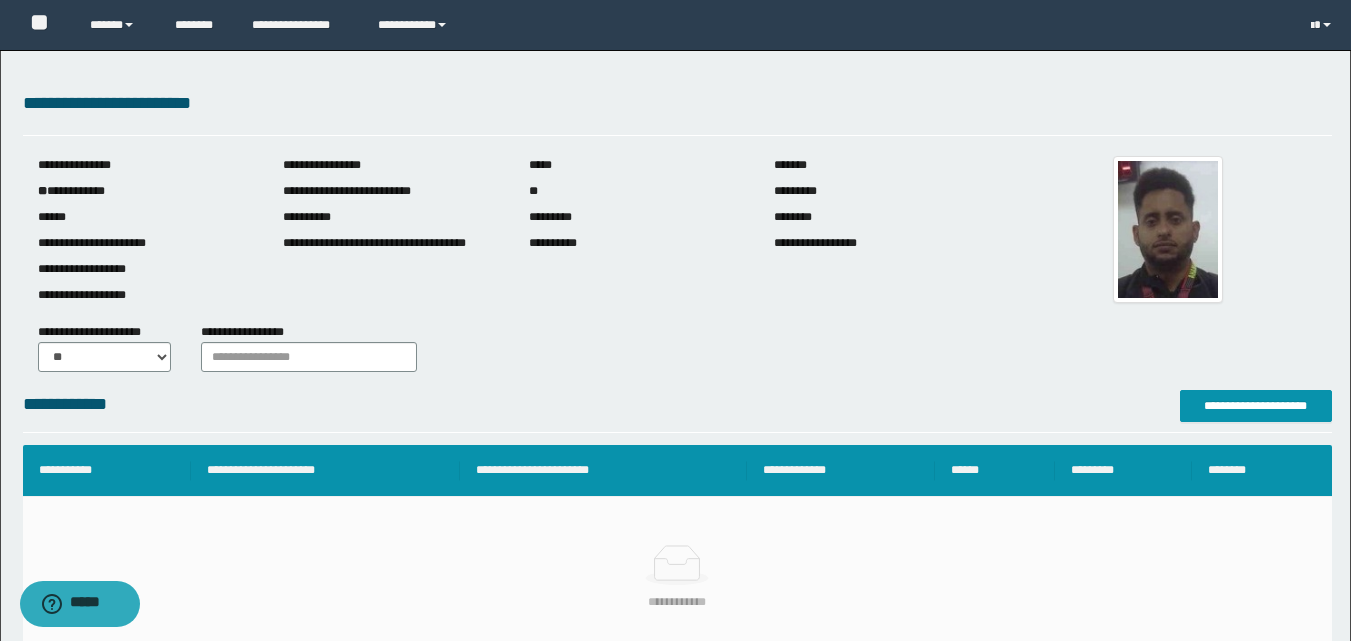 scroll, scrollTop: 0, scrollLeft: 0, axis: both 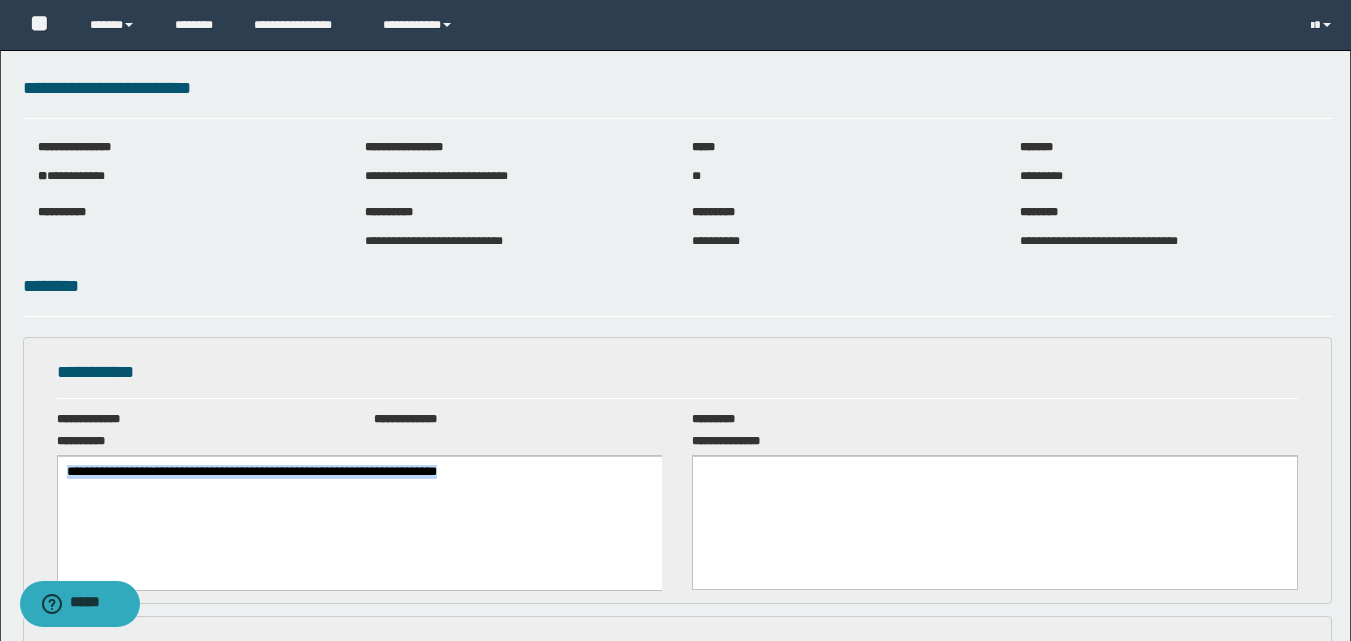 drag, startPoint x: 539, startPoint y: 476, endPoint x: 0, endPoint y: 455, distance: 539.40894 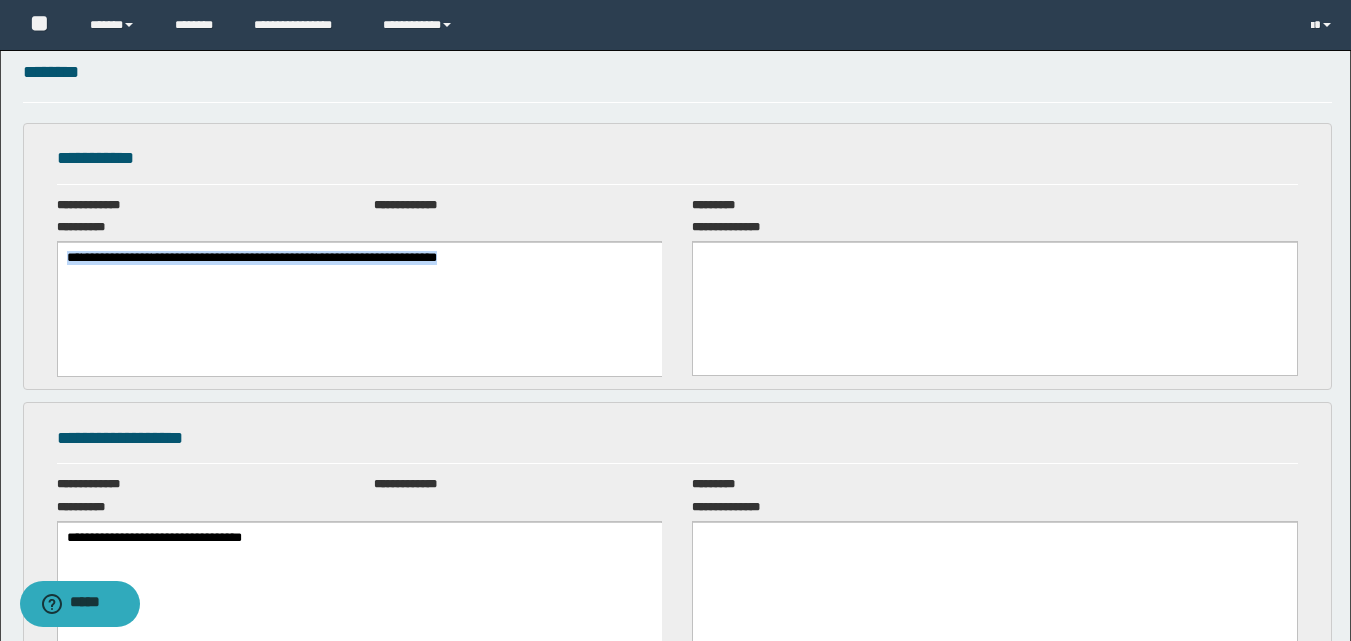 scroll, scrollTop: 390, scrollLeft: 0, axis: vertical 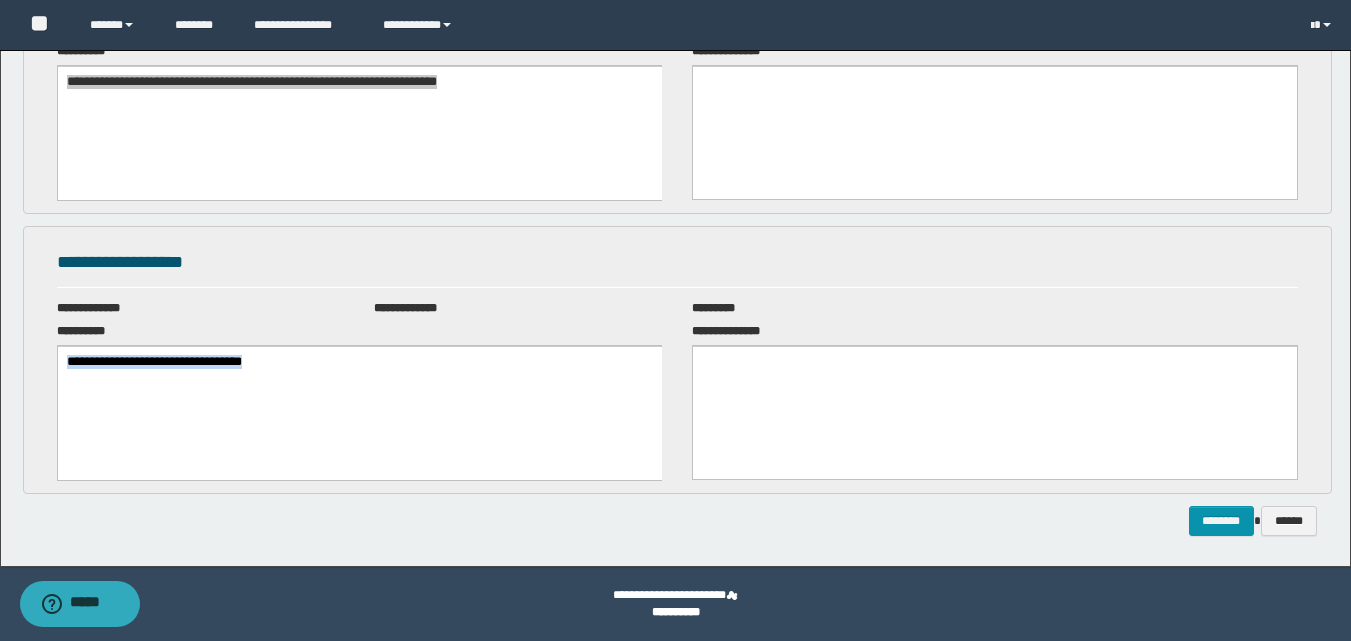 drag, startPoint x: 342, startPoint y: 370, endPoint x: 112, endPoint y: 715, distance: 414.6384 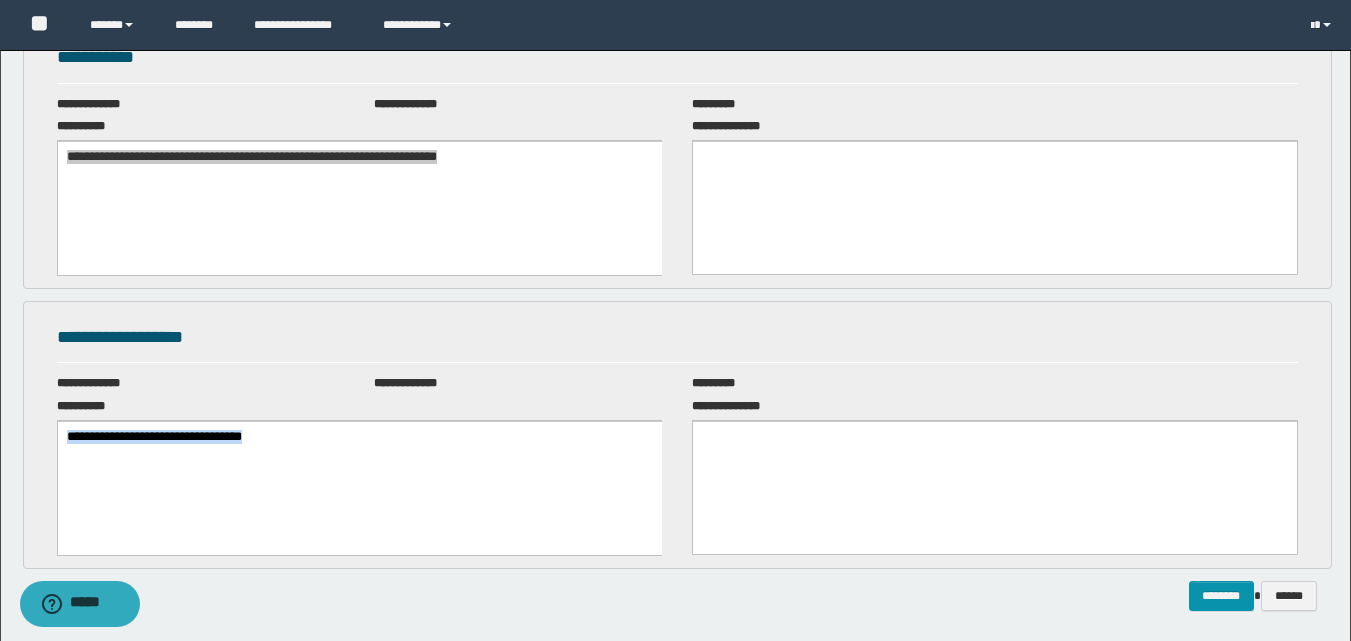 scroll, scrollTop: 190, scrollLeft: 0, axis: vertical 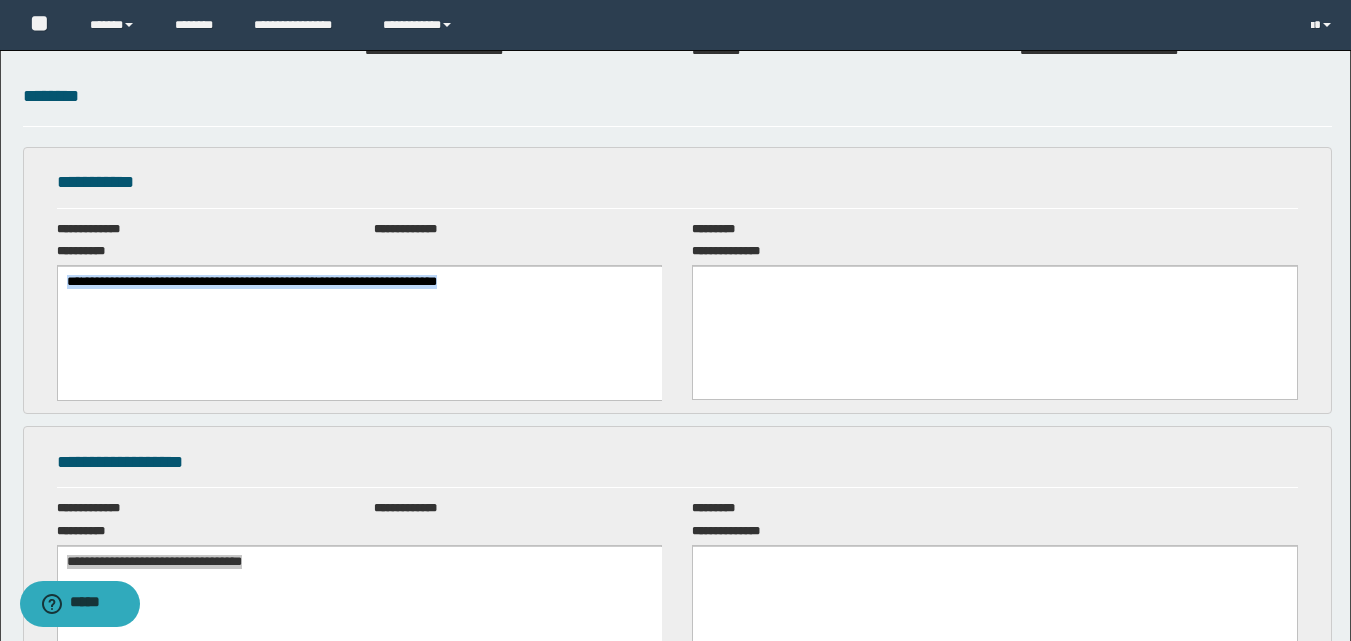 copy on "**********" 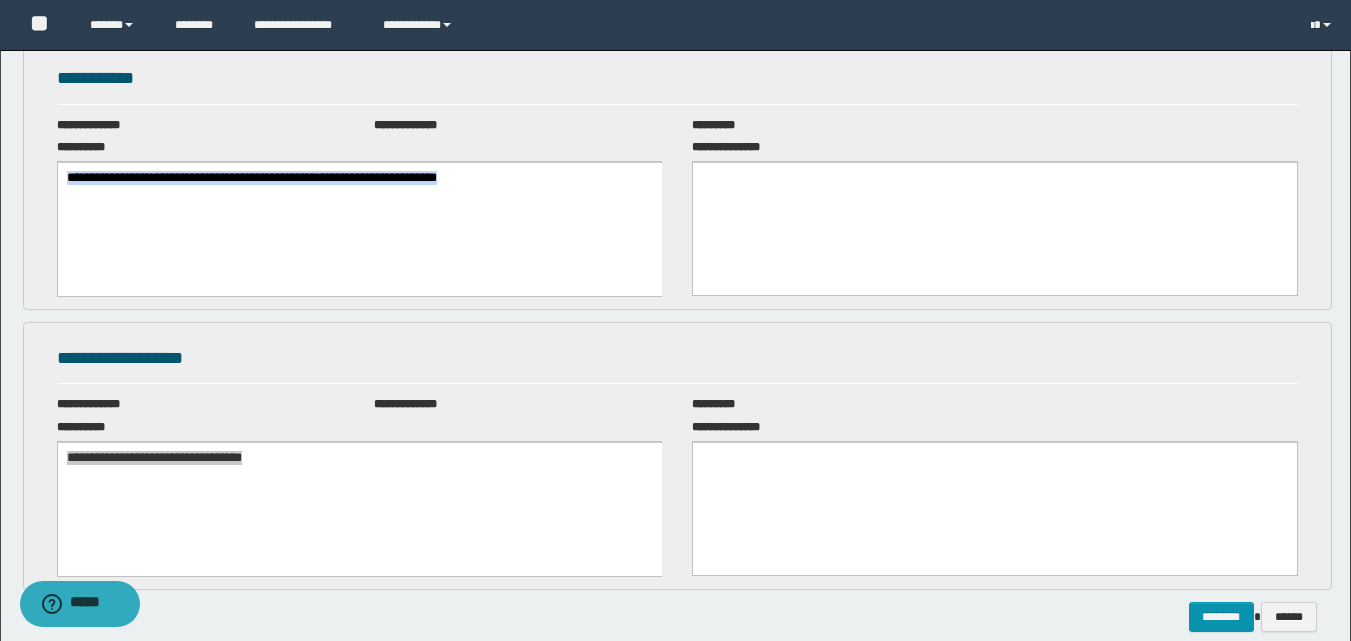 scroll, scrollTop: 390, scrollLeft: 0, axis: vertical 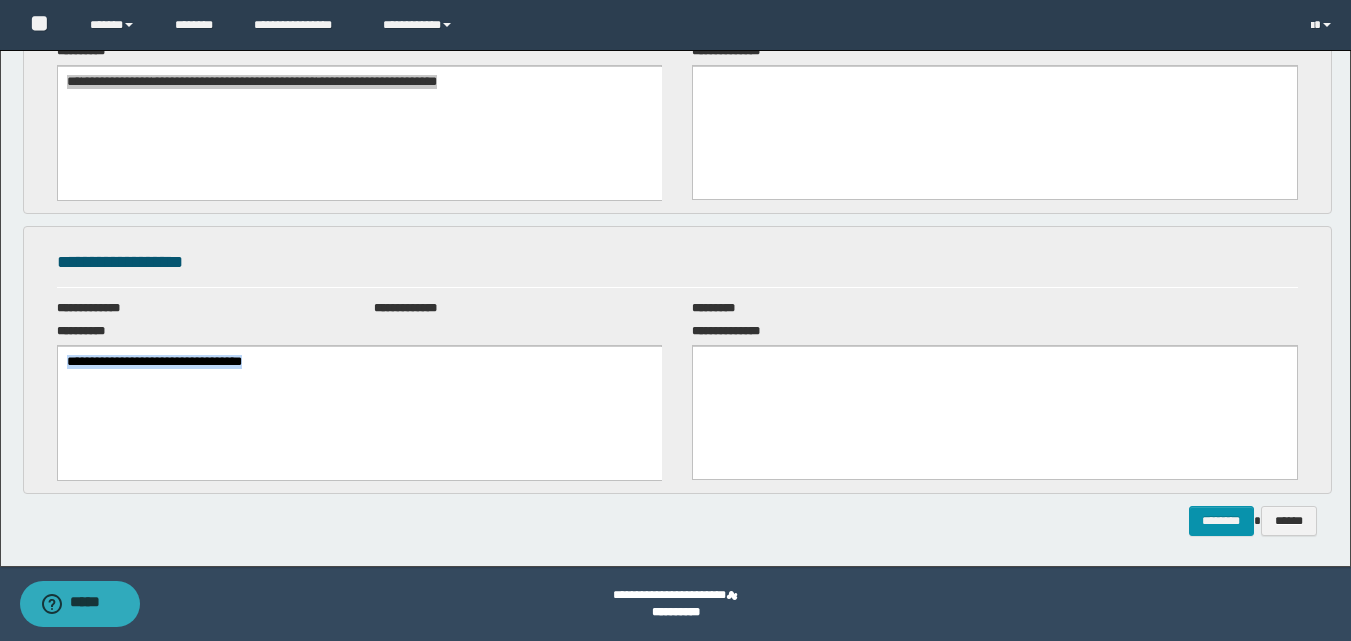 copy on "**********" 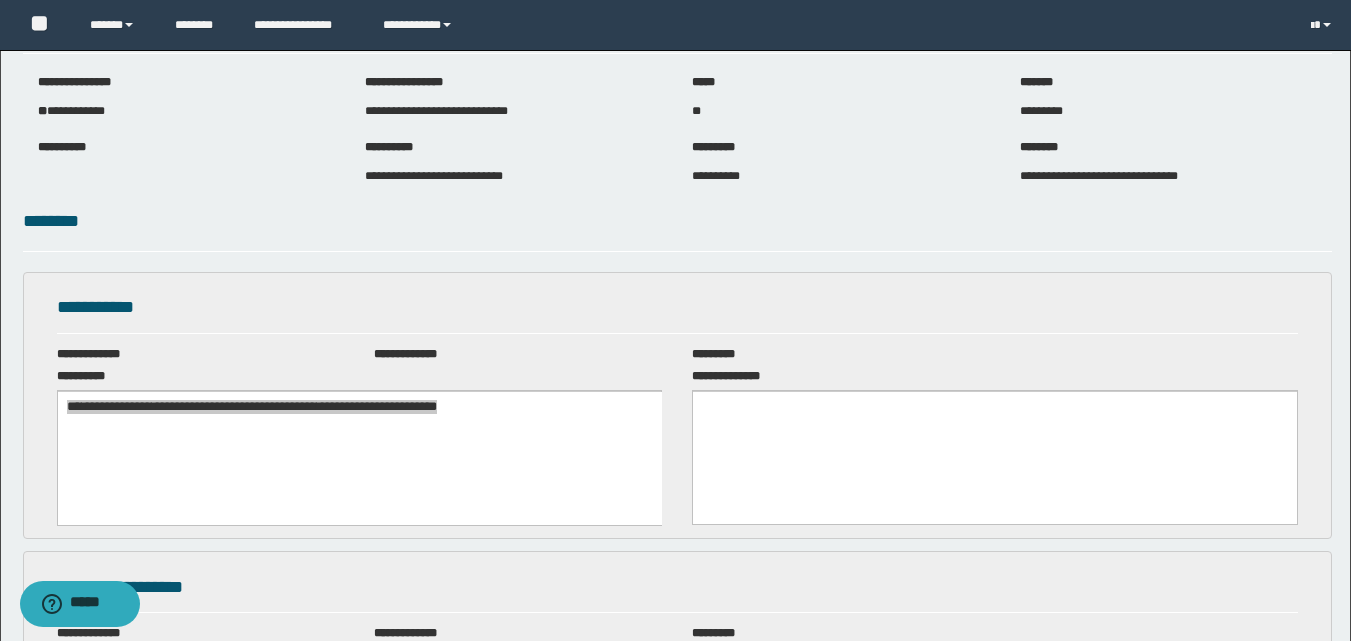scroll, scrollTop: 100, scrollLeft: 0, axis: vertical 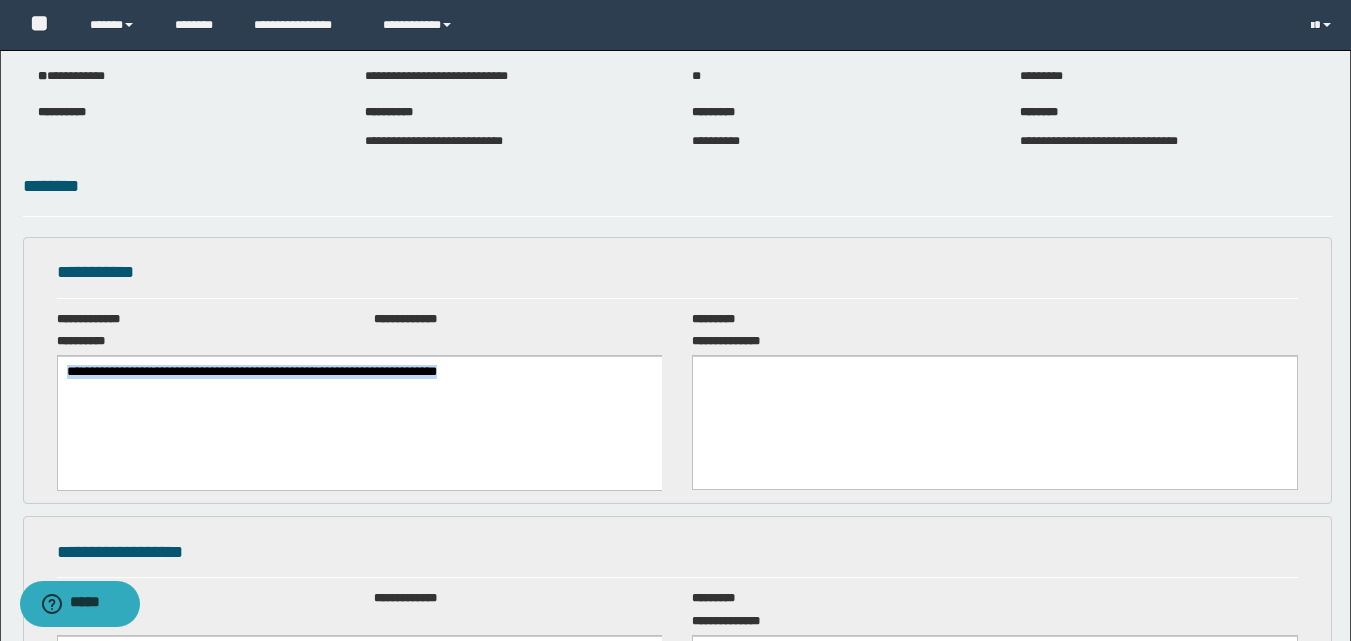 copy on "**********" 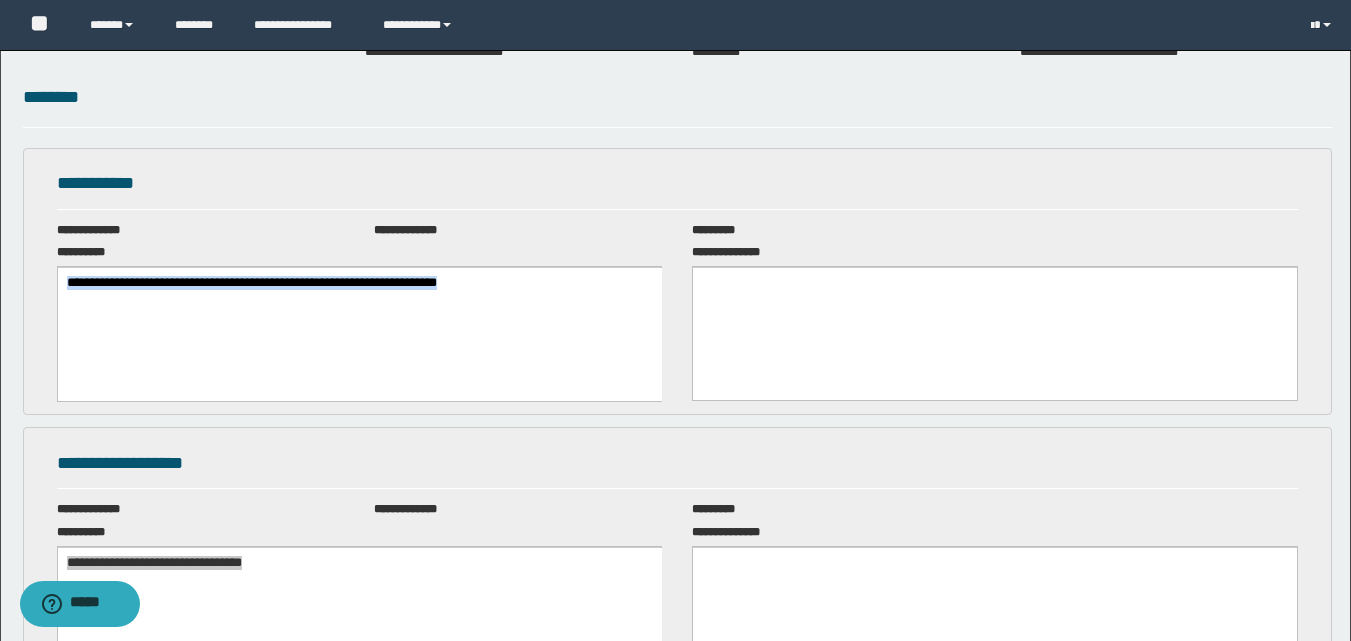 scroll, scrollTop: 390, scrollLeft: 0, axis: vertical 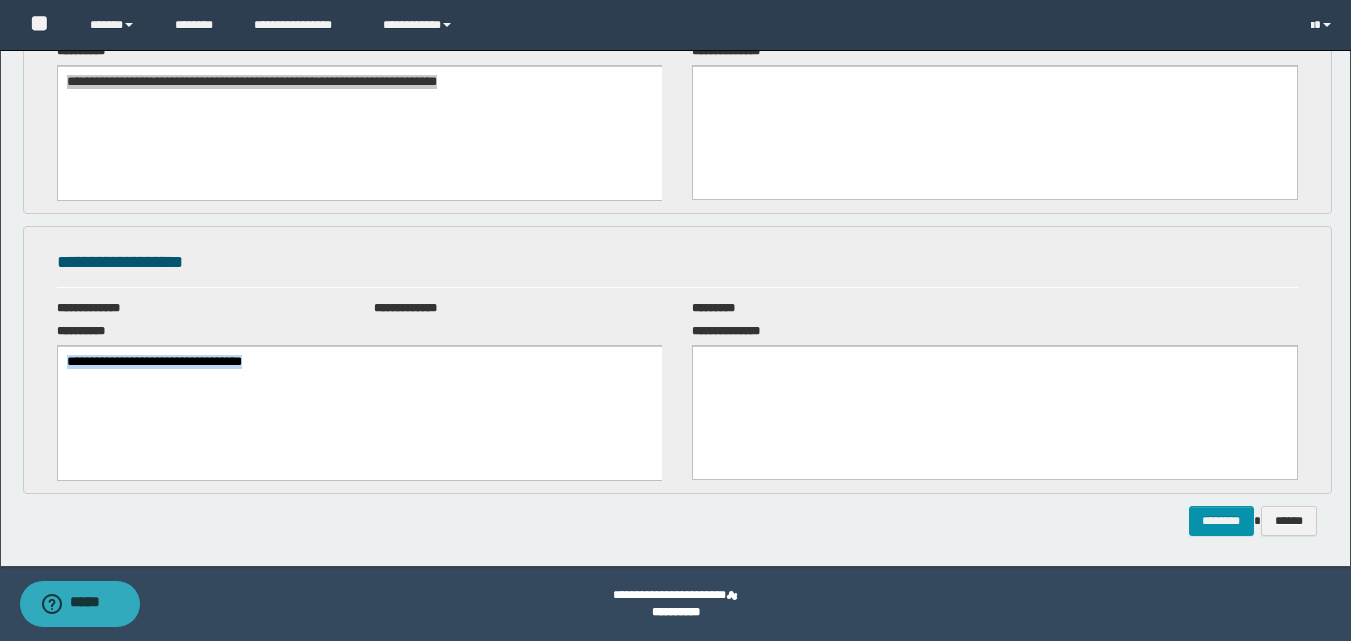copy on "**********" 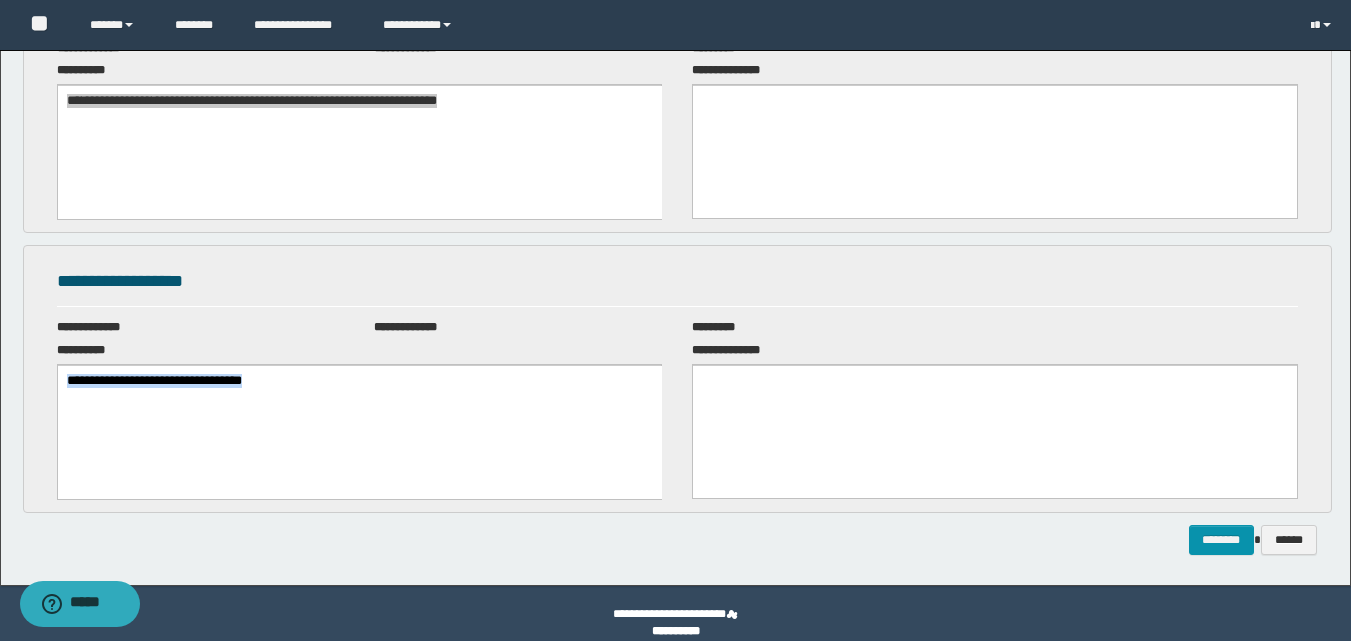 scroll, scrollTop: 390, scrollLeft: 0, axis: vertical 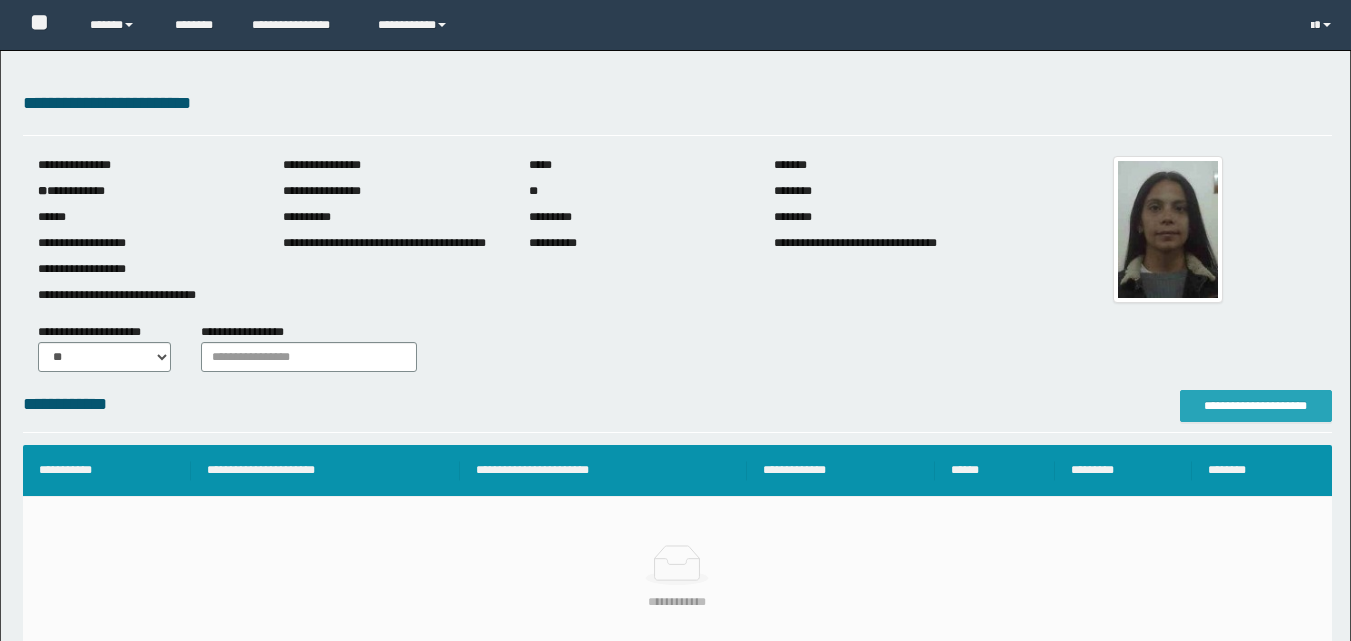 click on "**********" at bounding box center (1256, 406) 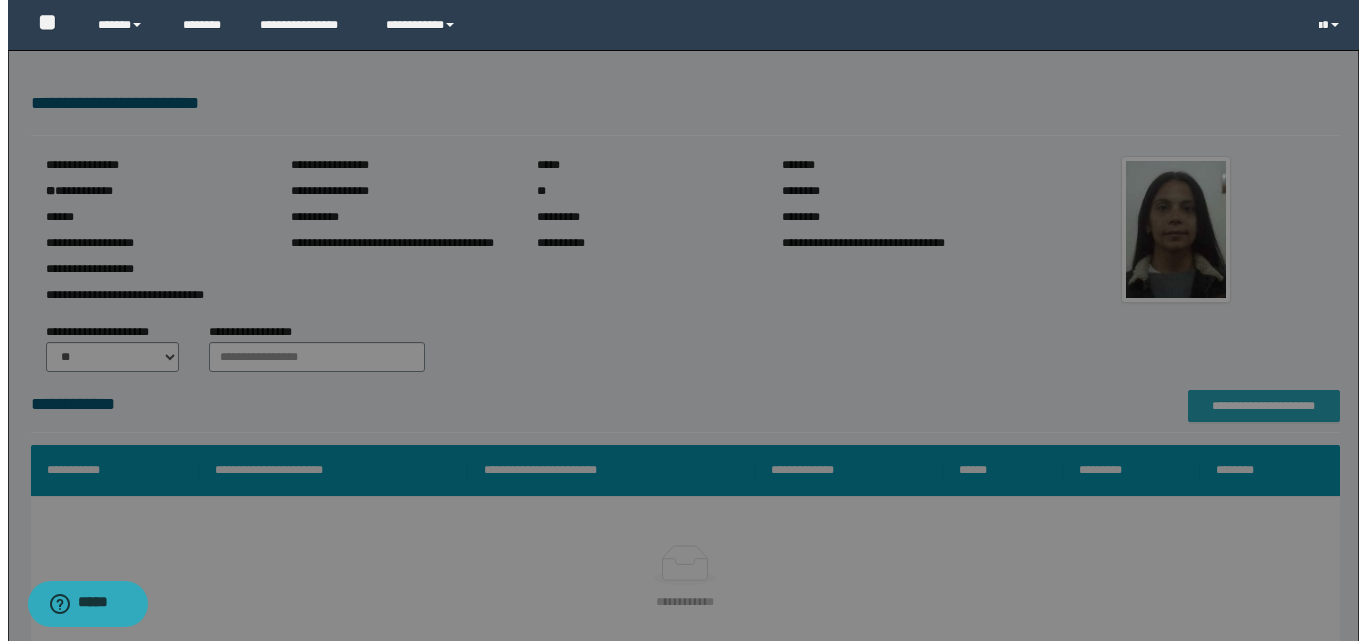 scroll, scrollTop: 0, scrollLeft: 0, axis: both 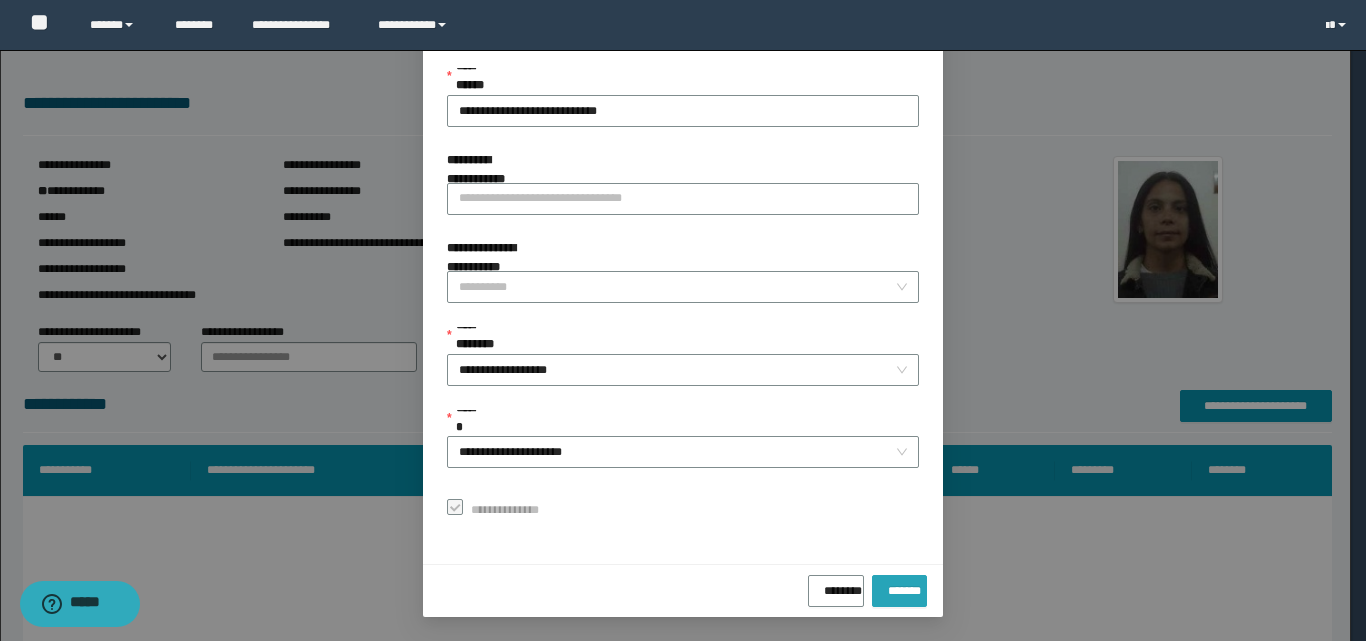 click on "*******" at bounding box center [899, 587] 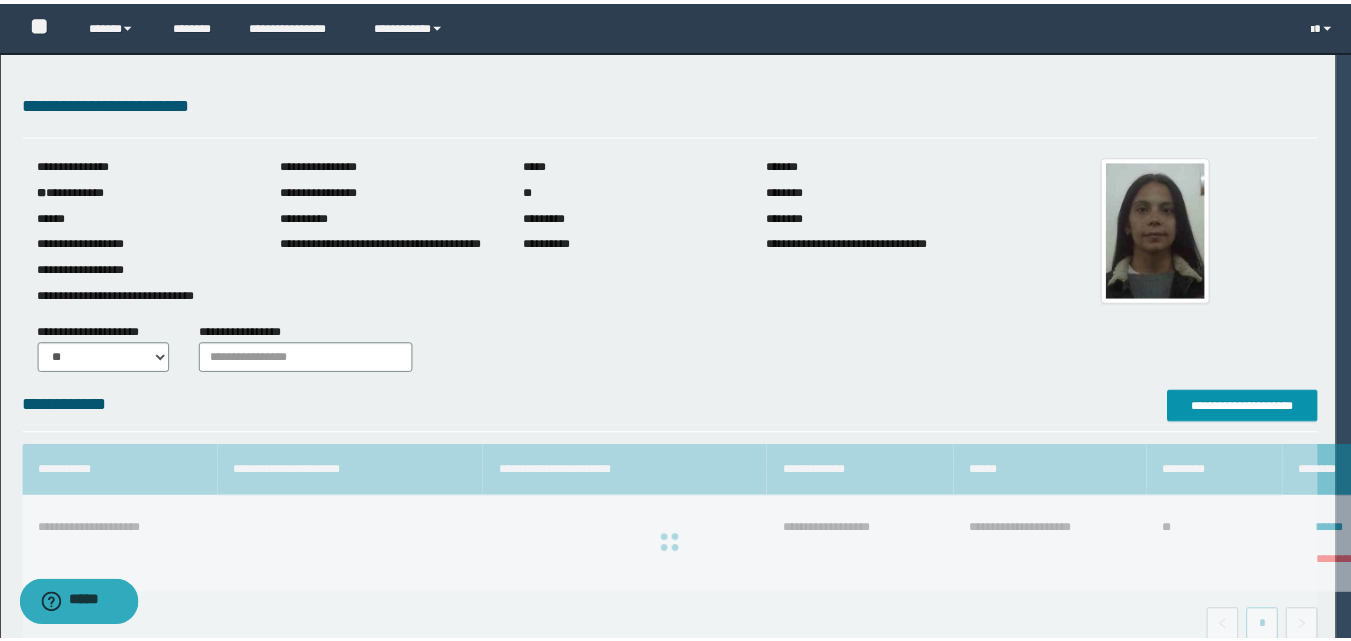 scroll, scrollTop: 64, scrollLeft: 0, axis: vertical 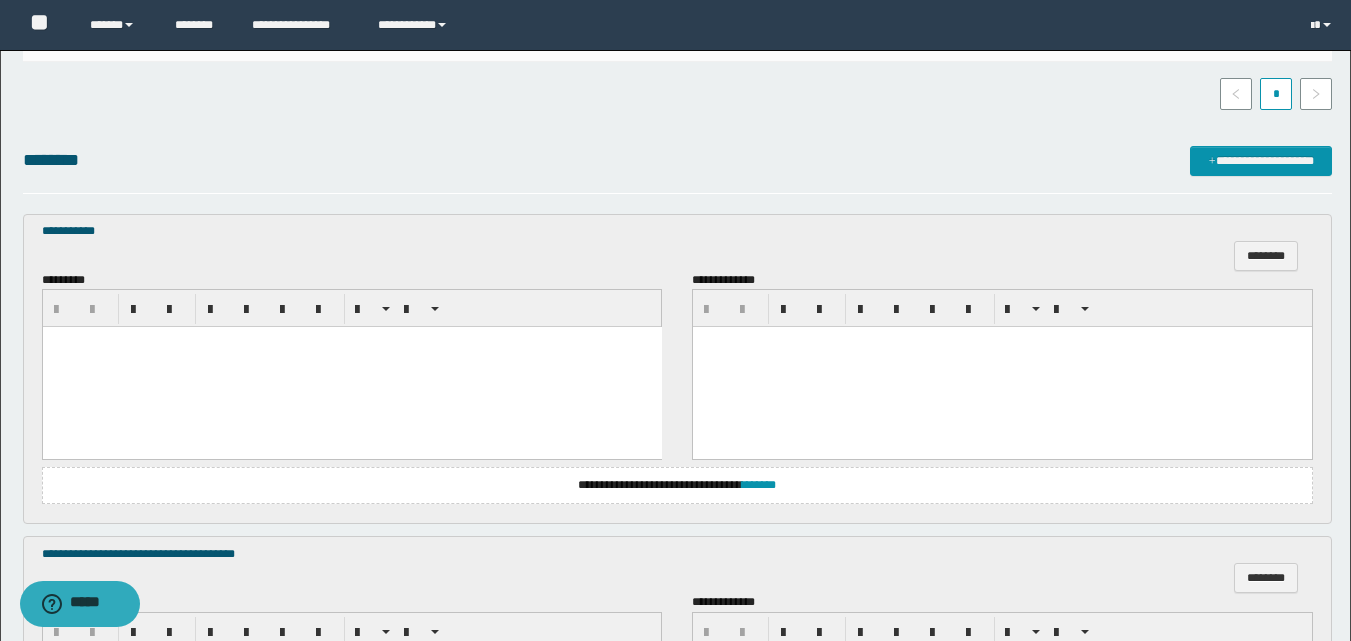 click at bounding box center [351, 367] 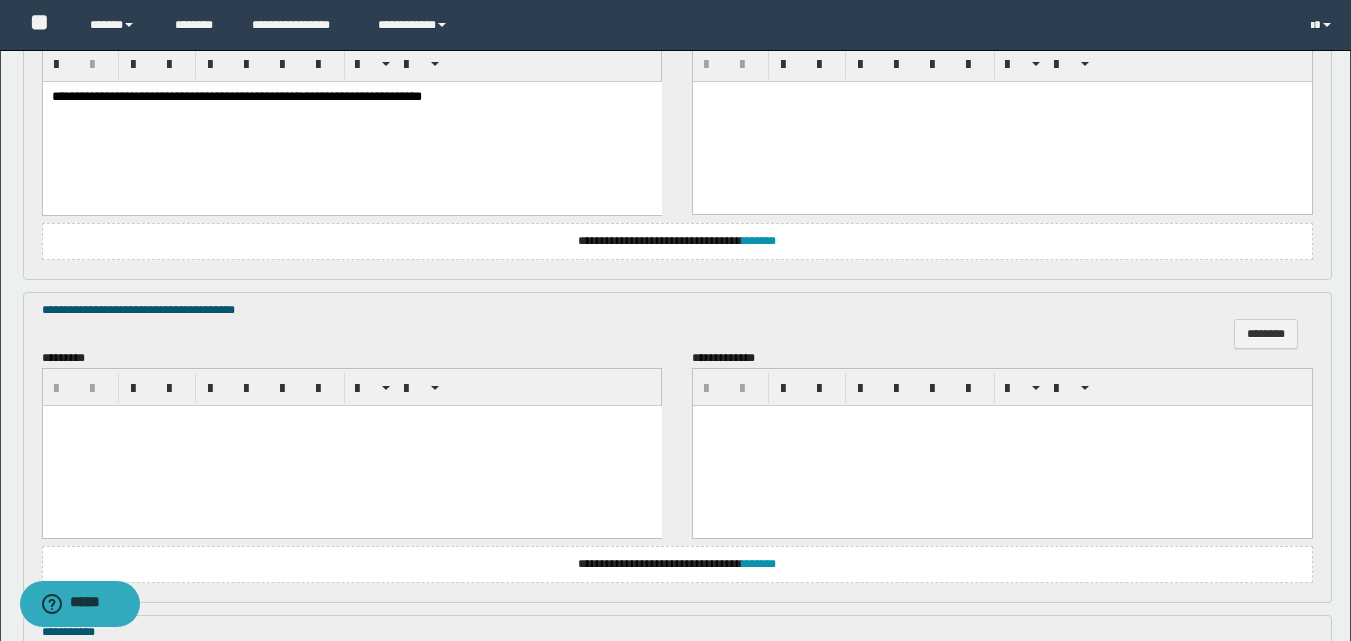 scroll, scrollTop: 800, scrollLeft: 0, axis: vertical 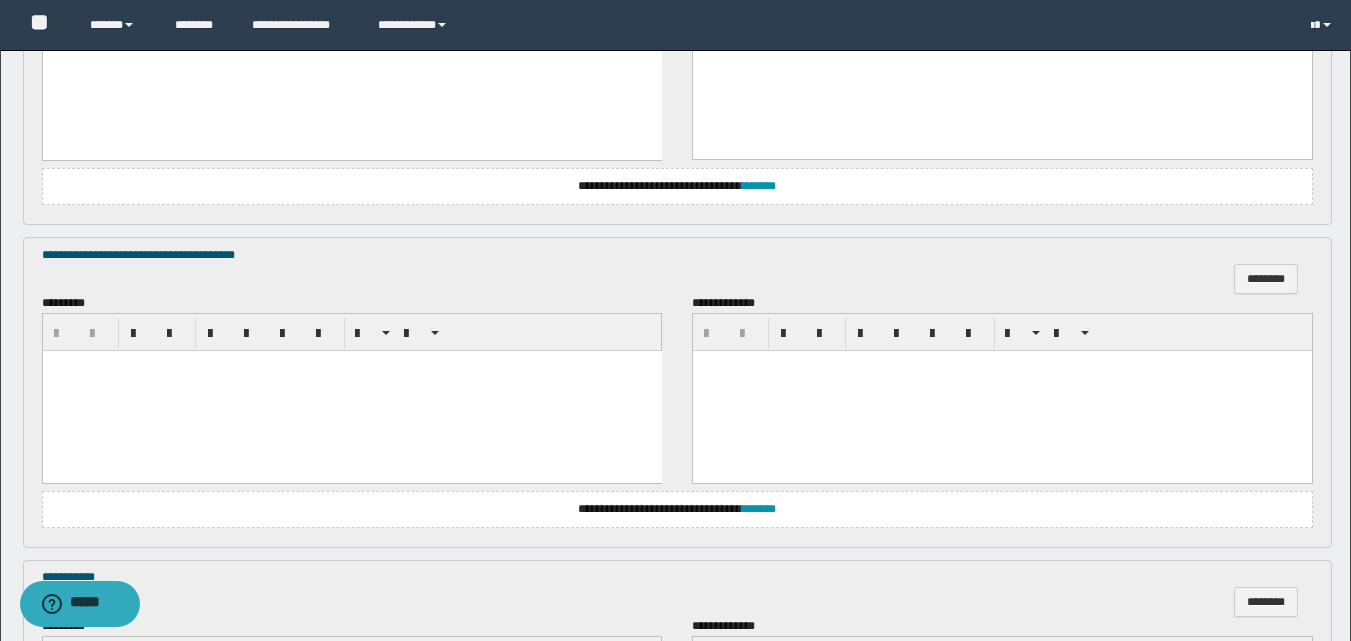 click at bounding box center [351, 391] 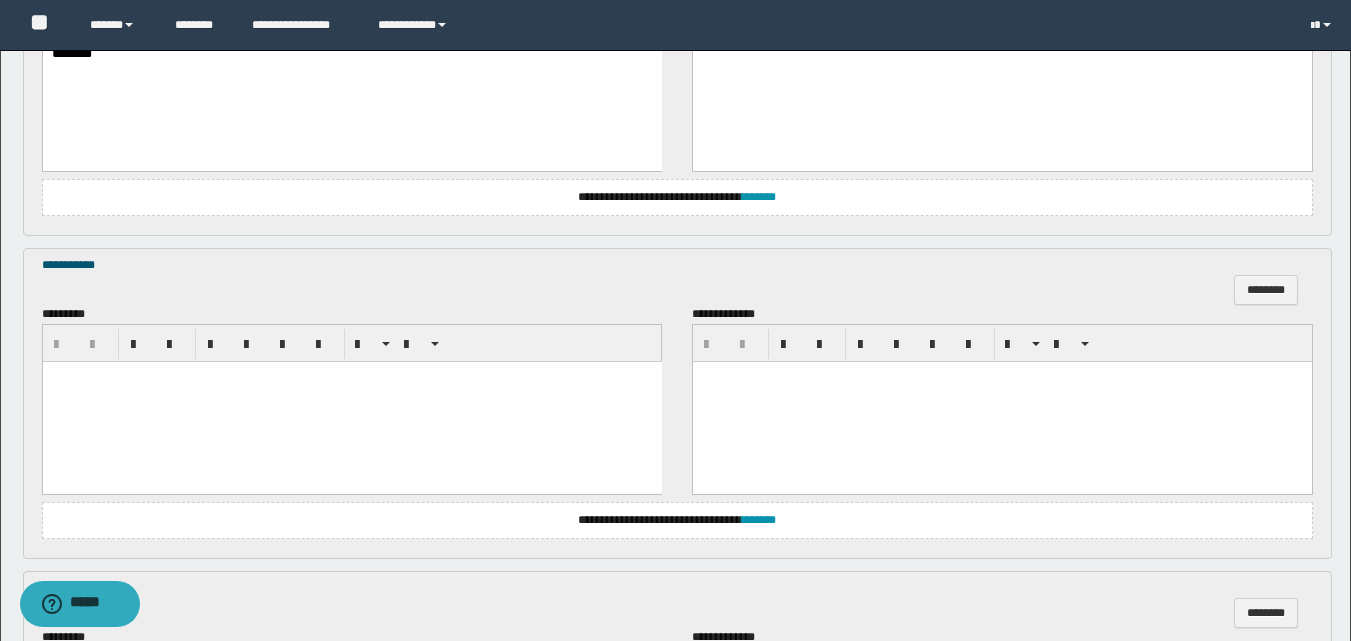 scroll, scrollTop: 1200, scrollLeft: 0, axis: vertical 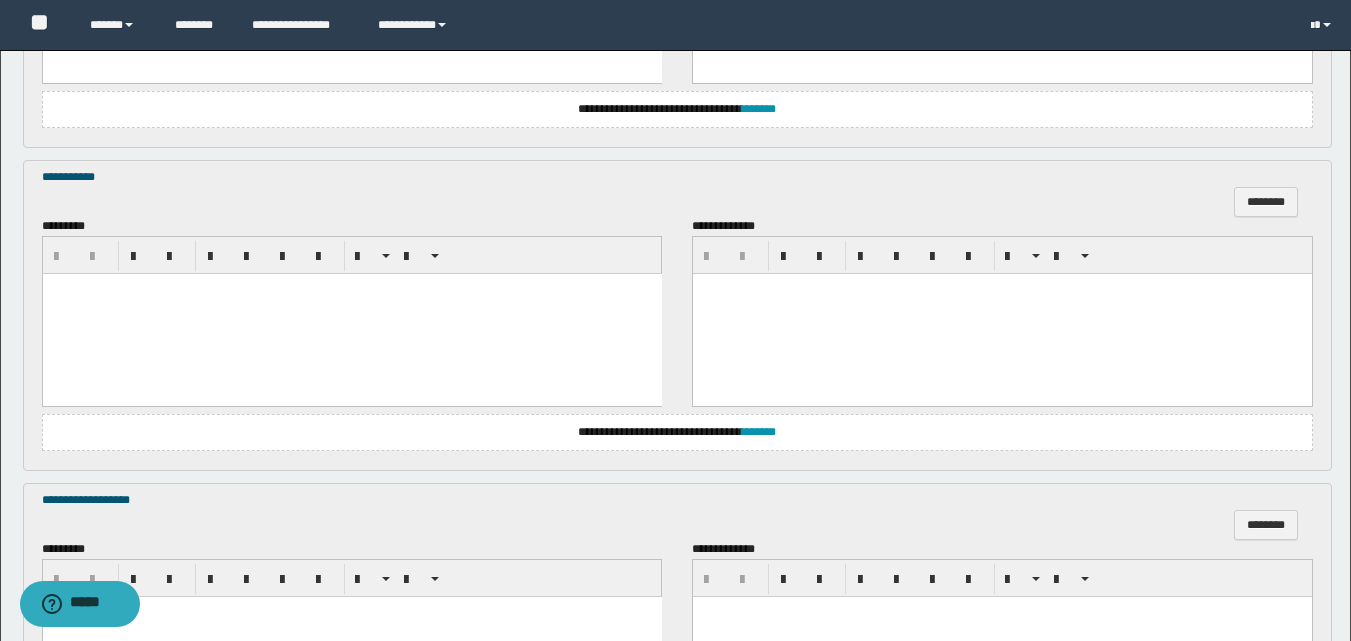 click at bounding box center (351, 313) 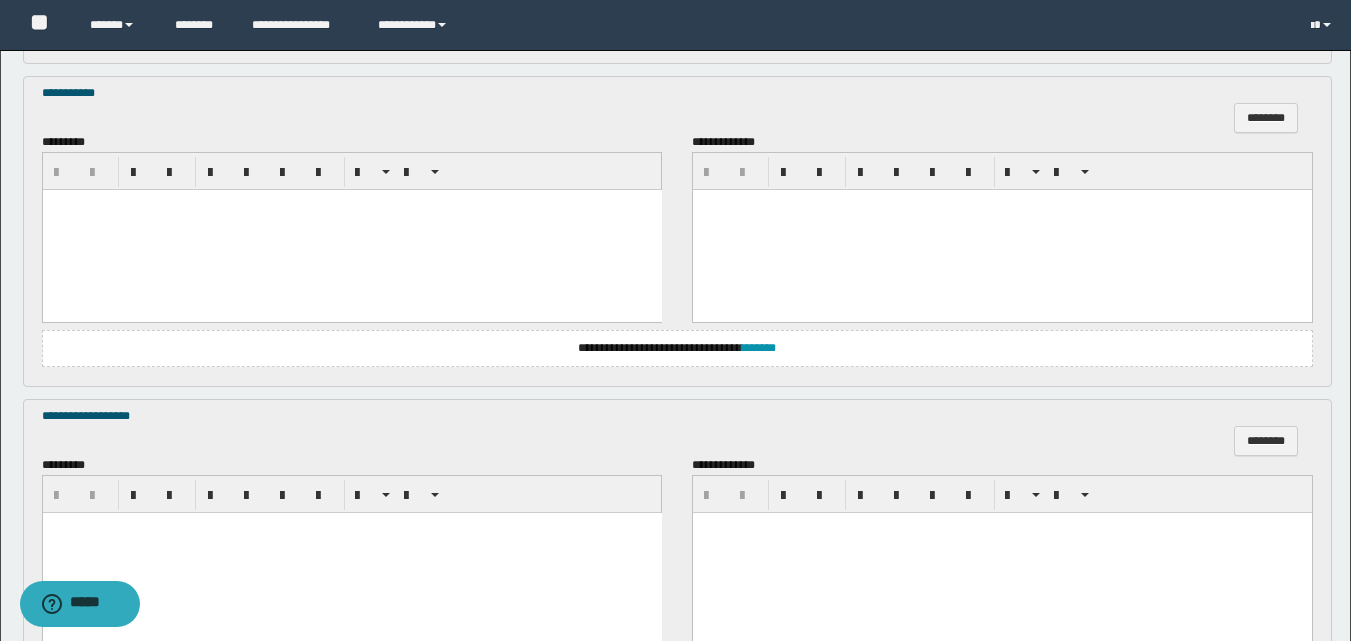 scroll, scrollTop: 1500, scrollLeft: 0, axis: vertical 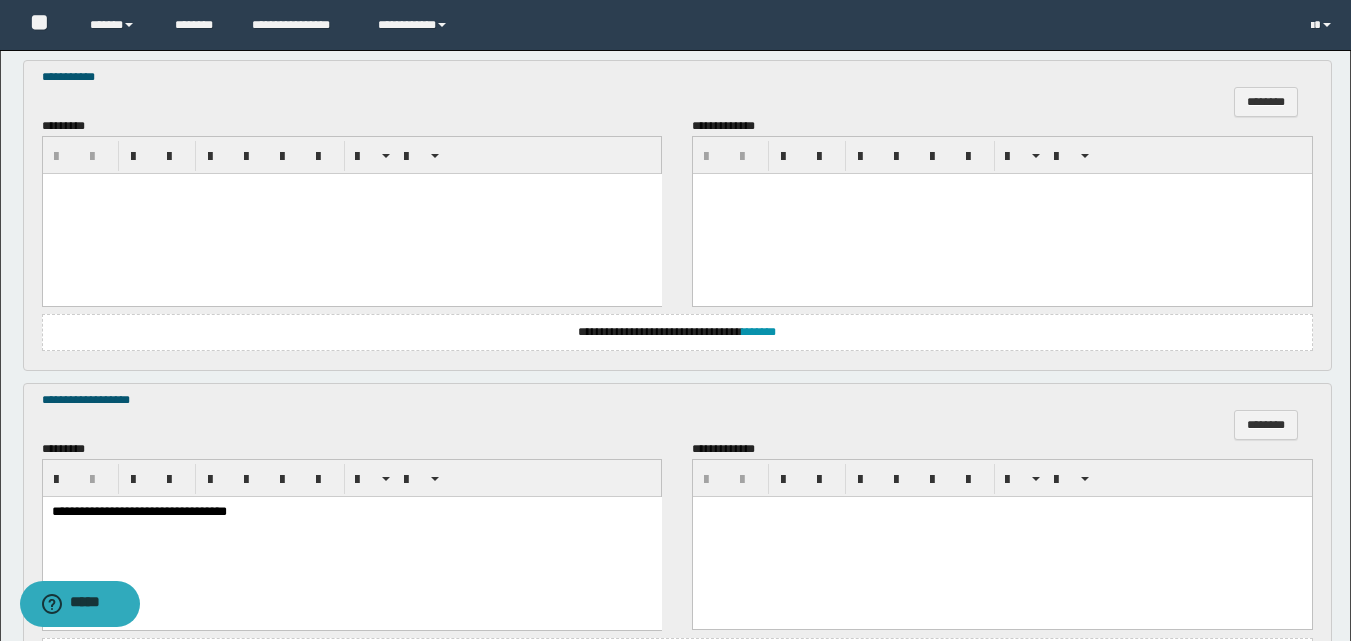 click at bounding box center [351, 213] 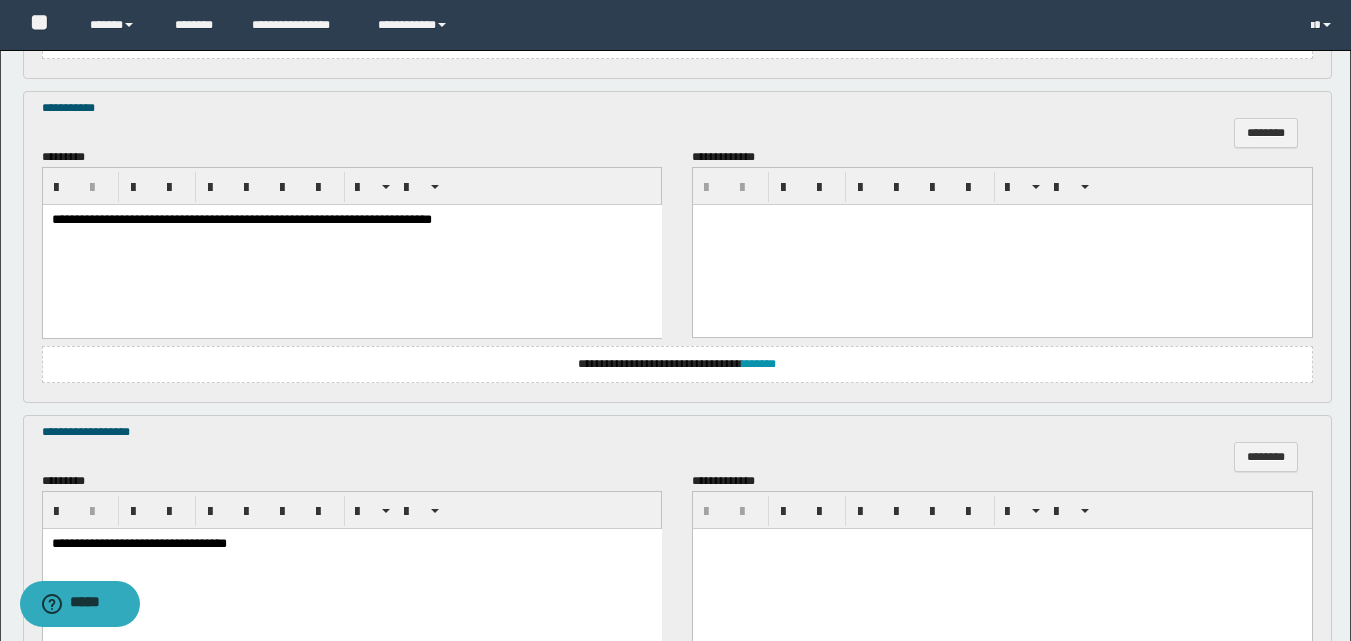 scroll, scrollTop: 1505, scrollLeft: 0, axis: vertical 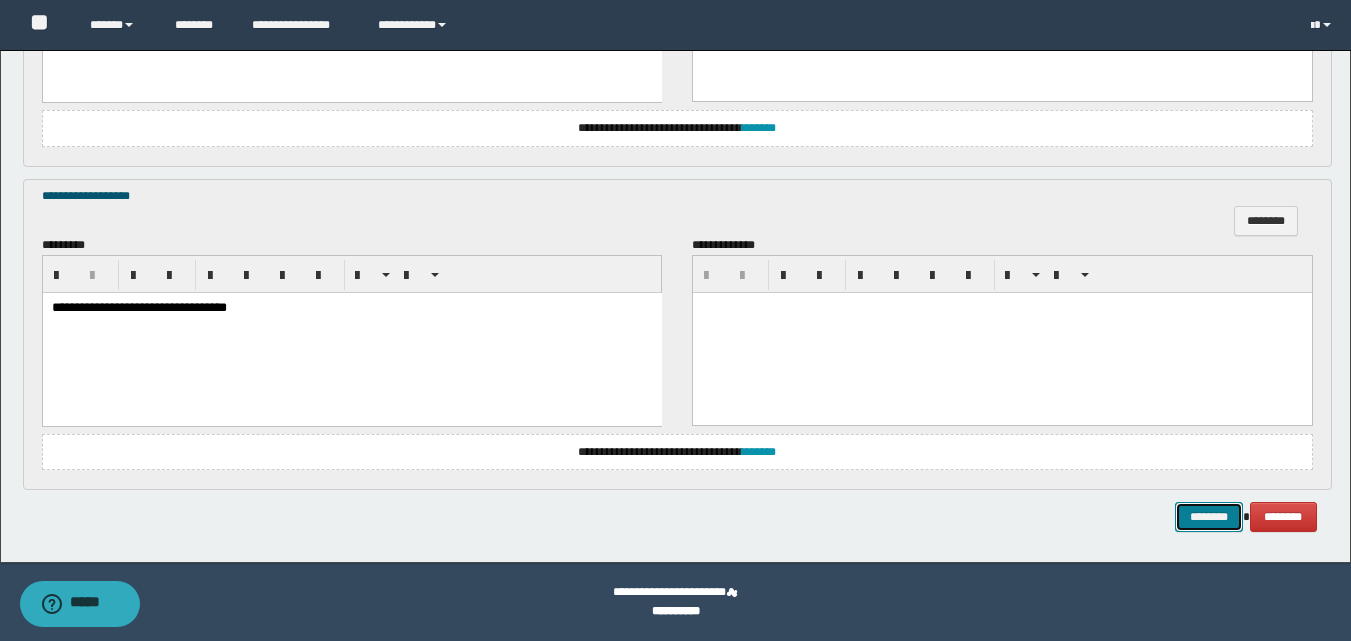 click on "********" at bounding box center (1209, 517) 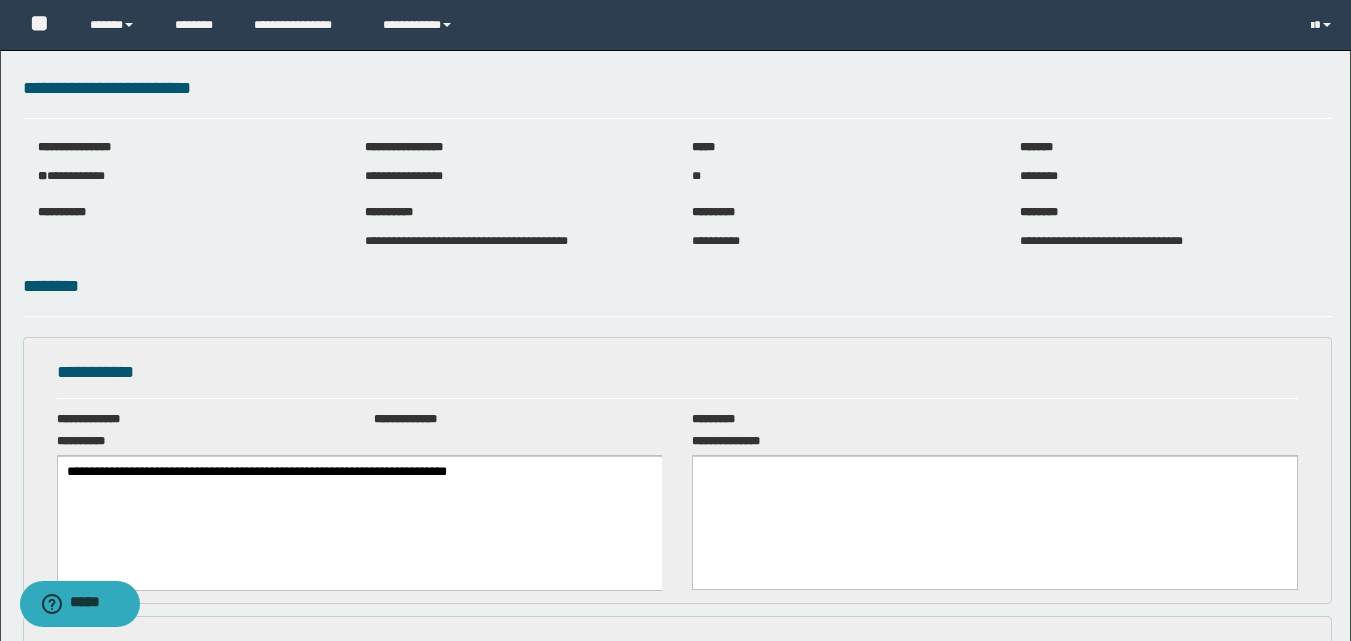scroll, scrollTop: 0, scrollLeft: 0, axis: both 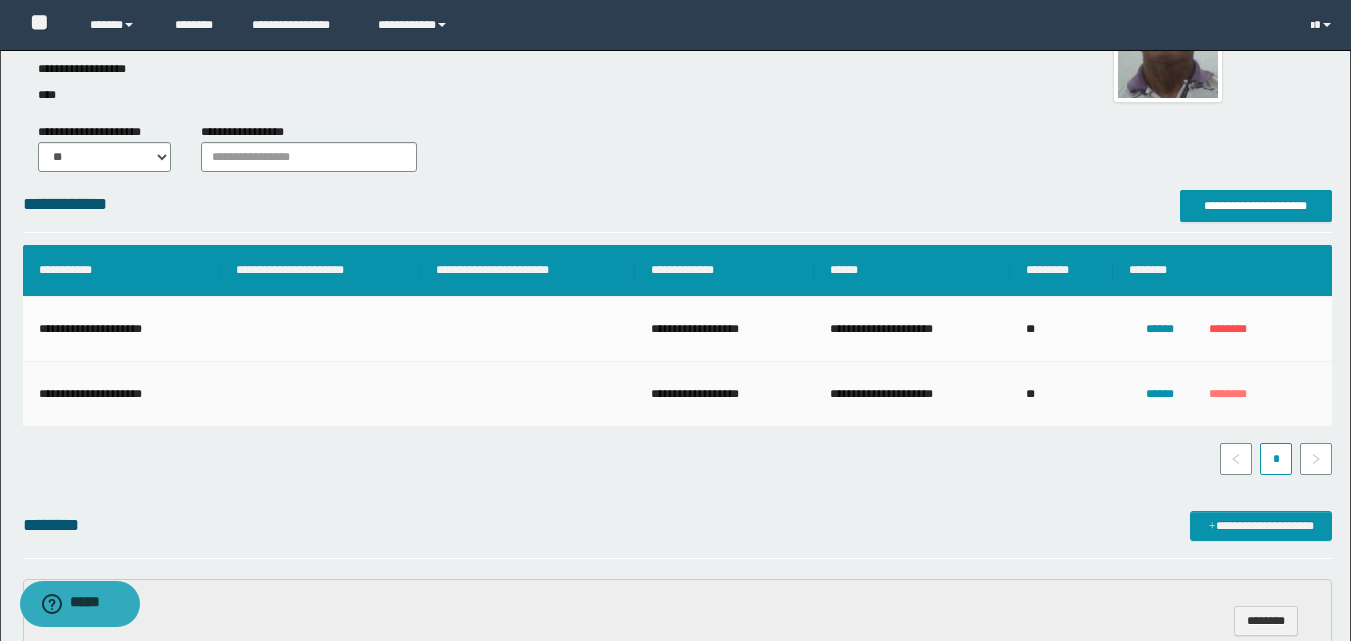 click on "********" at bounding box center [1228, 394] 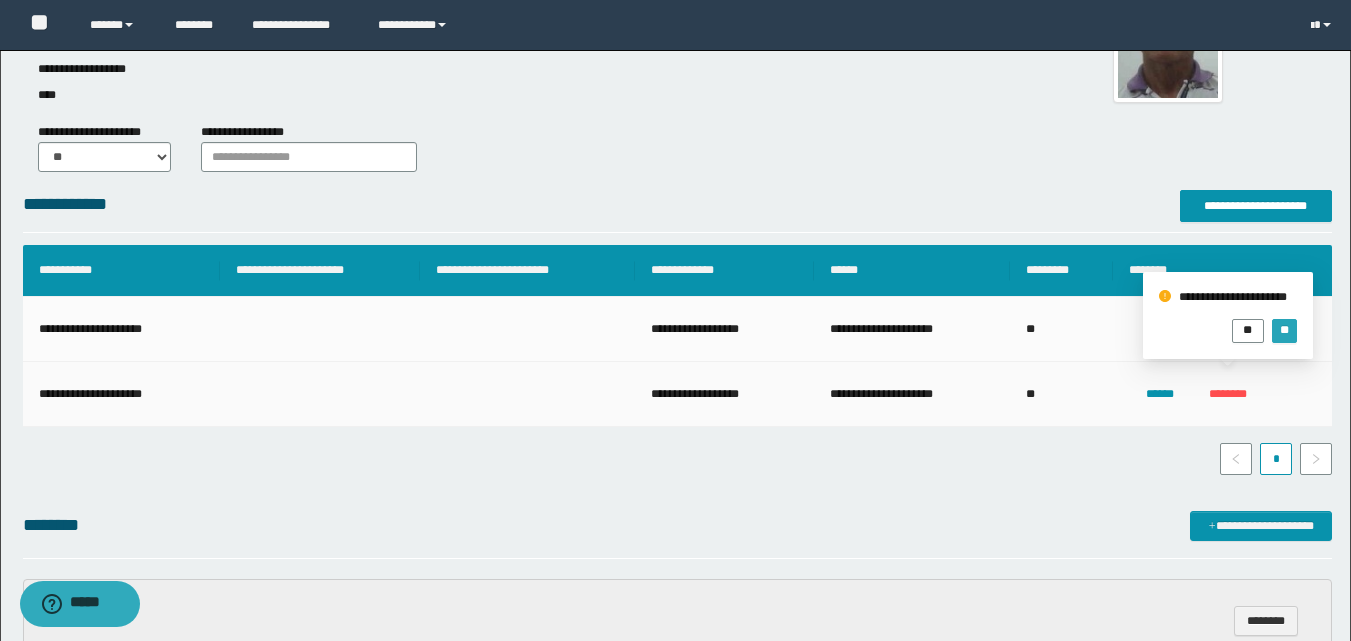 click on "**" at bounding box center (1284, 330) 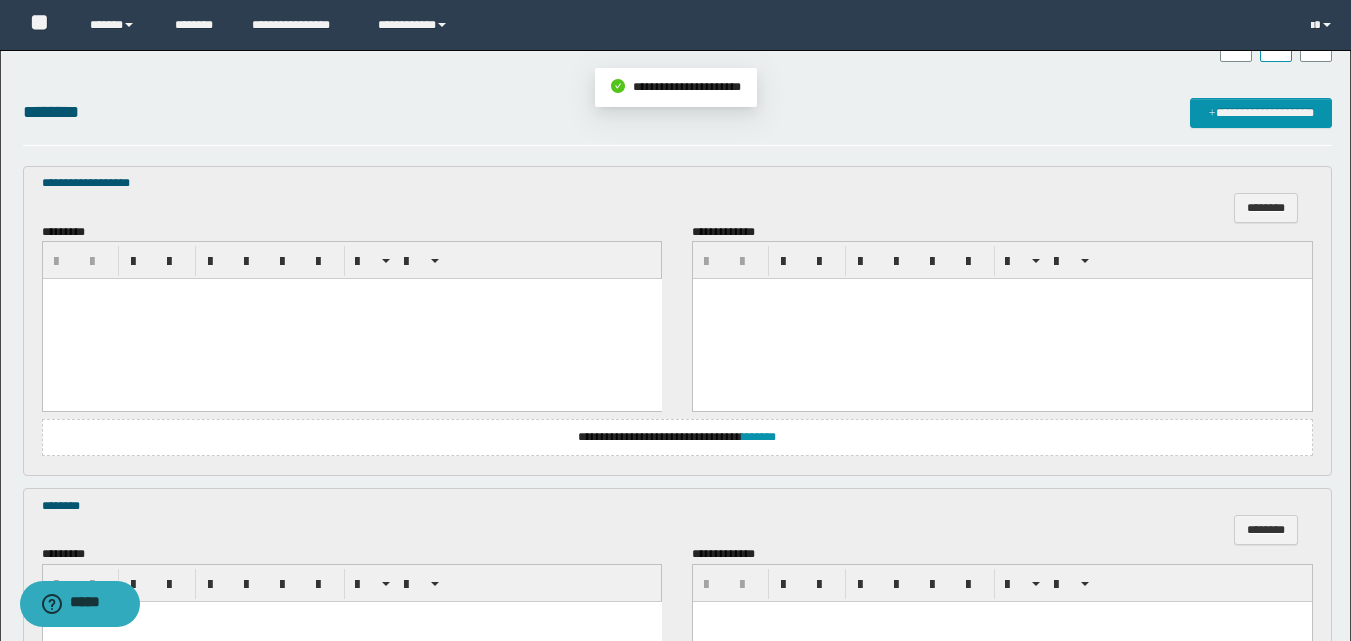 scroll, scrollTop: 600, scrollLeft: 0, axis: vertical 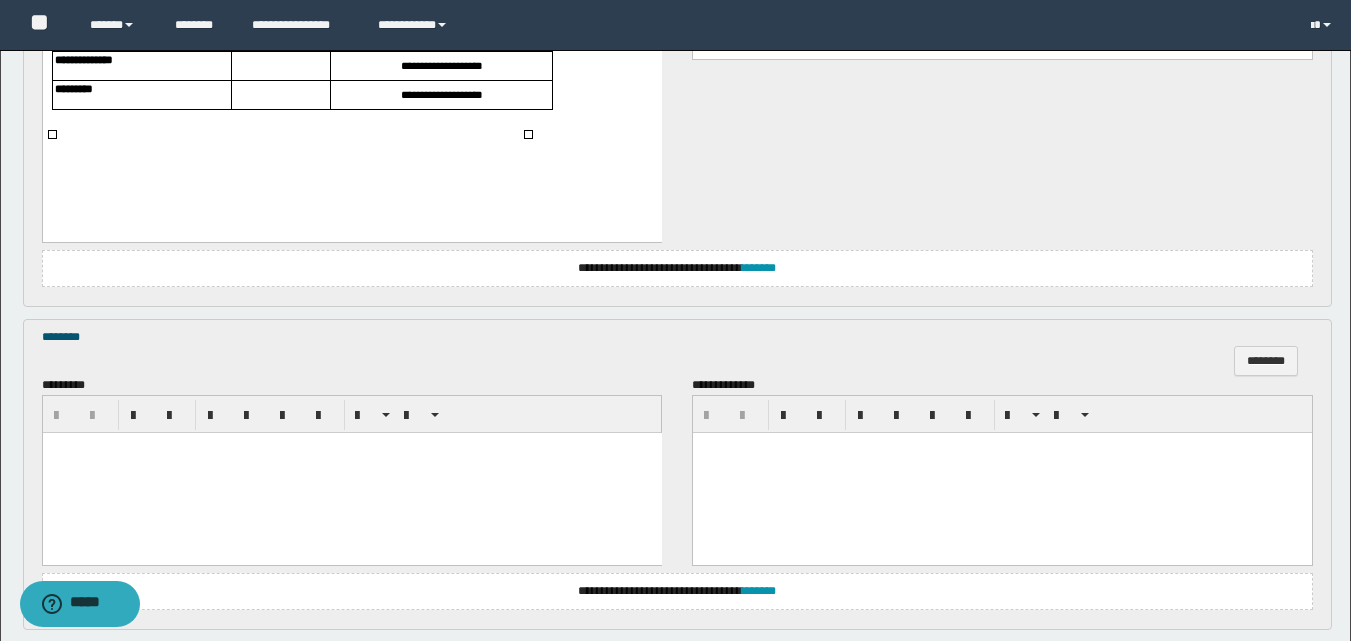 click at bounding box center (351, 473) 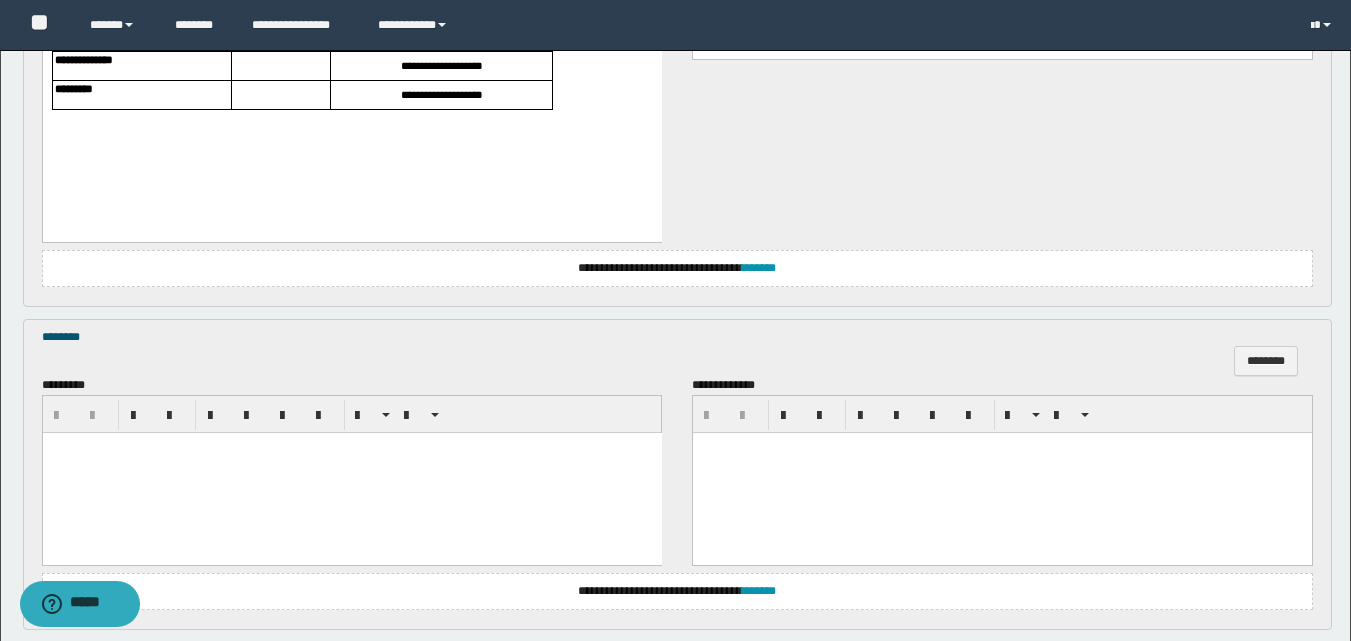 type 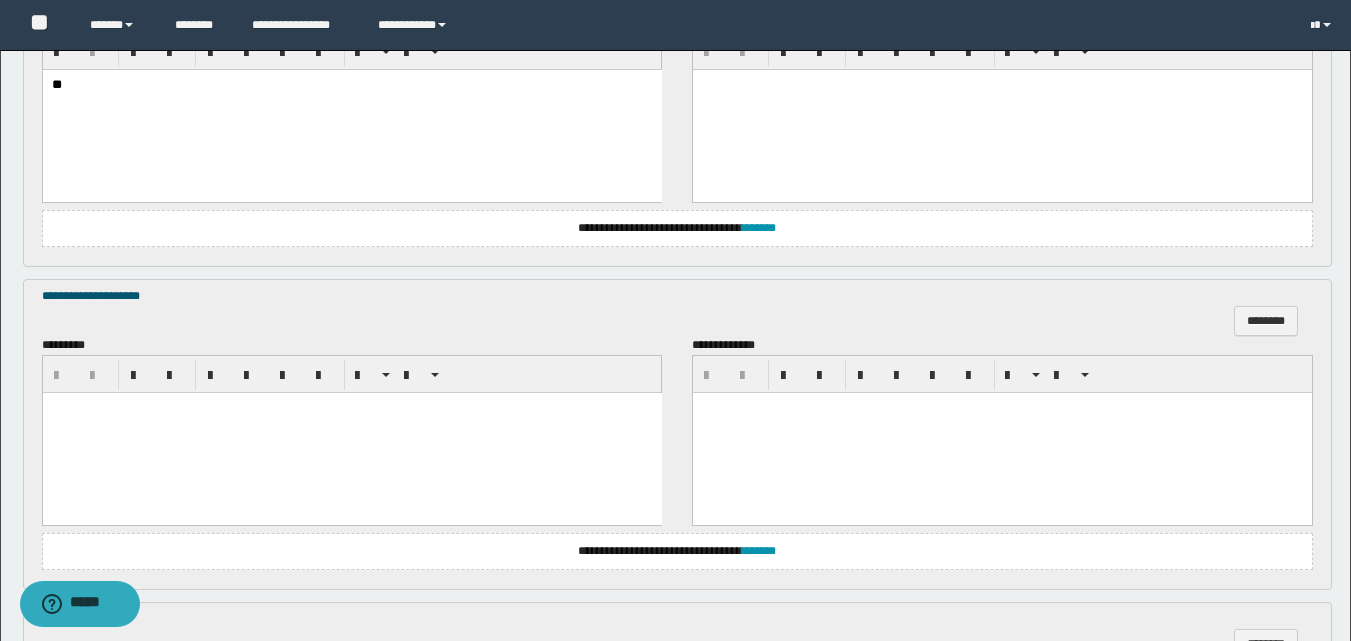 scroll, scrollTop: 1300, scrollLeft: 0, axis: vertical 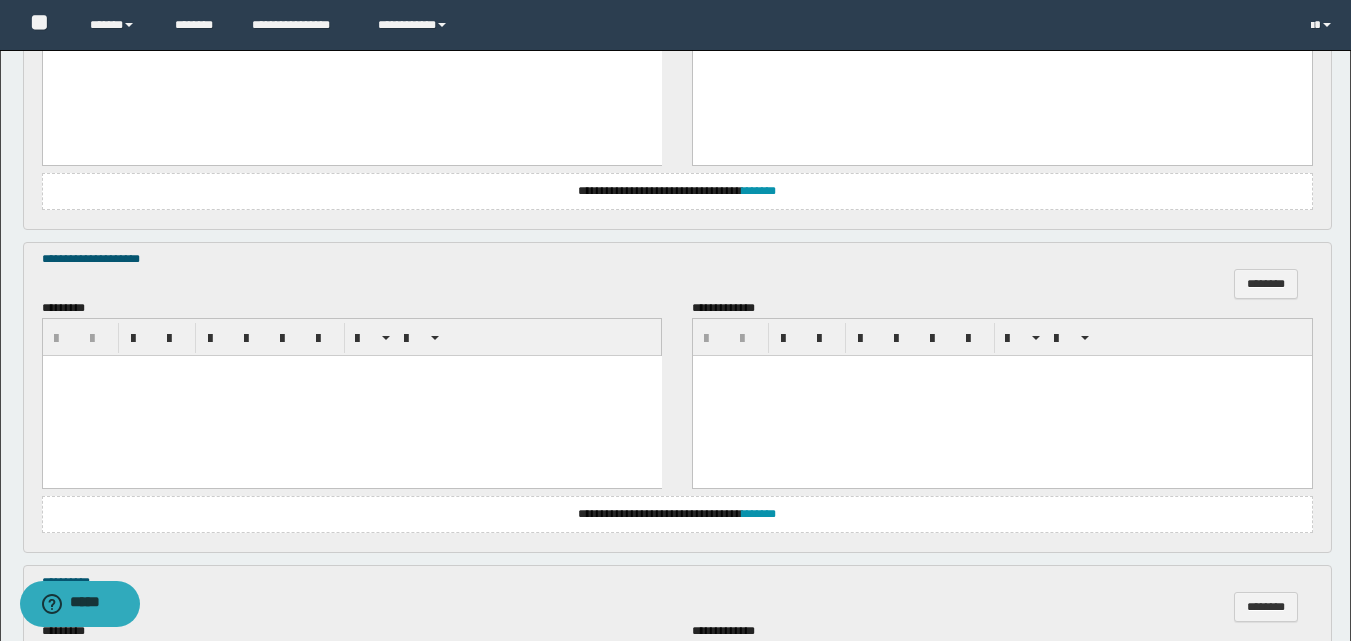 click at bounding box center (351, 395) 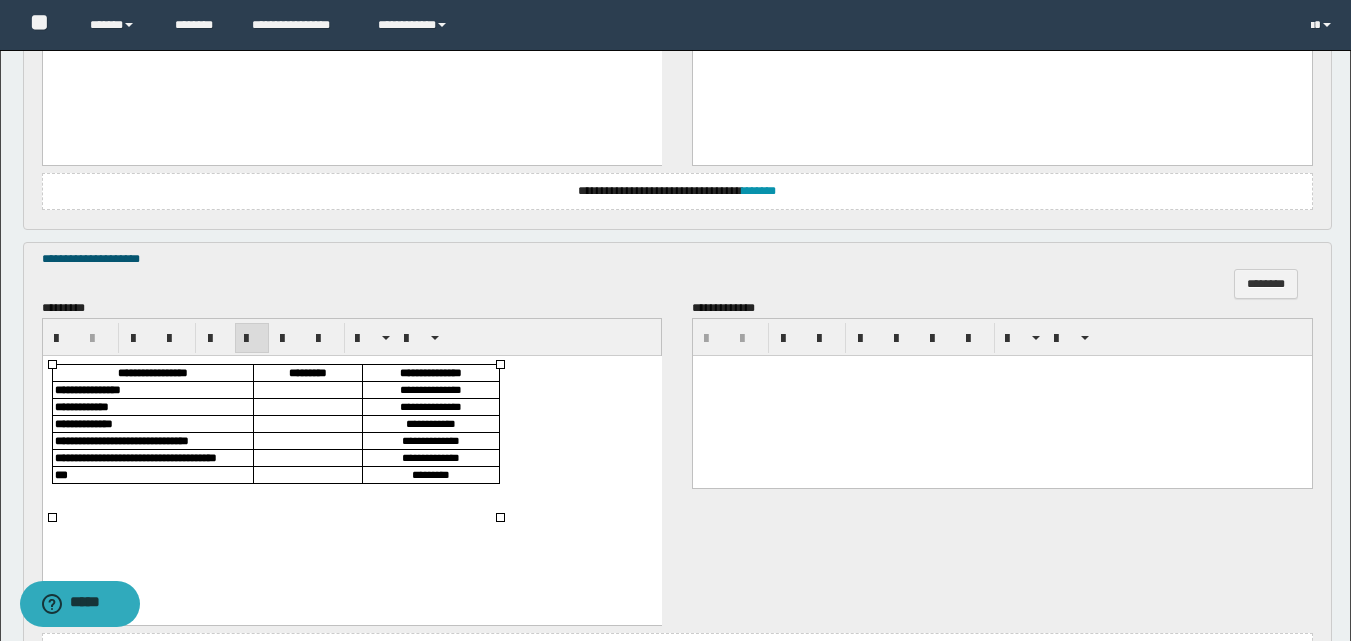 click at bounding box center (307, 389) 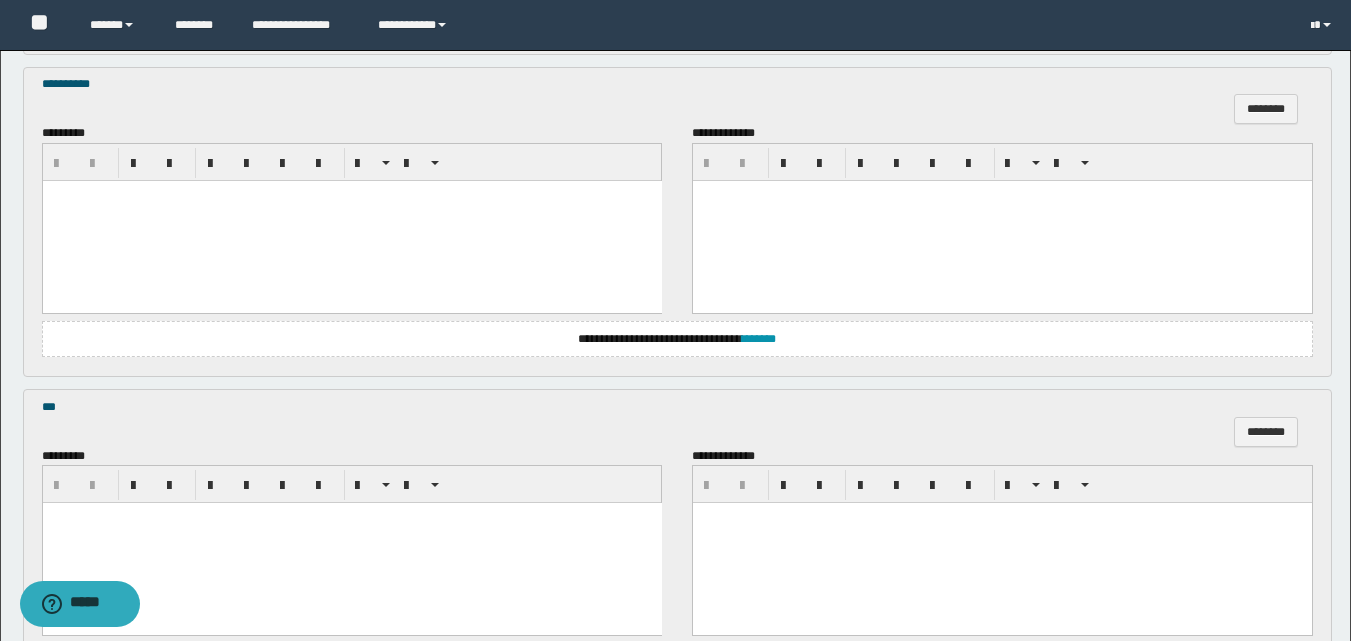 scroll, scrollTop: 1900, scrollLeft: 0, axis: vertical 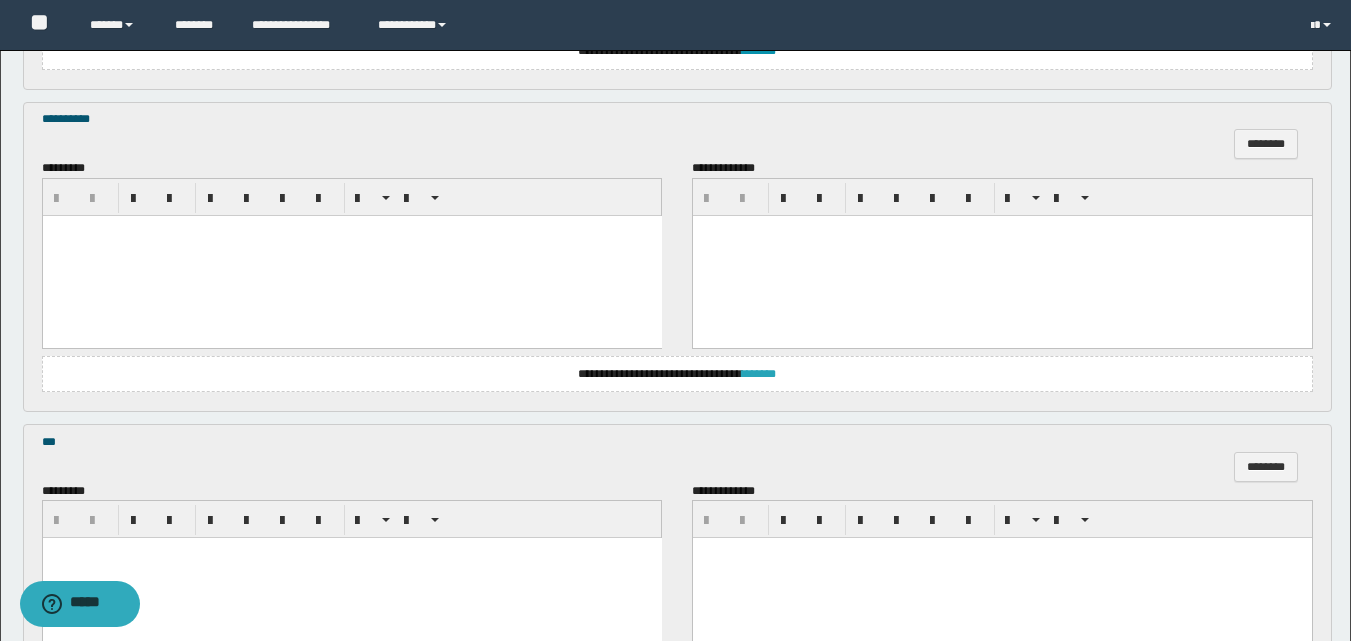 click on "*******" at bounding box center [759, 374] 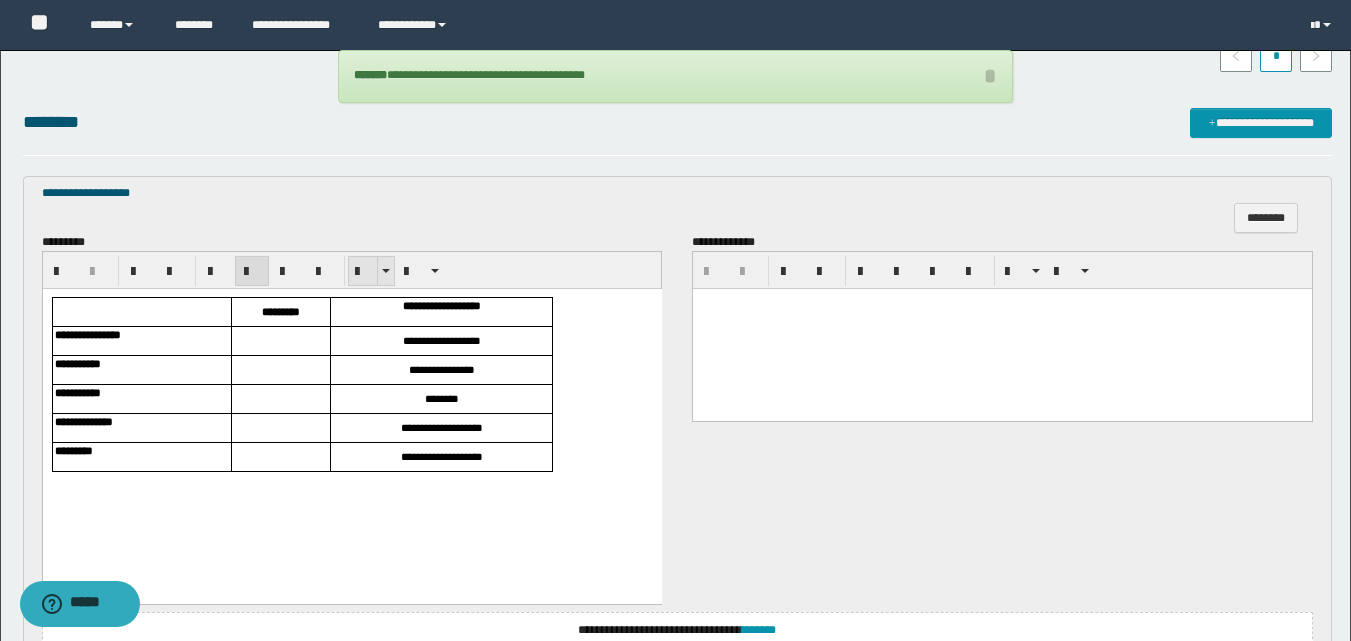 scroll, scrollTop: 600, scrollLeft: 0, axis: vertical 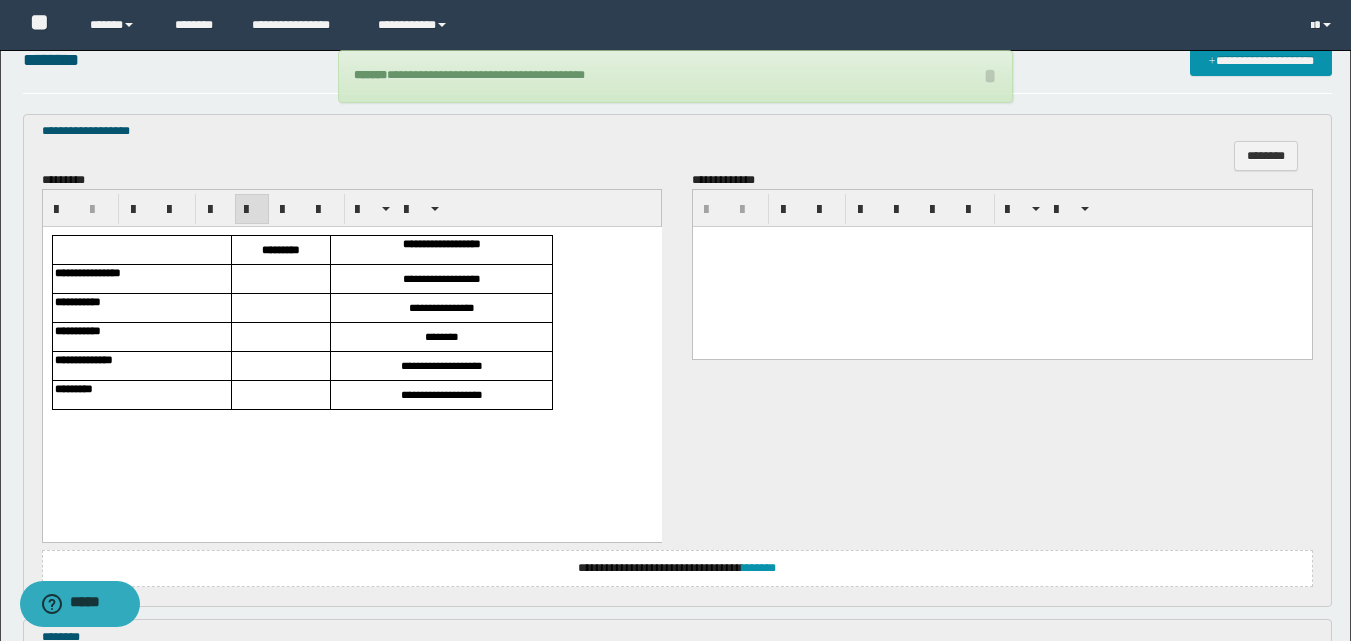 click at bounding box center (280, 279) 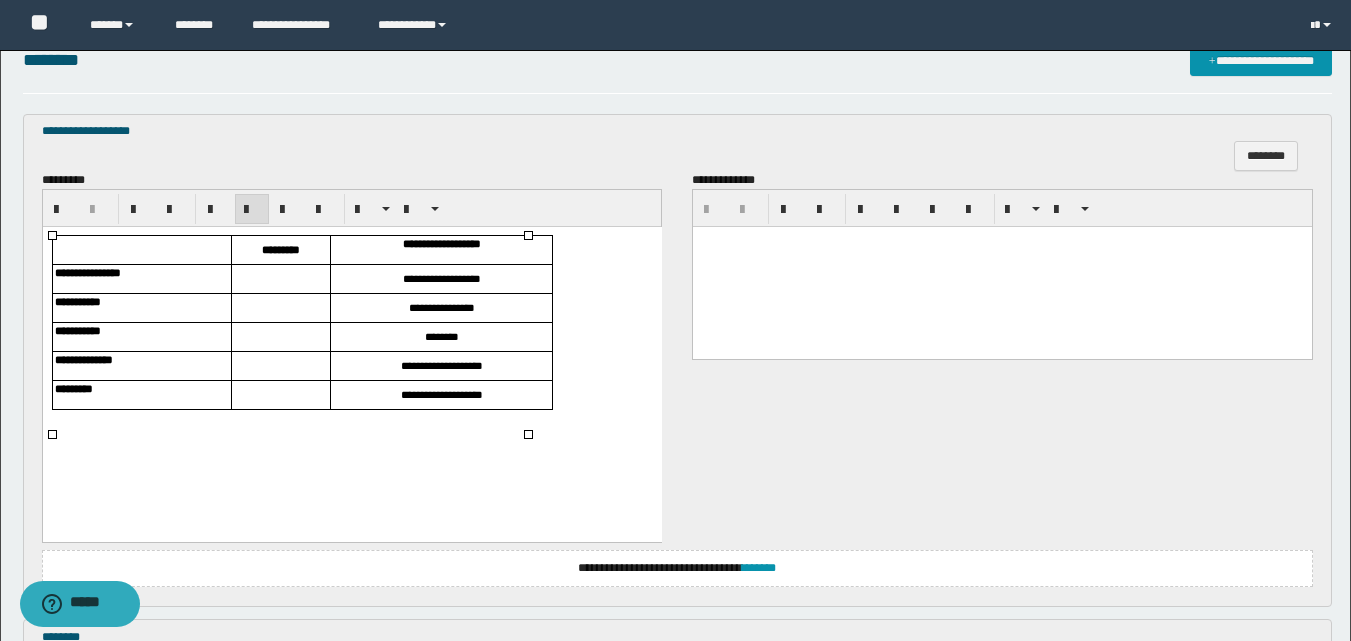type 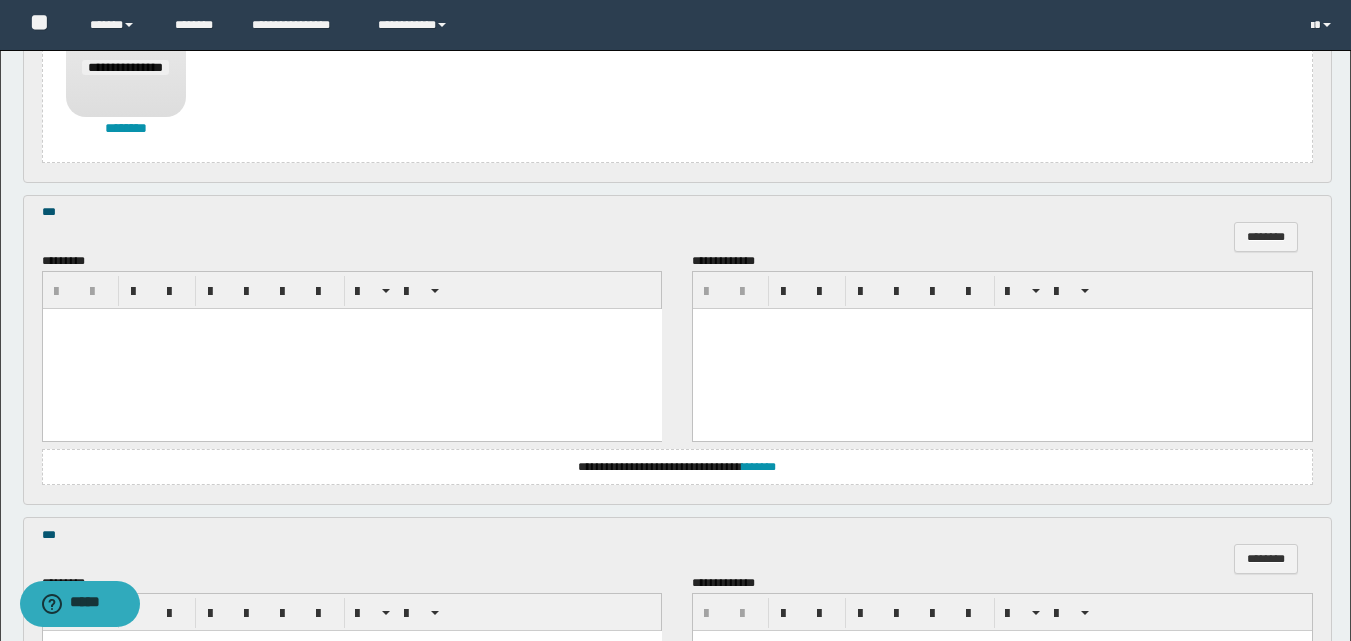scroll, scrollTop: 2300, scrollLeft: 0, axis: vertical 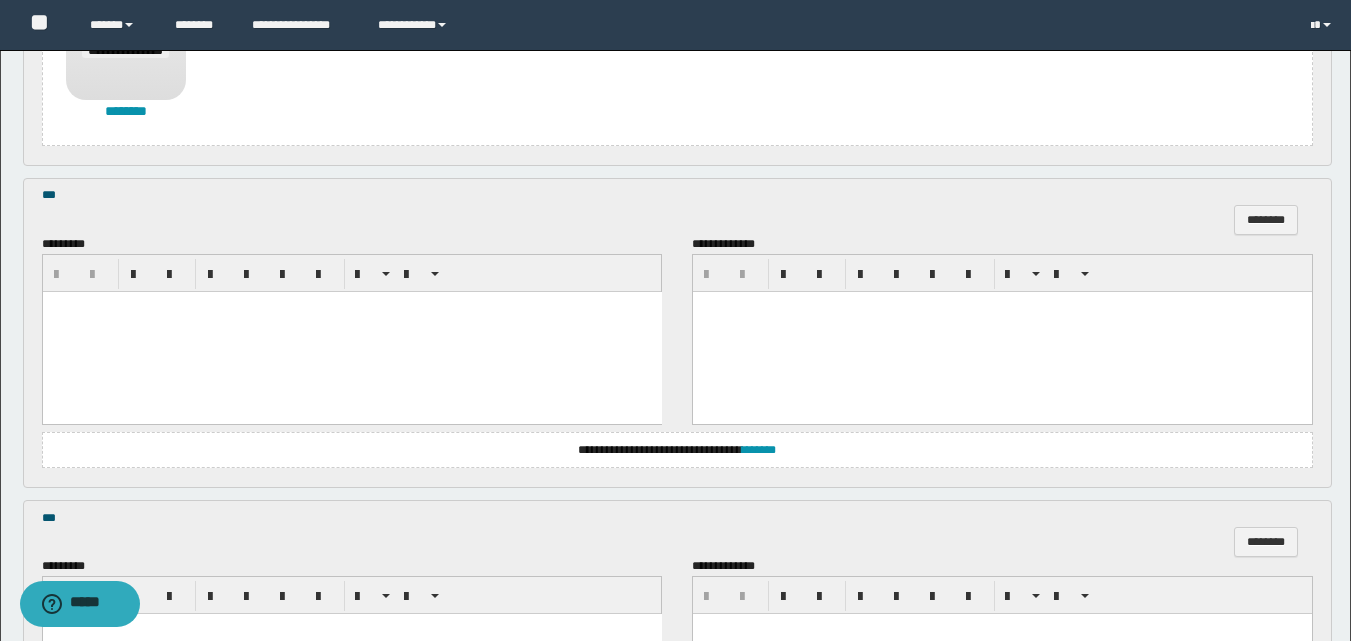 click at bounding box center (351, 331) 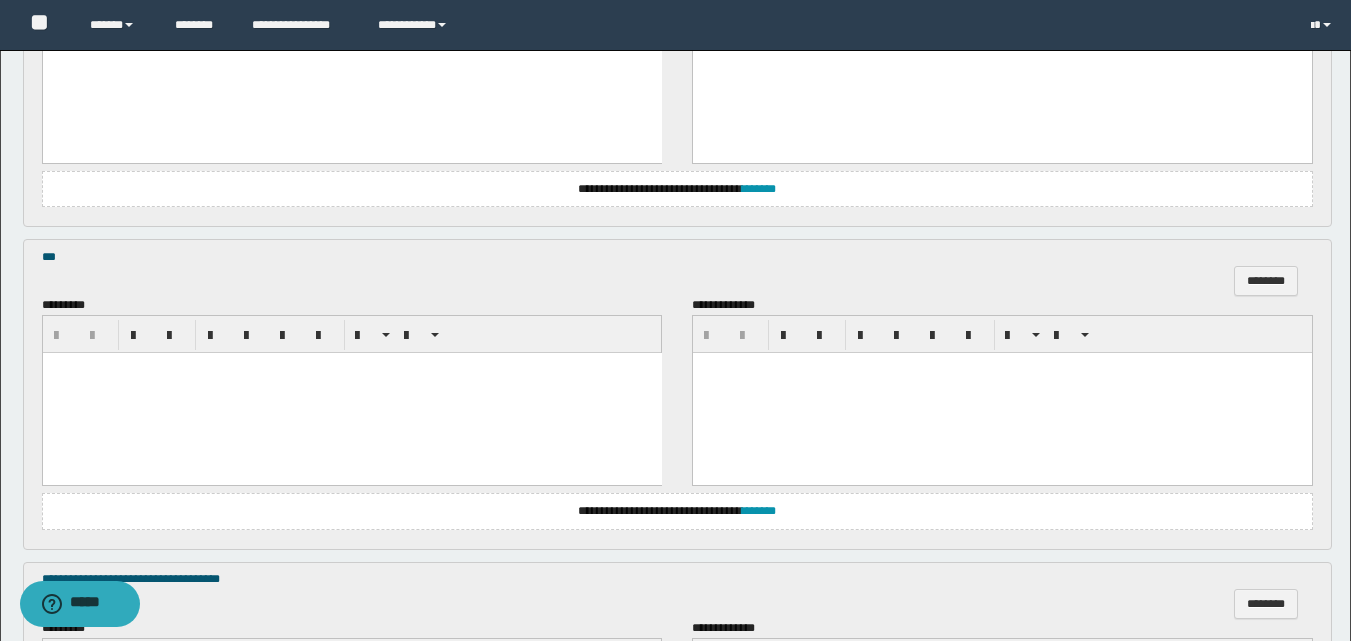scroll, scrollTop: 2600, scrollLeft: 0, axis: vertical 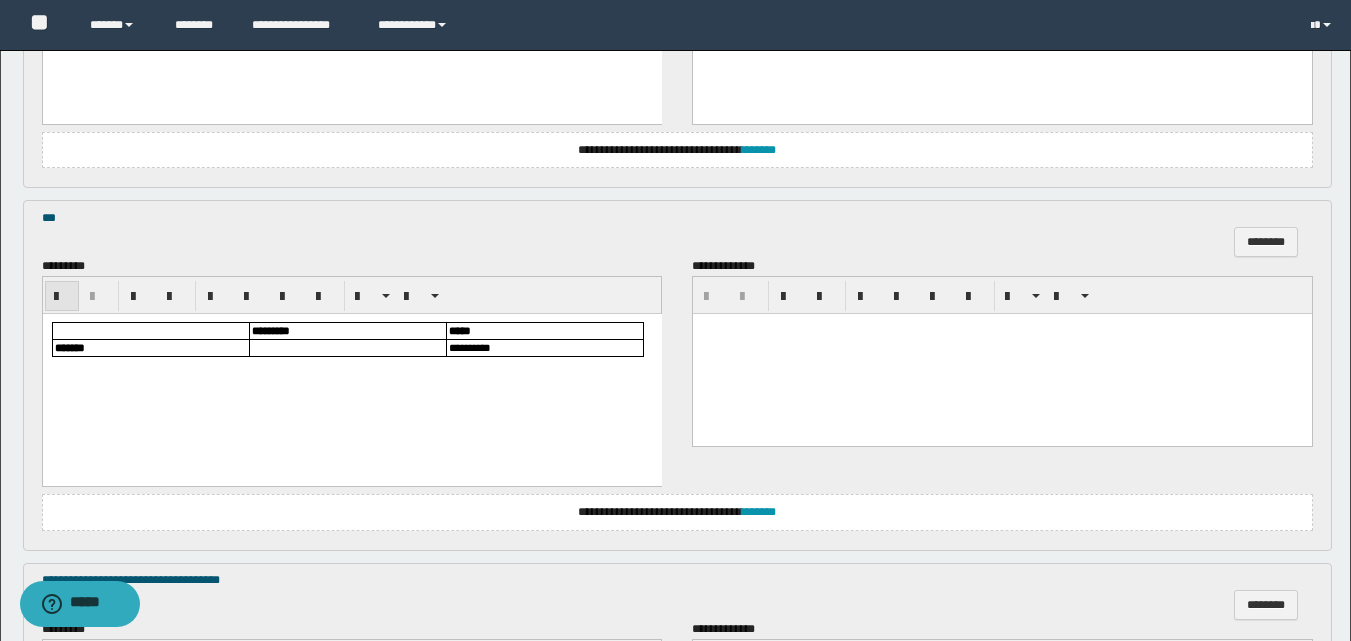 click at bounding box center [62, 296] 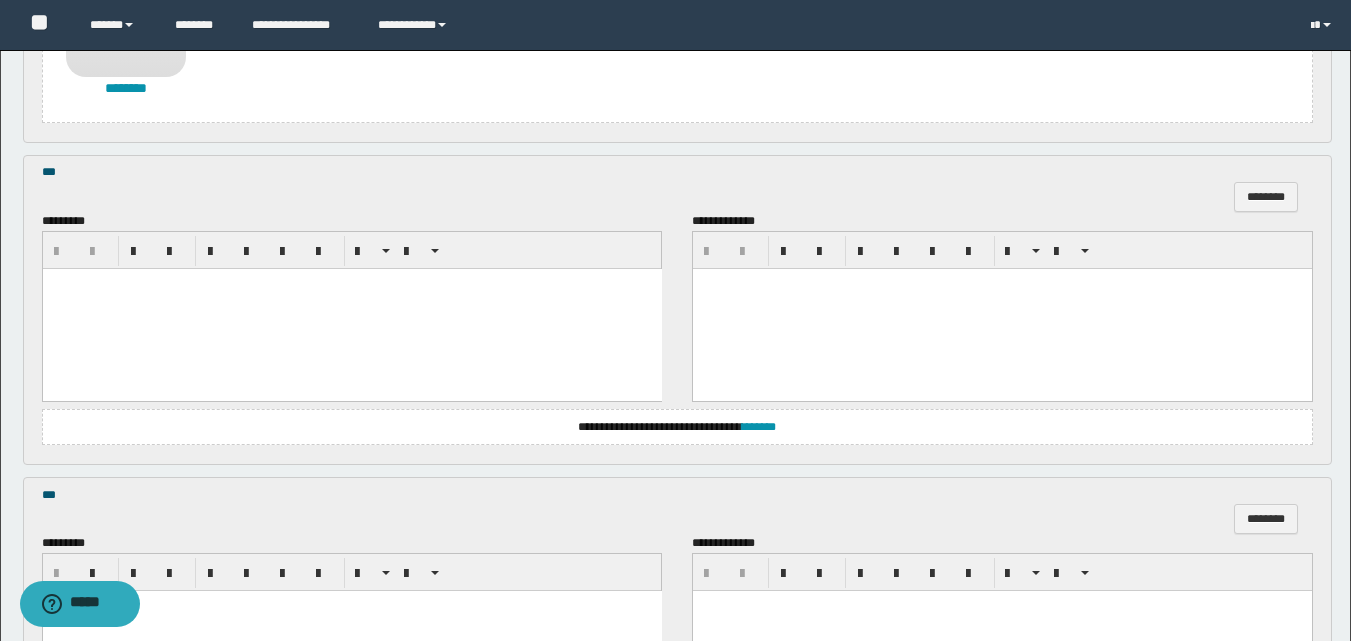 scroll, scrollTop: 2200, scrollLeft: 0, axis: vertical 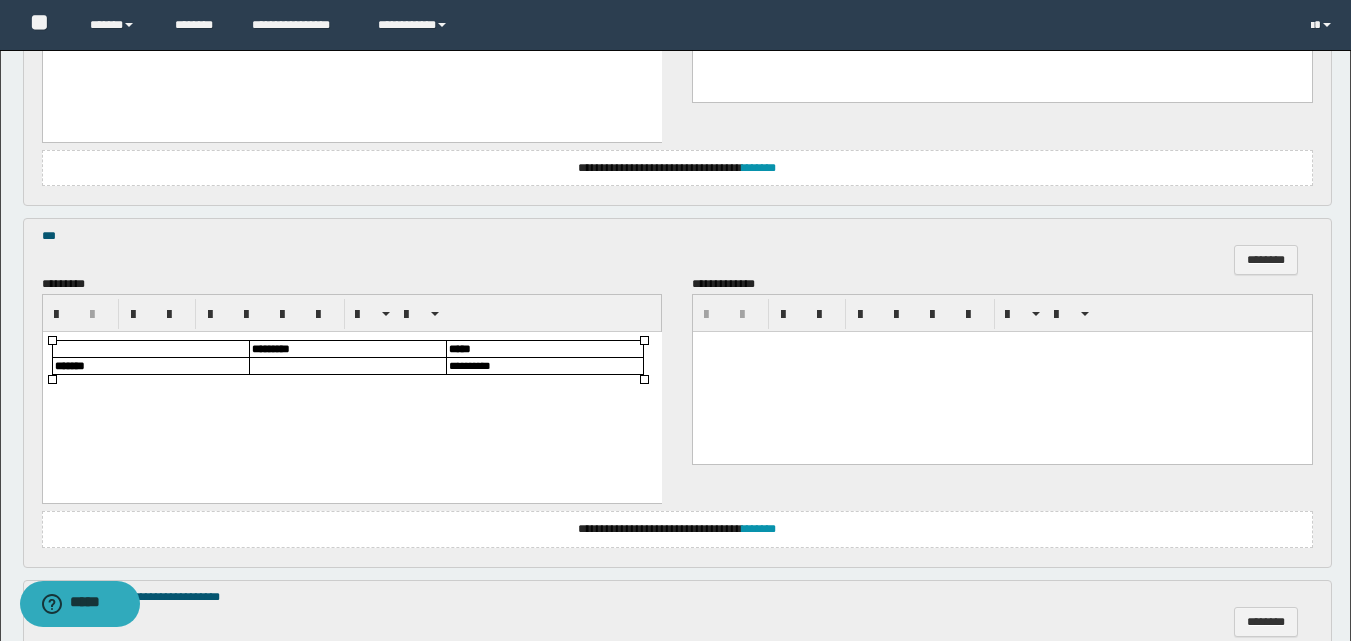 click at bounding box center (347, 366) 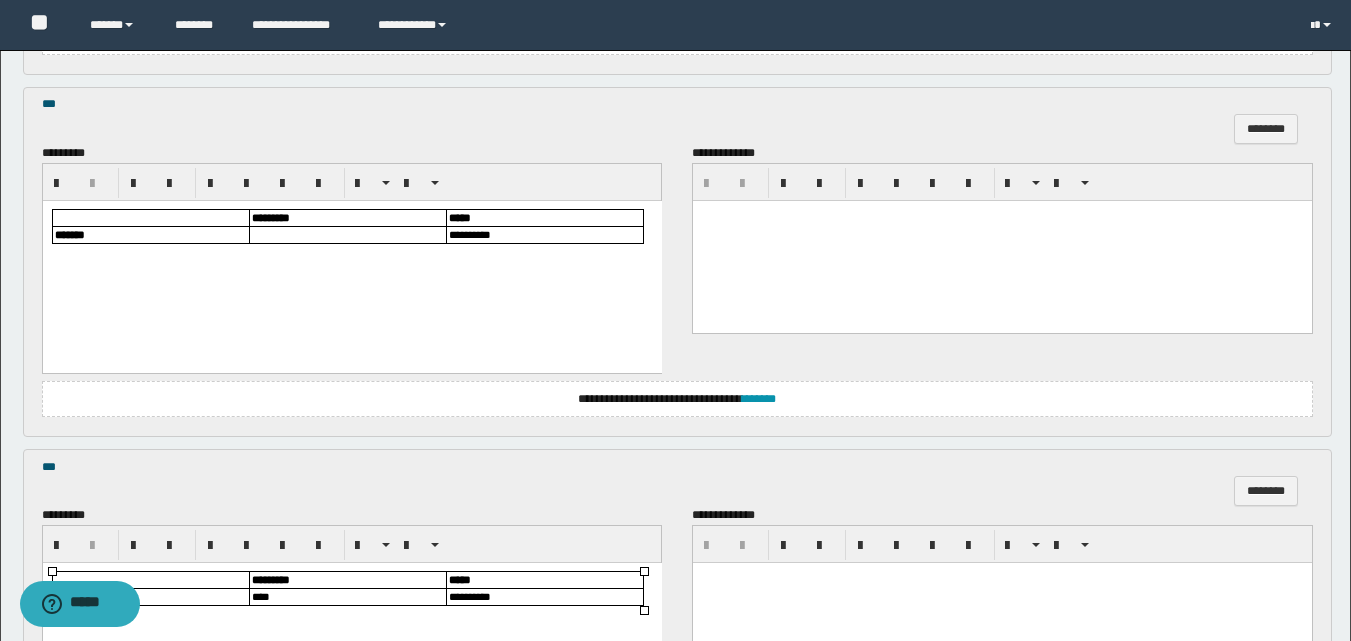 scroll, scrollTop: 2322, scrollLeft: 0, axis: vertical 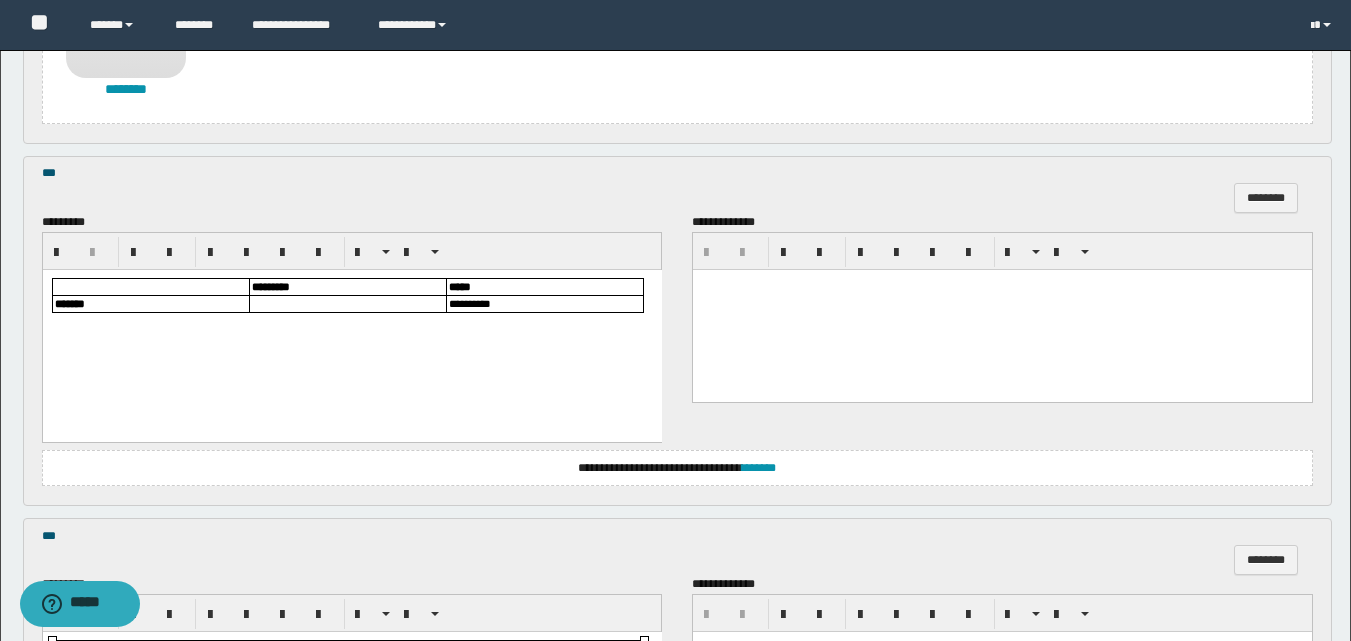 click at bounding box center [347, 303] 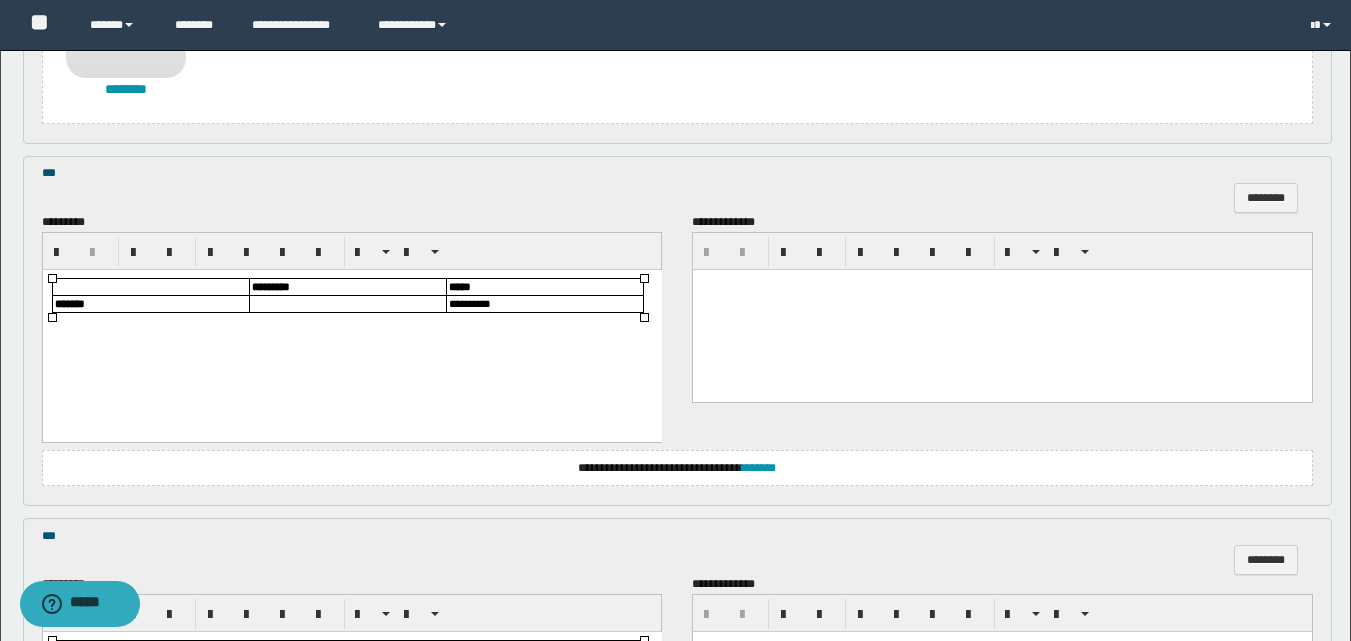 type 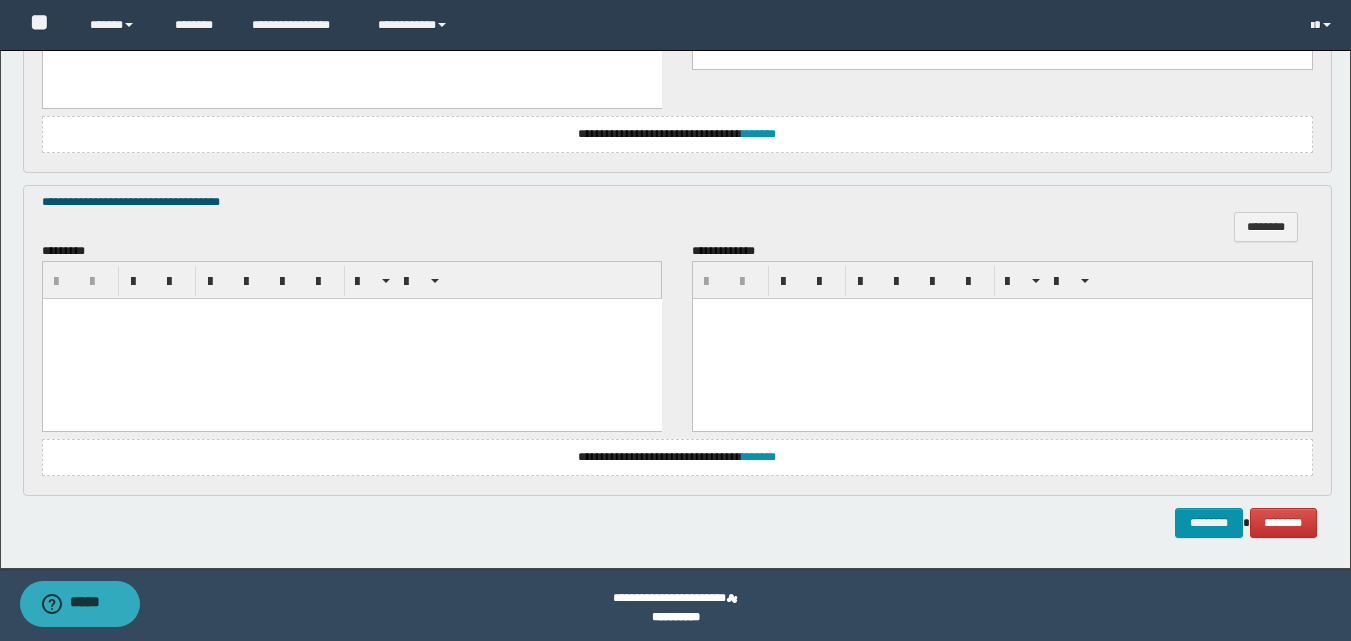 scroll, scrollTop: 3022, scrollLeft: 0, axis: vertical 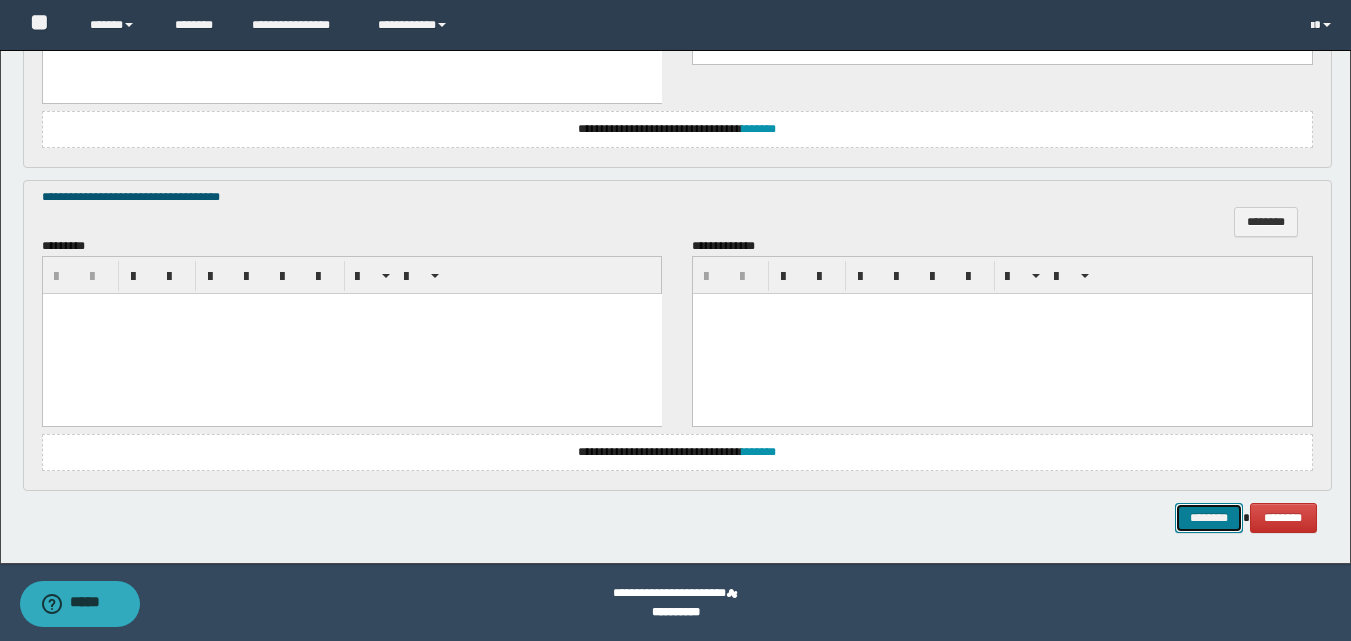 click on "********" at bounding box center [1209, 518] 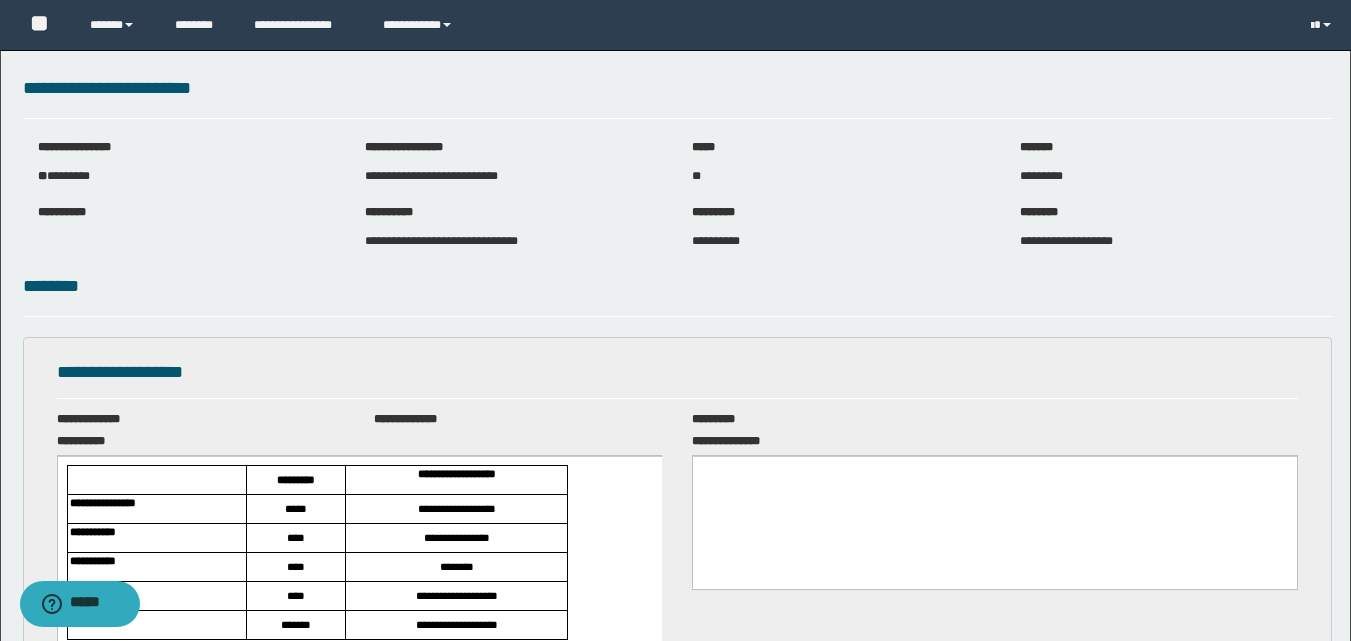 scroll, scrollTop: 0, scrollLeft: 0, axis: both 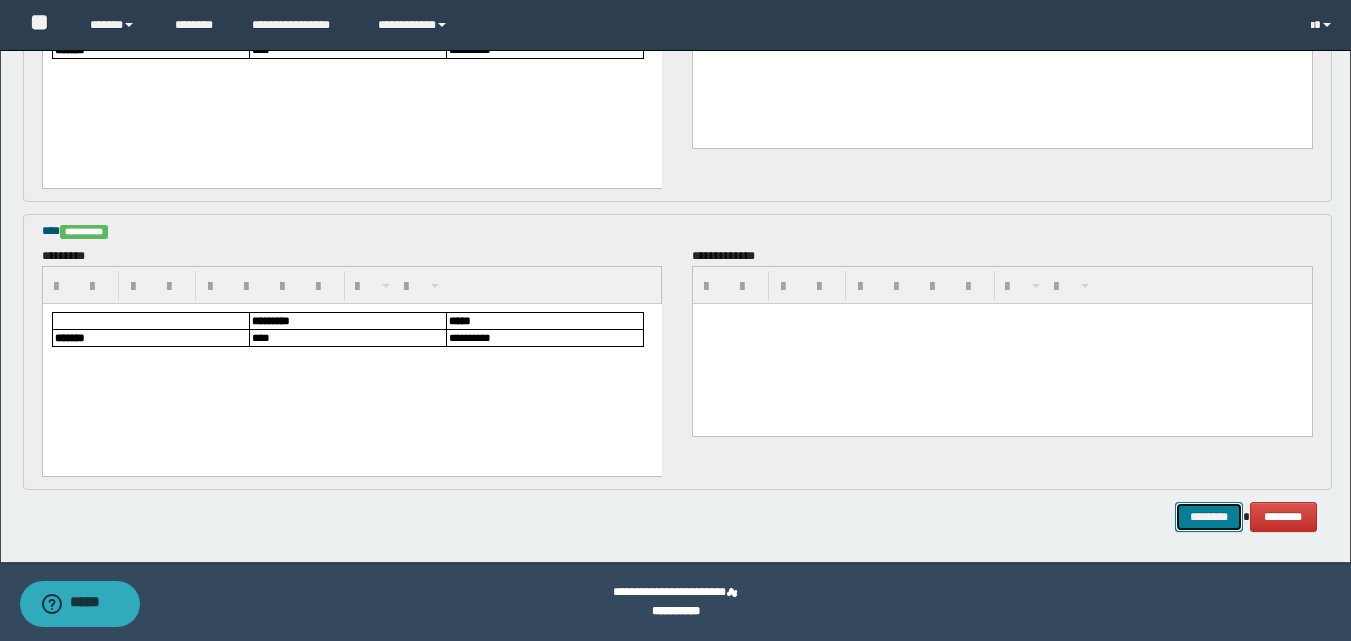 click on "********" at bounding box center [1209, 517] 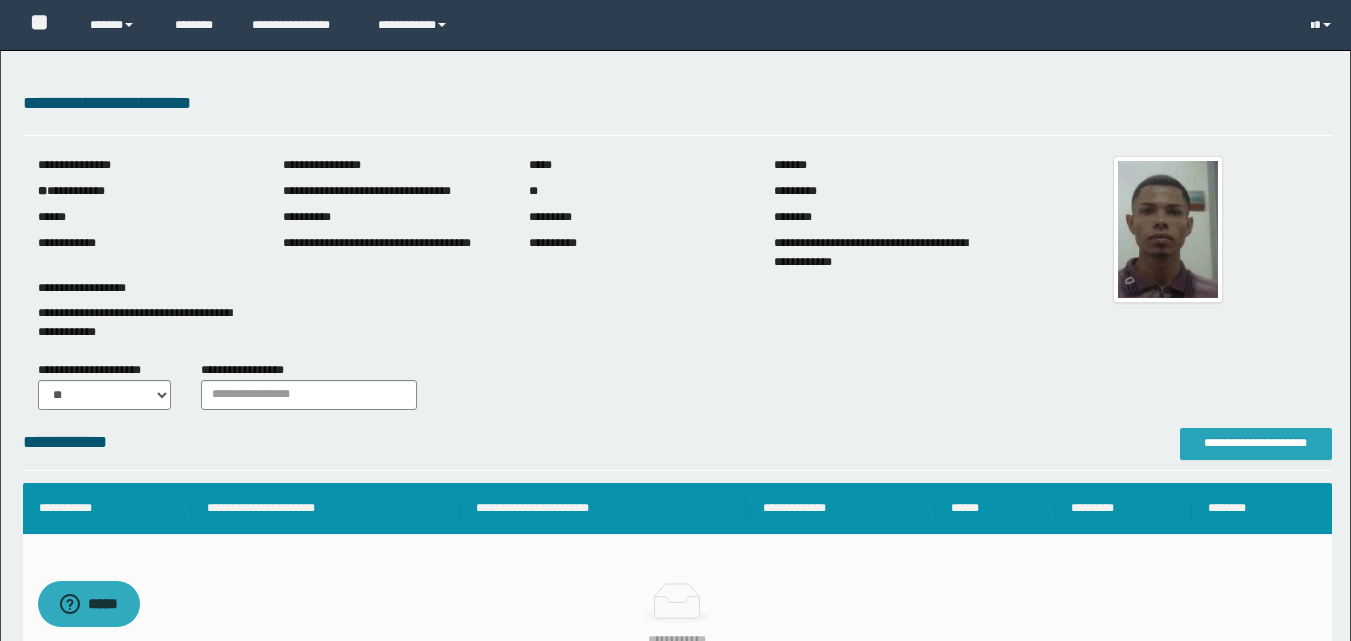 scroll, scrollTop: 0, scrollLeft: 0, axis: both 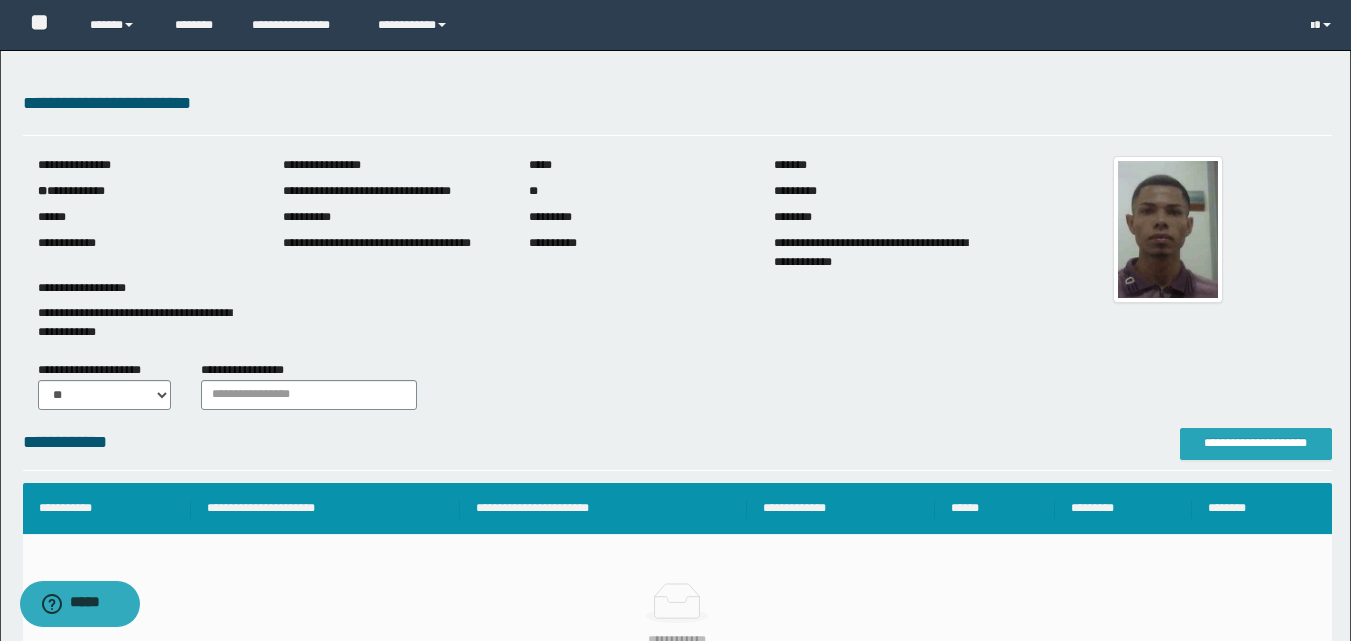 click on "**********" at bounding box center (1256, 443) 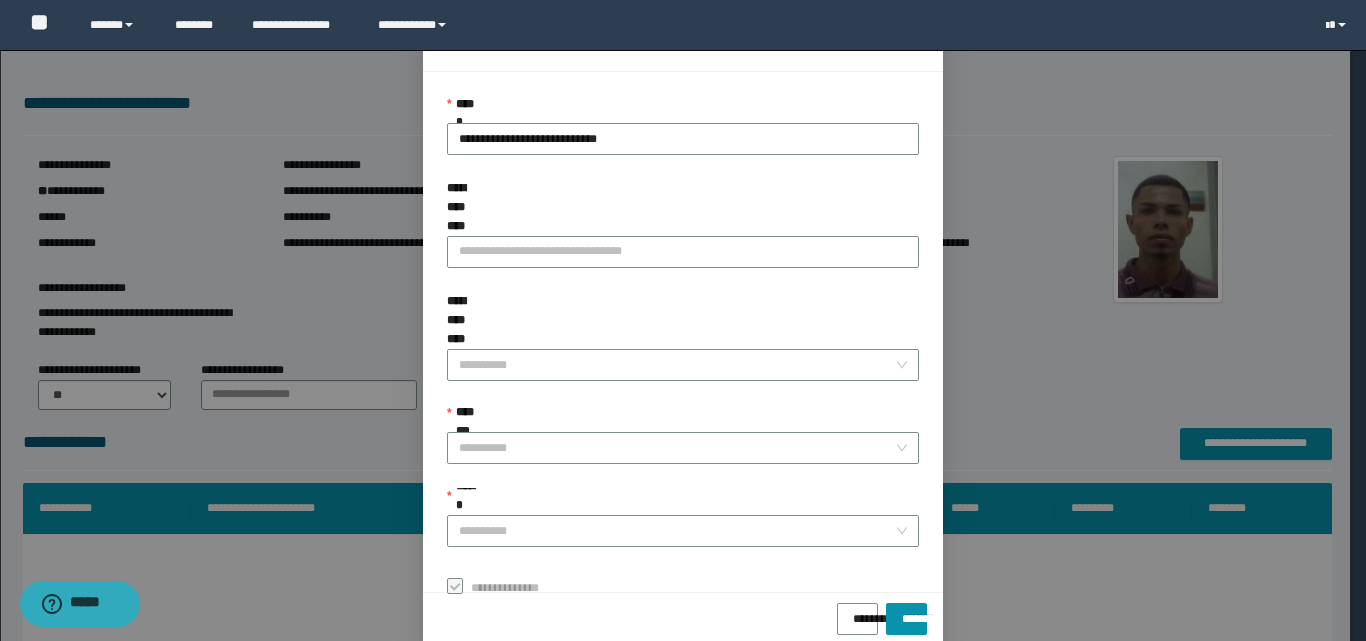 scroll, scrollTop: 111, scrollLeft: 0, axis: vertical 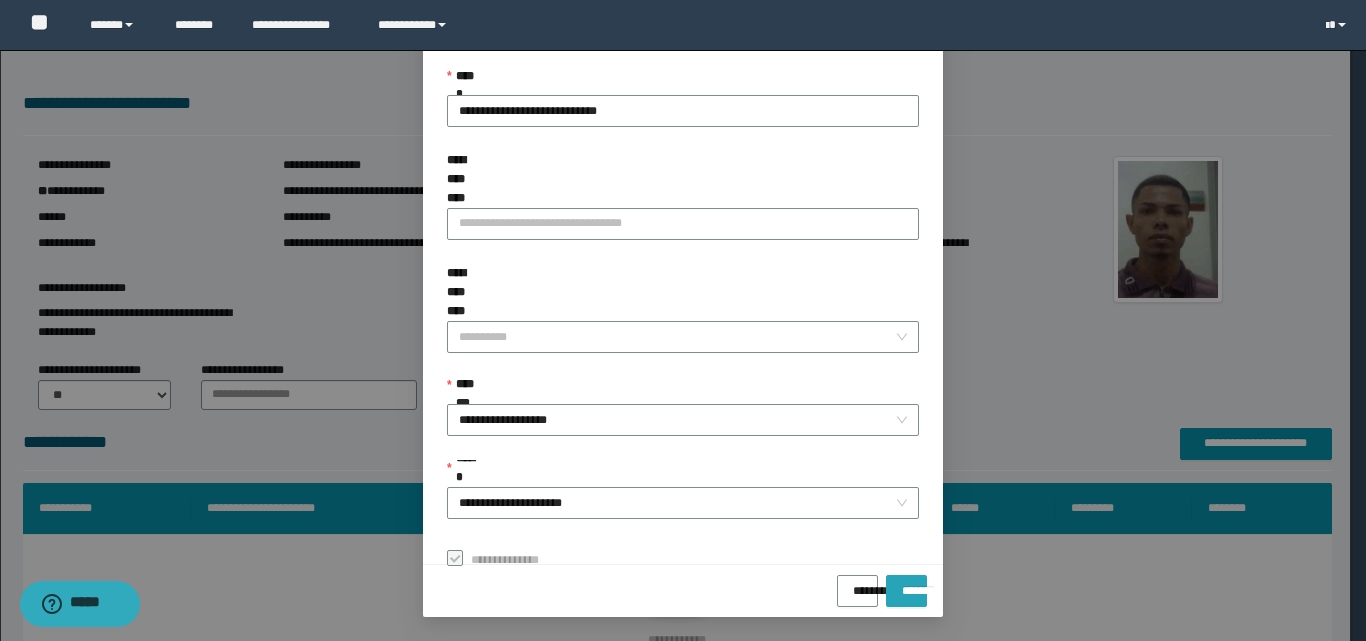 click on "*******" at bounding box center (906, 584) 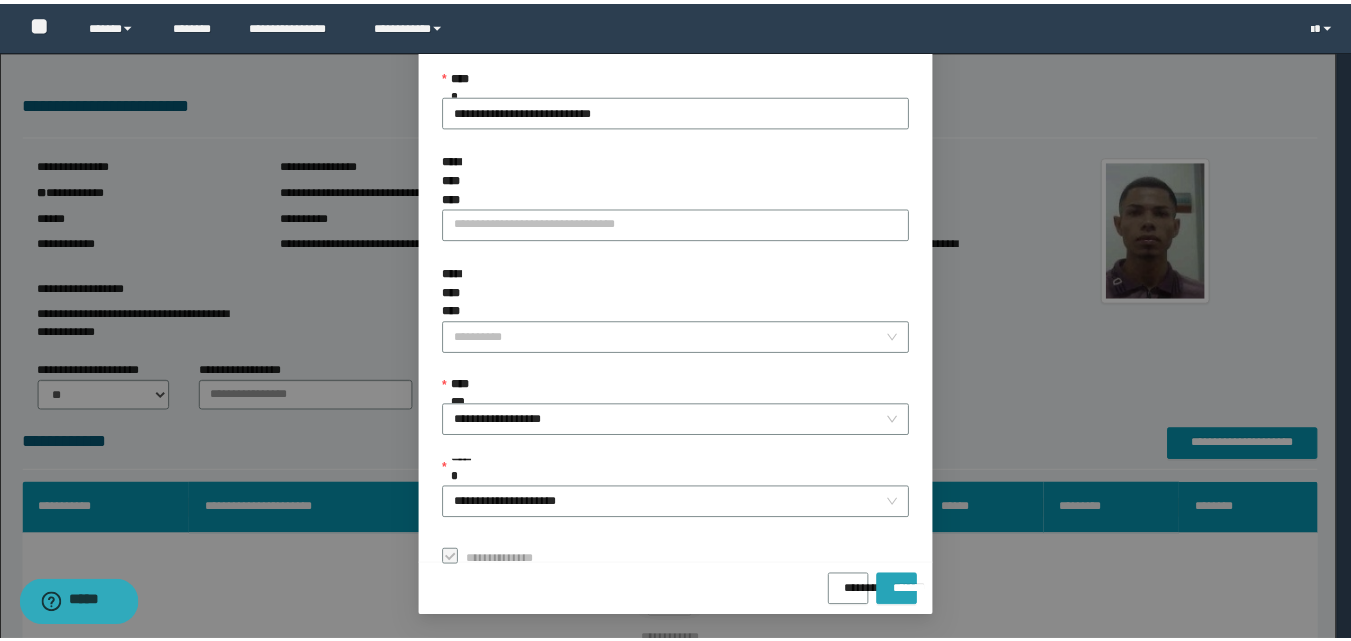 scroll, scrollTop: 64, scrollLeft: 0, axis: vertical 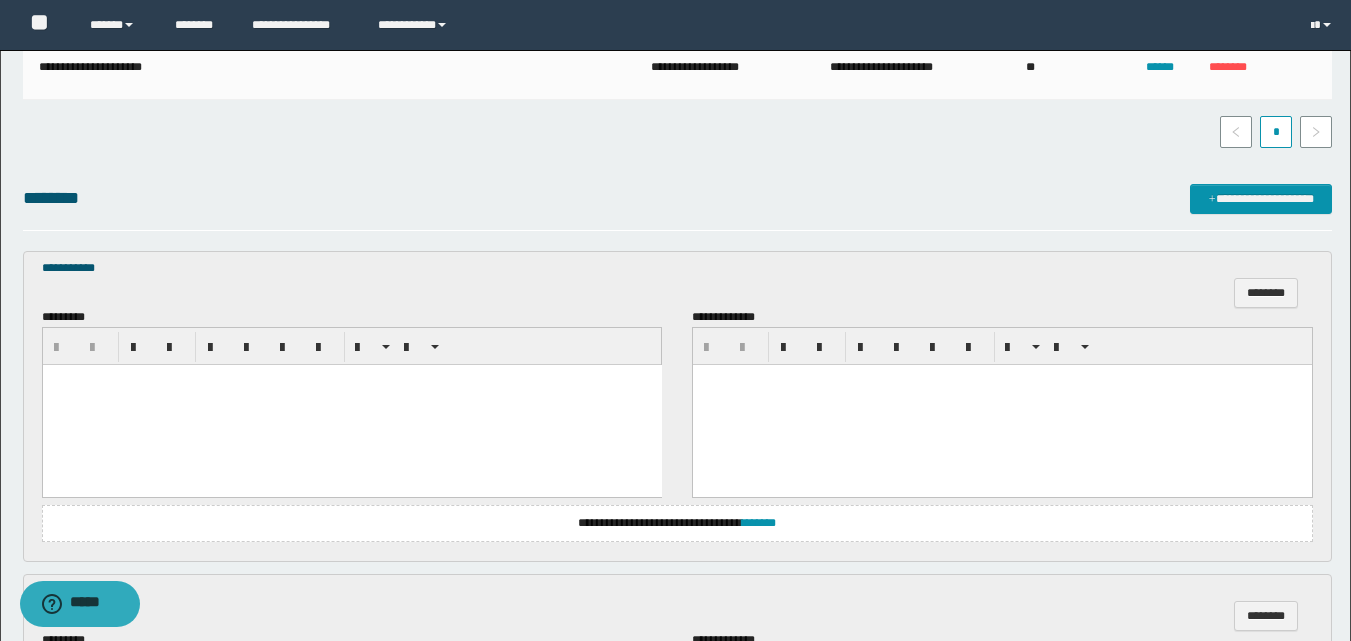 click at bounding box center [351, 405] 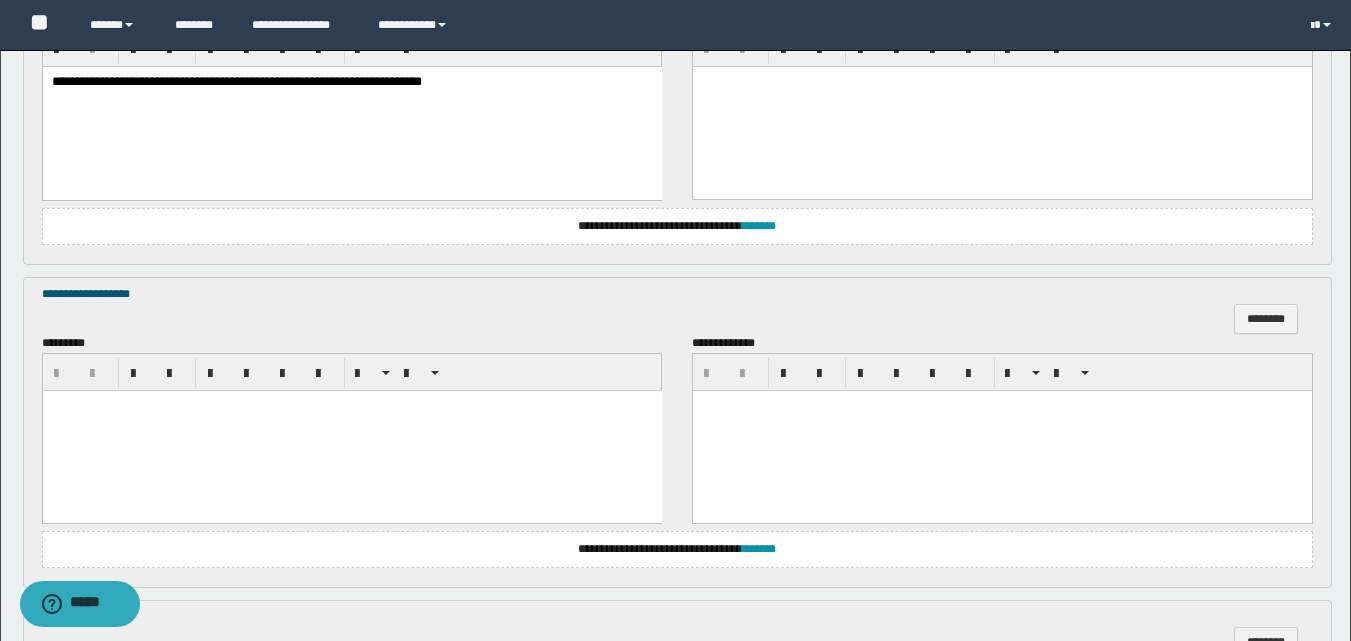 scroll, scrollTop: 800, scrollLeft: 0, axis: vertical 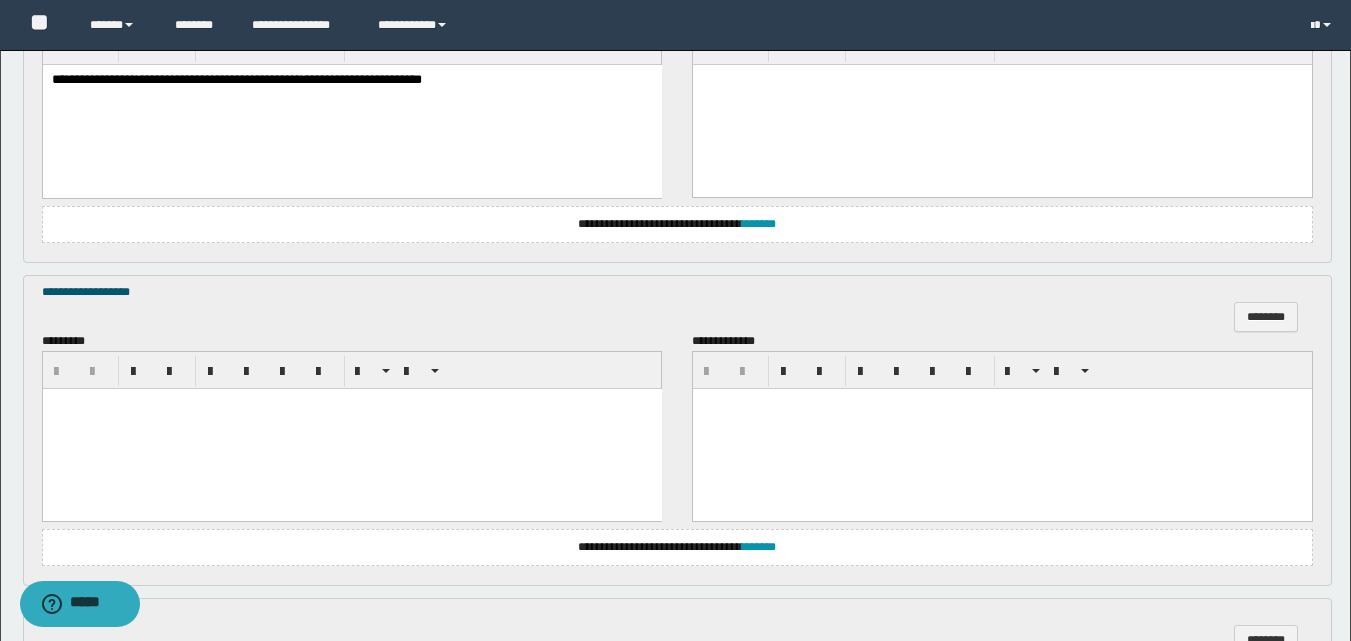 click at bounding box center (351, 428) 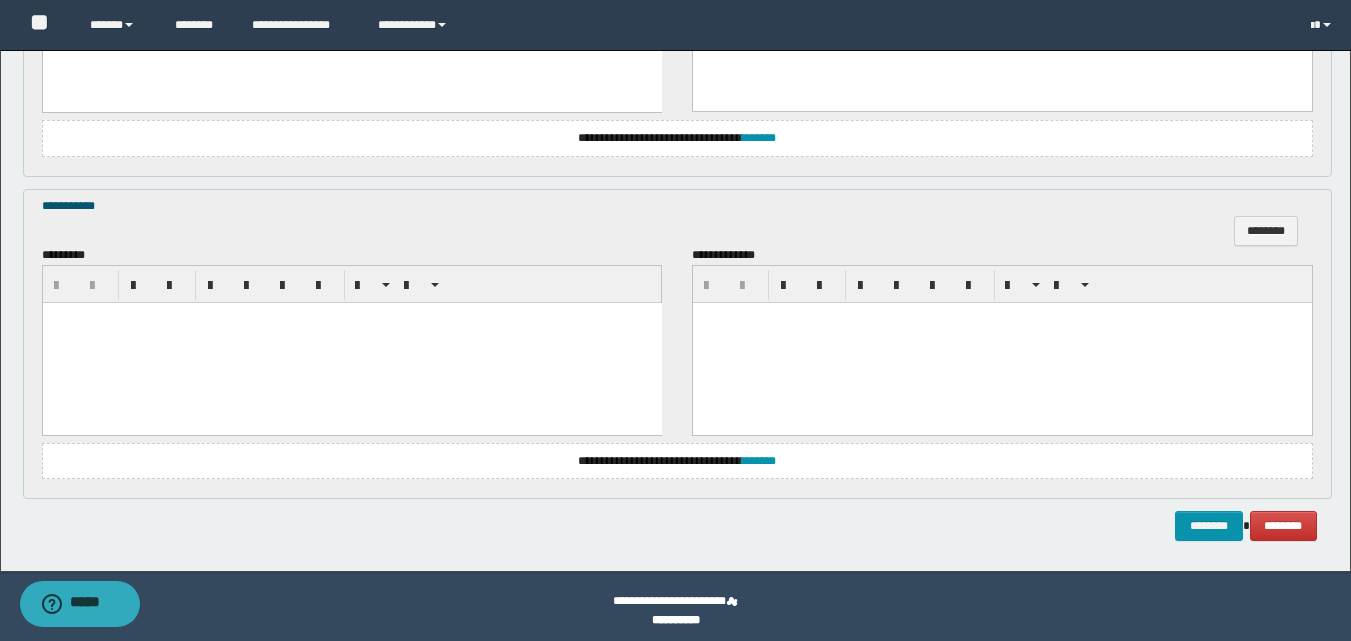 scroll, scrollTop: 1219, scrollLeft: 0, axis: vertical 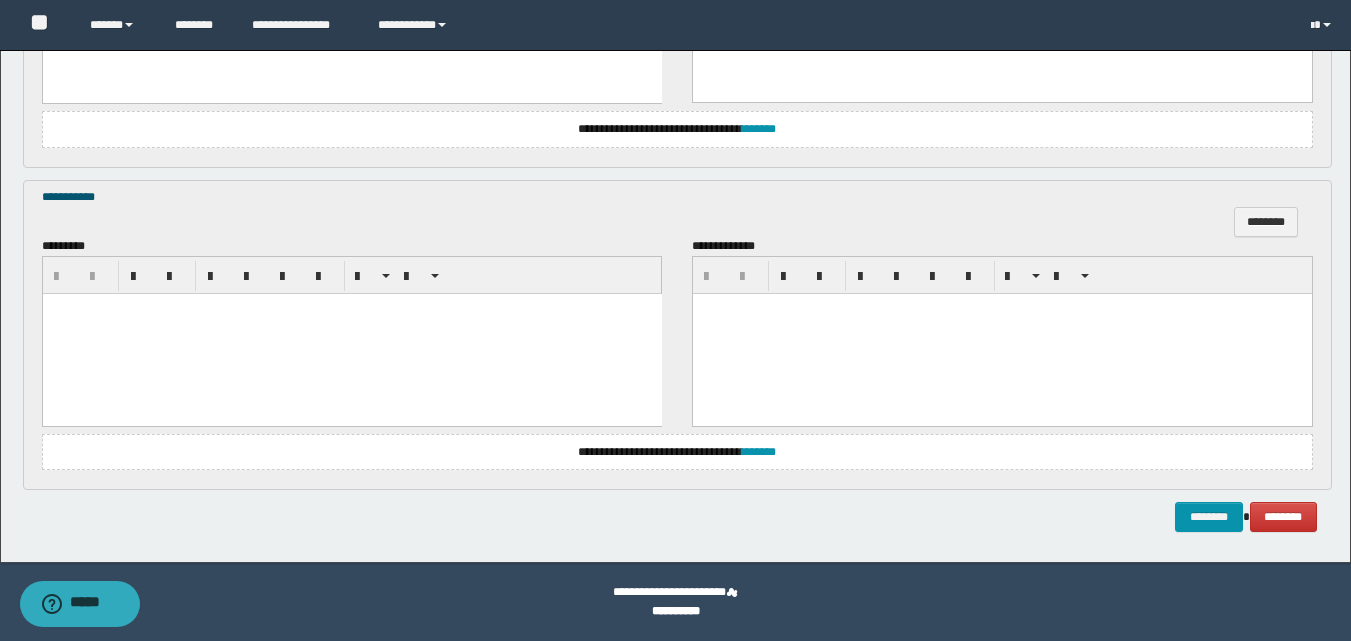 click at bounding box center [351, 333] 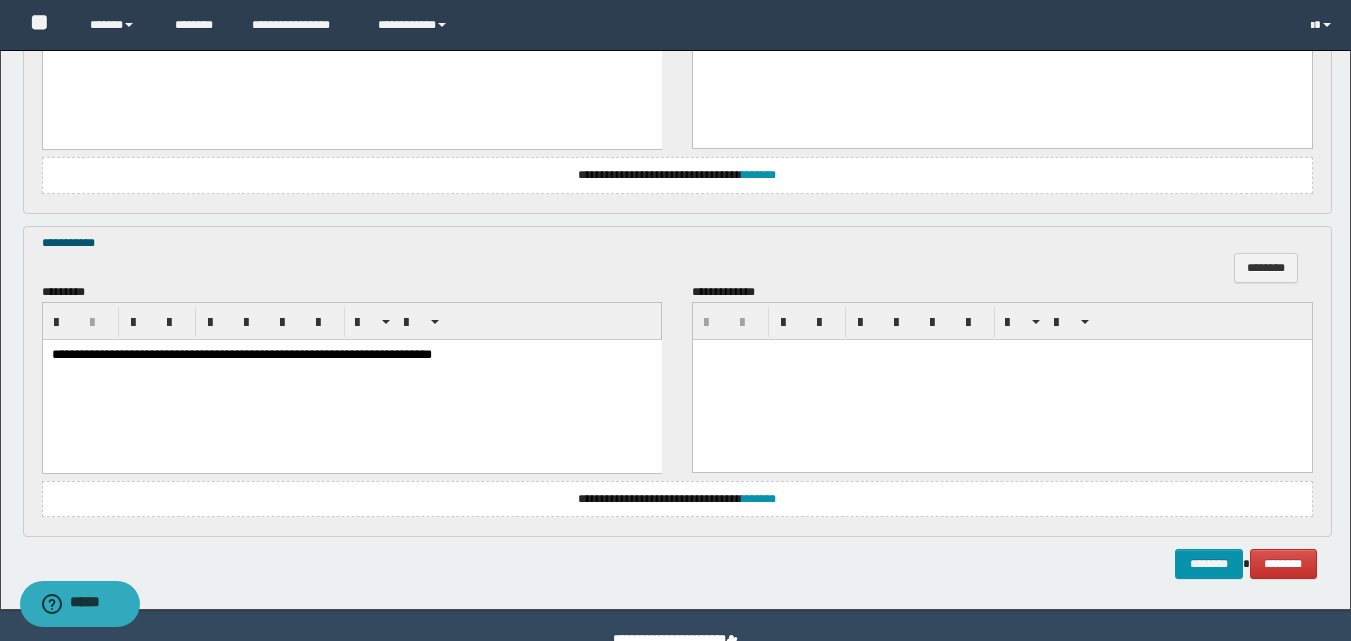 scroll, scrollTop: 1220, scrollLeft: 0, axis: vertical 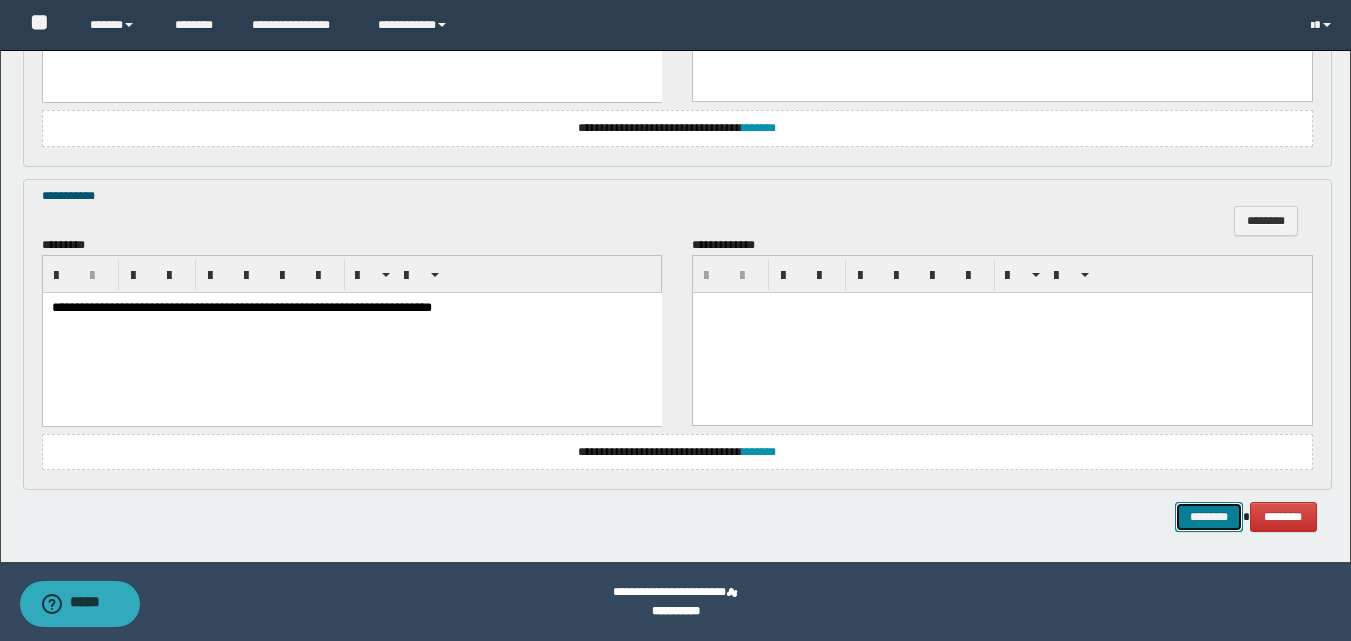 click on "********" at bounding box center (1209, 517) 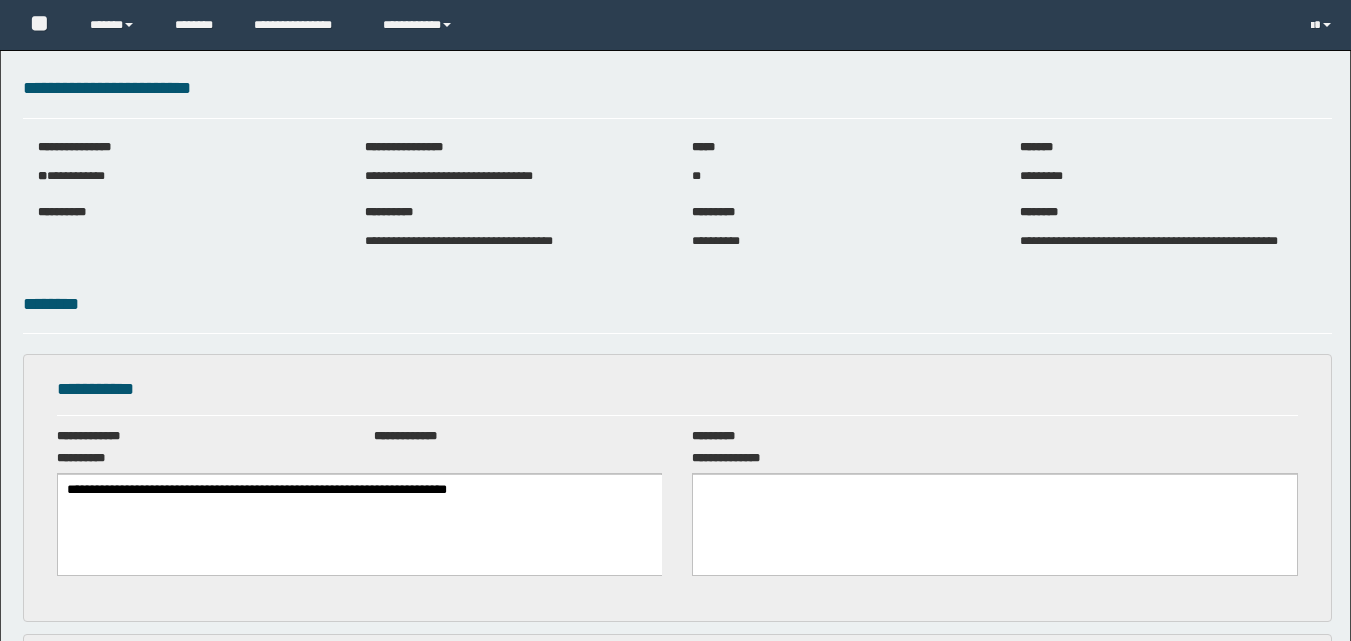 scroll, scrollTop: 0, scrollLeft: 0, axis: both 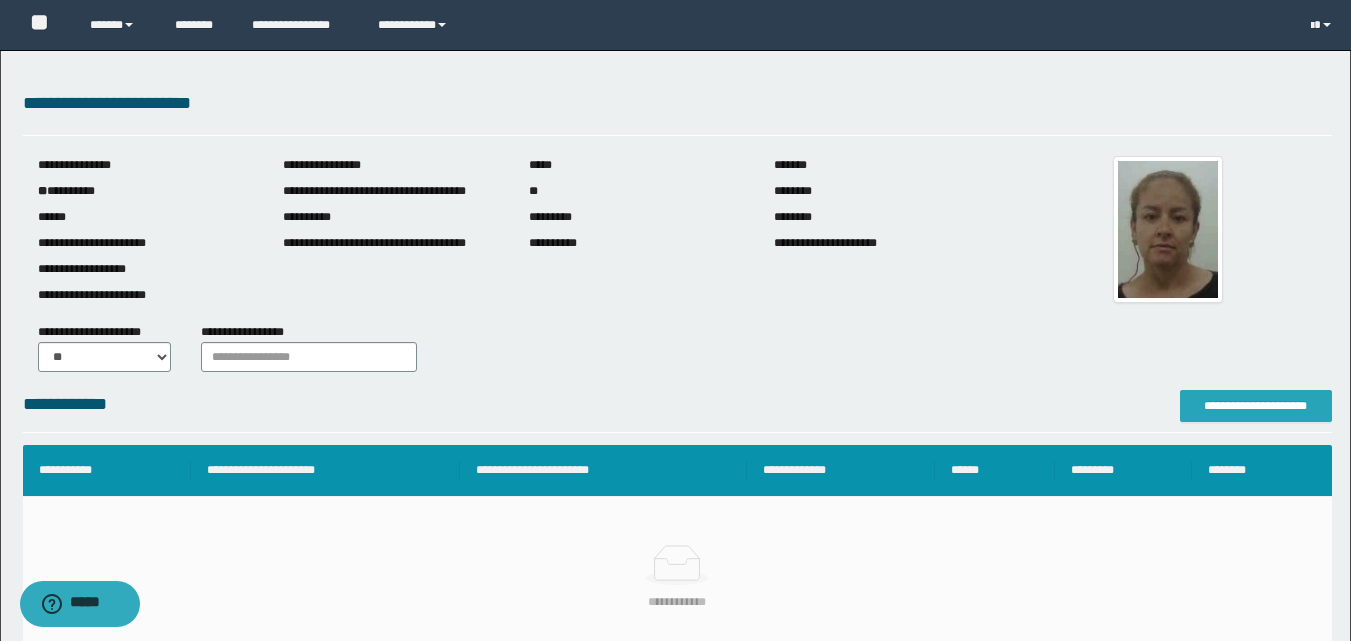 click on "**********" at bounding box center (1256, 406) 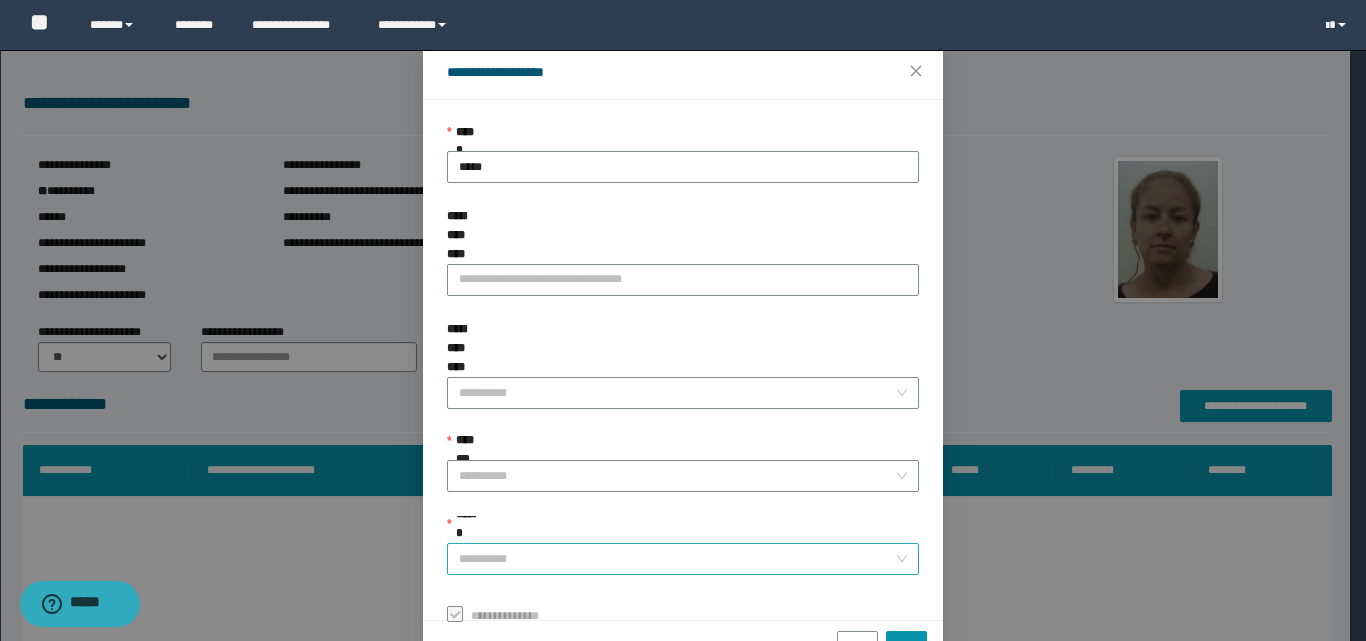scroll, scrollTop: 111, scrollLeft: 0, axis: vertical 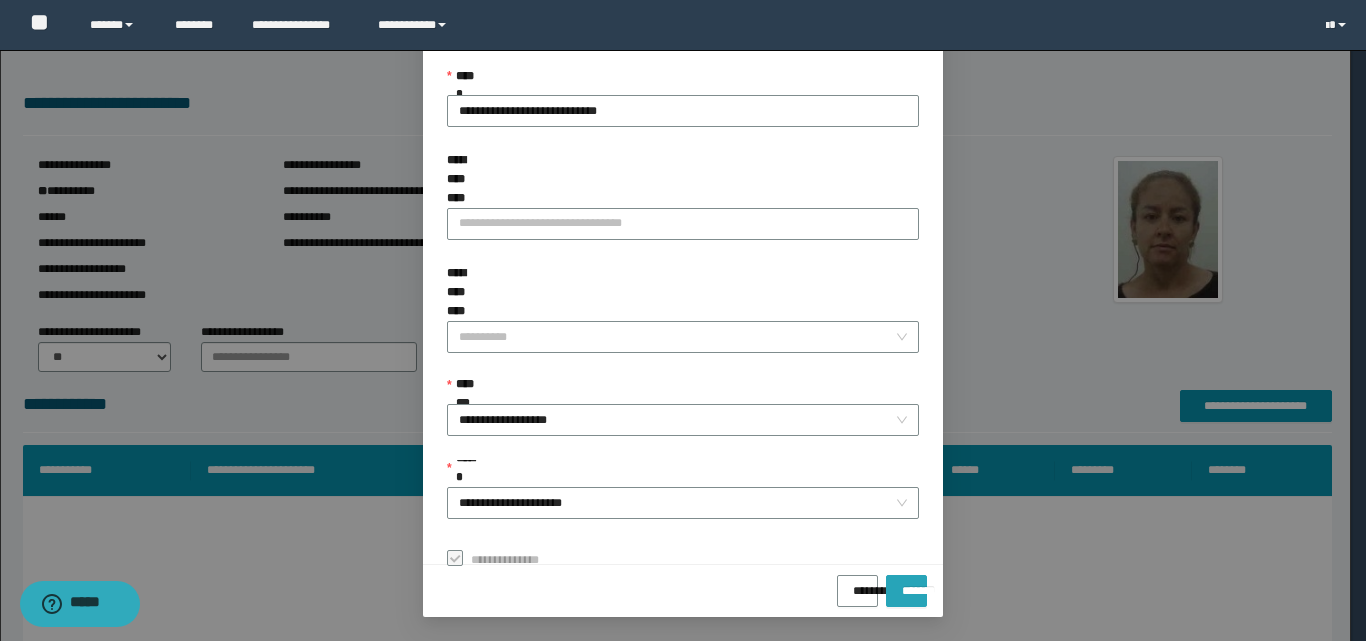 click on "*******" at bounding box center (906, 584) 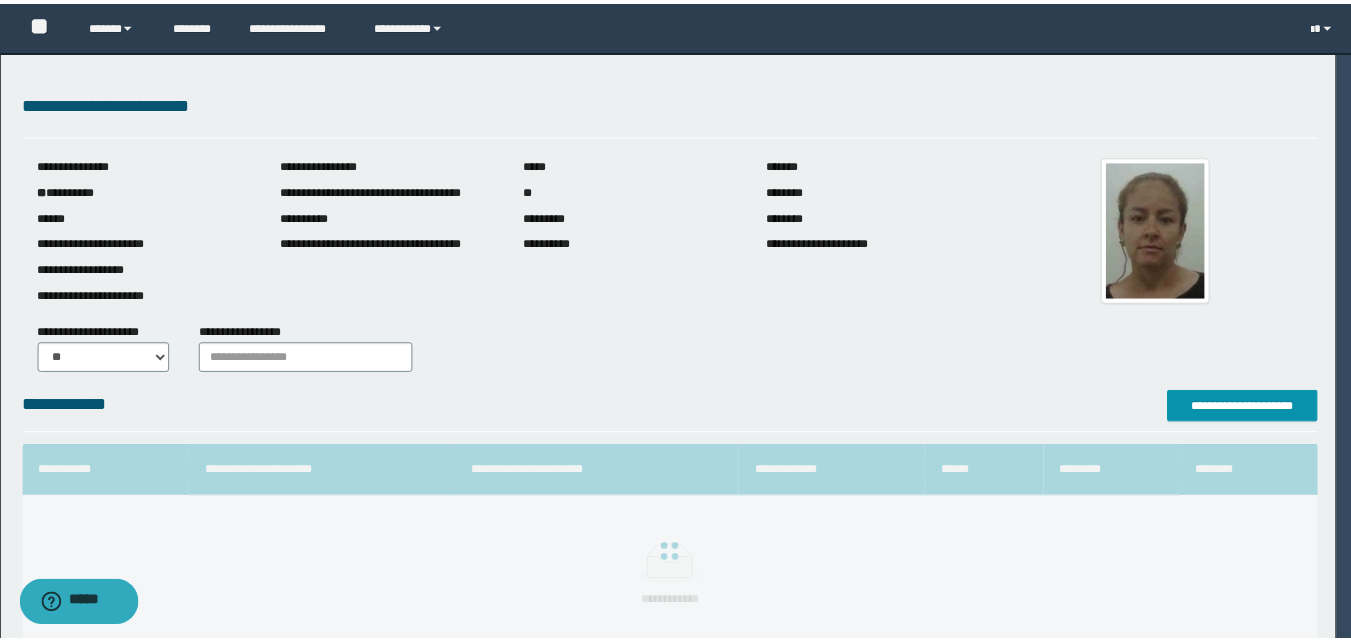 scroll, scrollTop: 64, scrollLeft: 0, axis: vertical 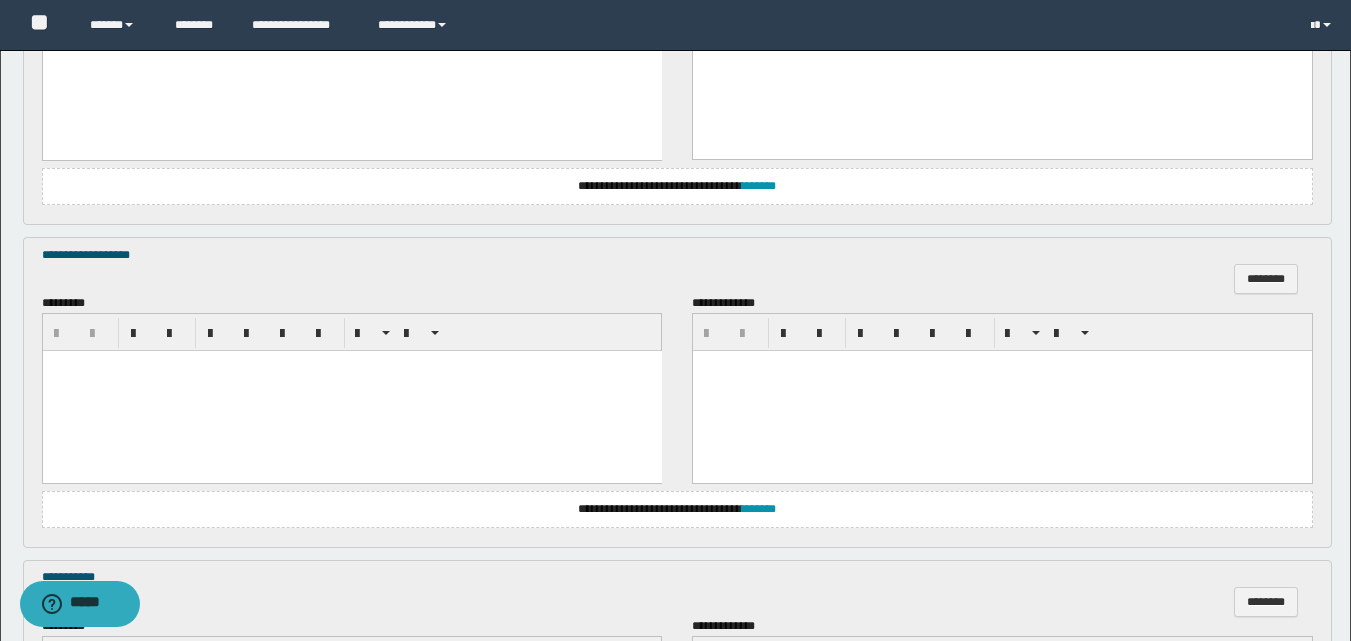 click at bounding box center (351, 391) 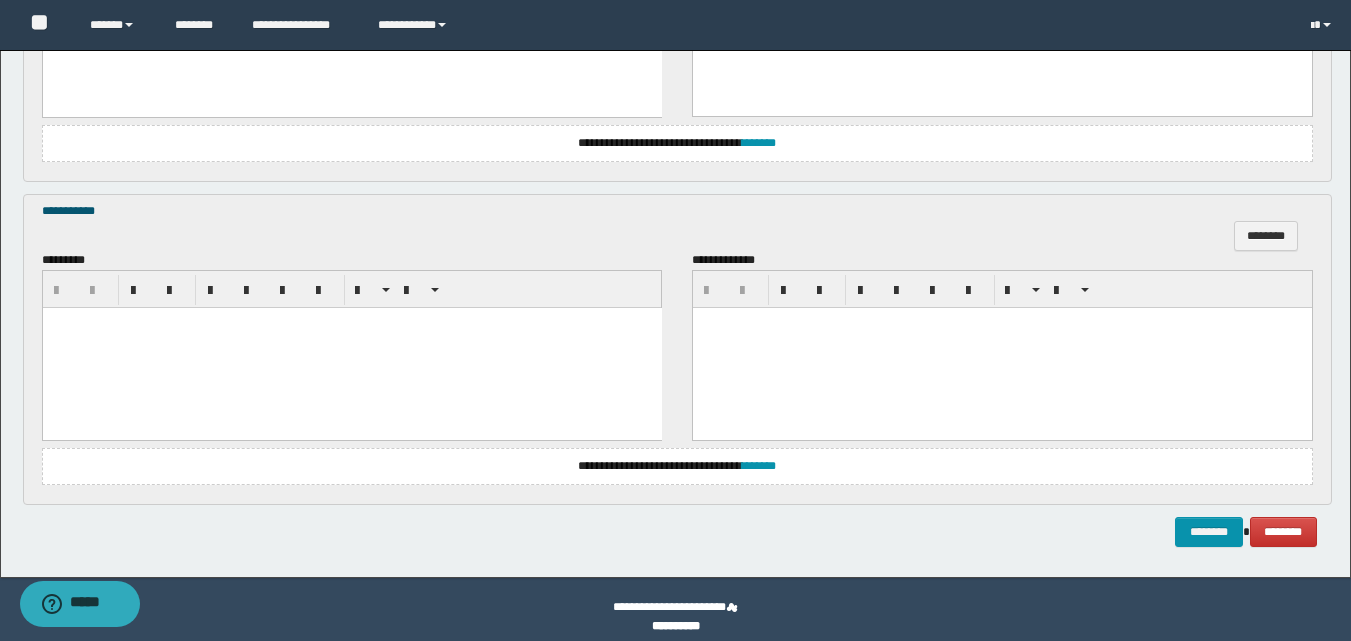 scroll, scrollTop: 1181, scrollLeft: 0, axis: vertical 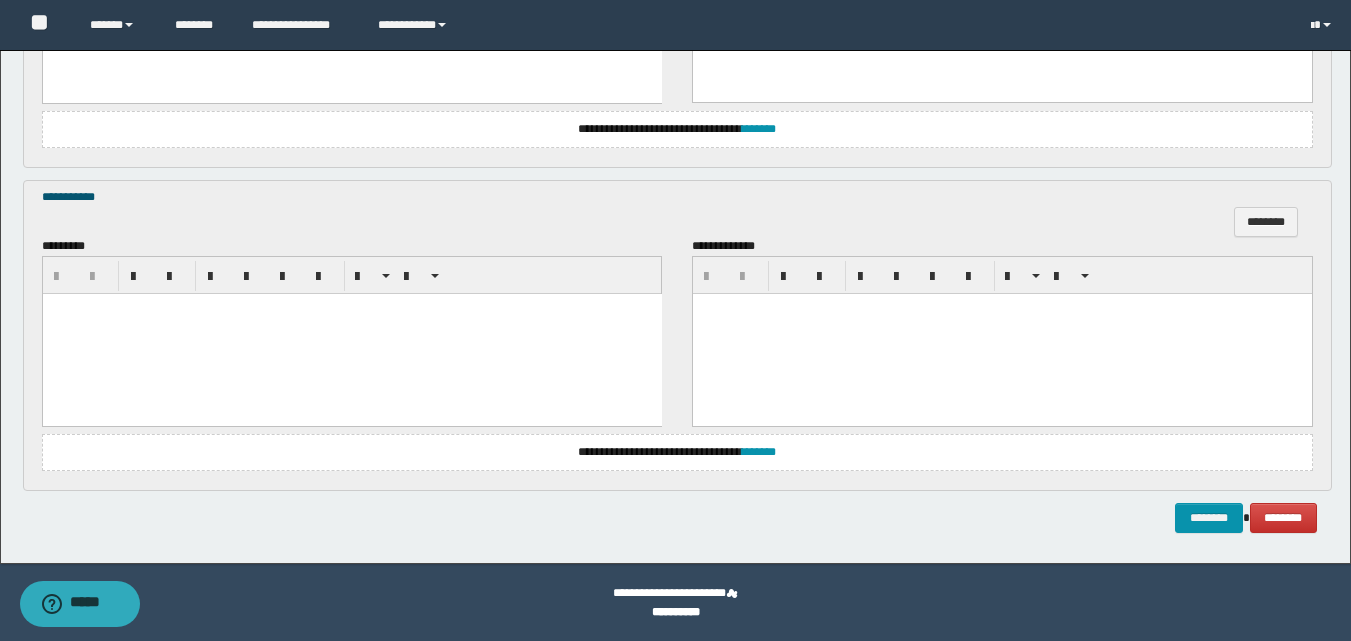 click at bounding box center (351, 333) 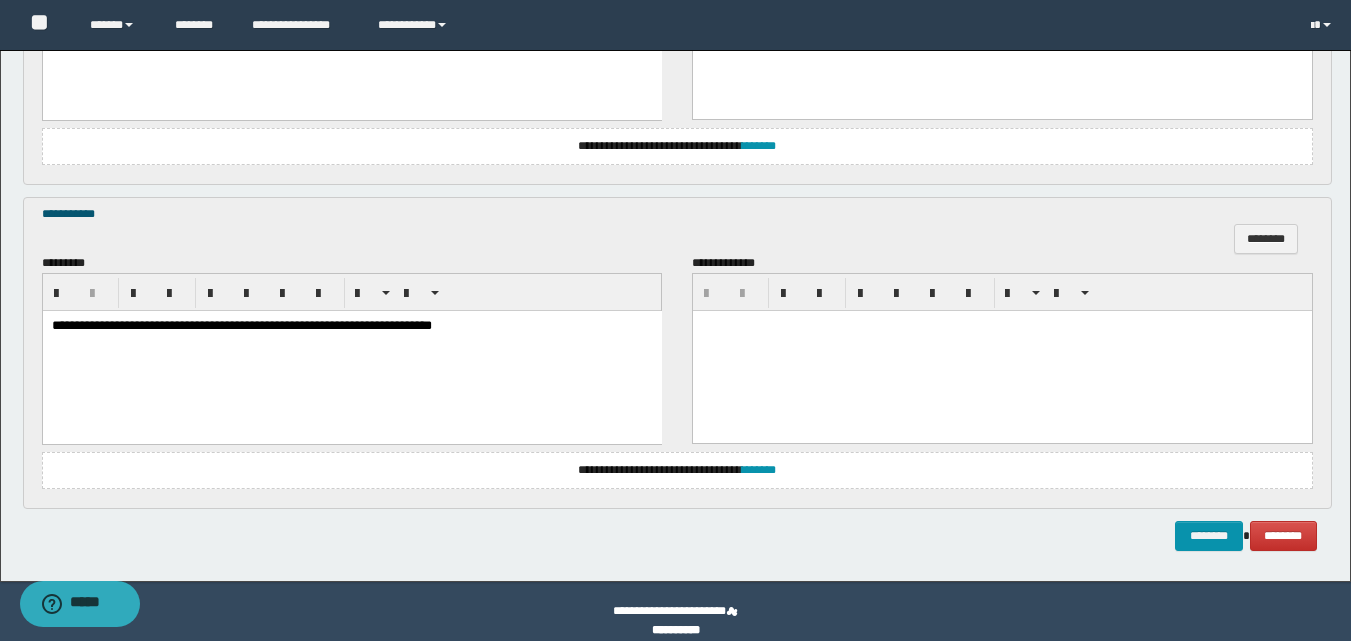 scroll, scrollTop: 1182, scrollLeft: 0, axis: vertical 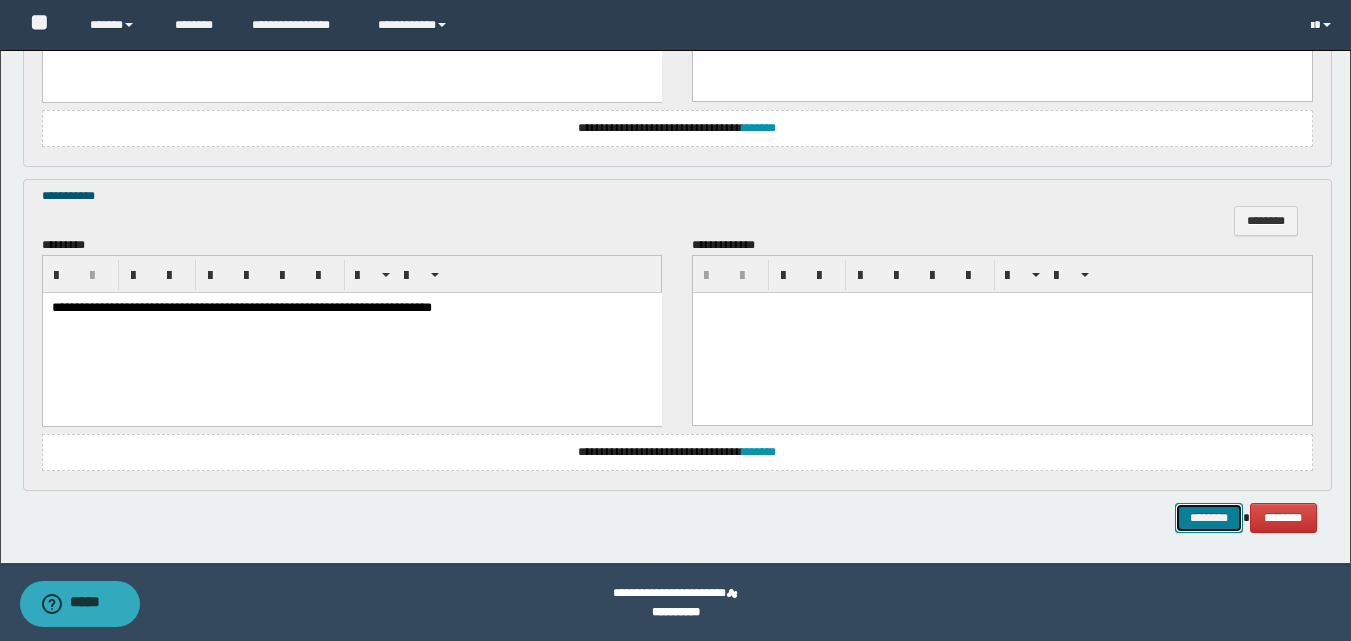 click on "********" at bounding box center [1209, 518] 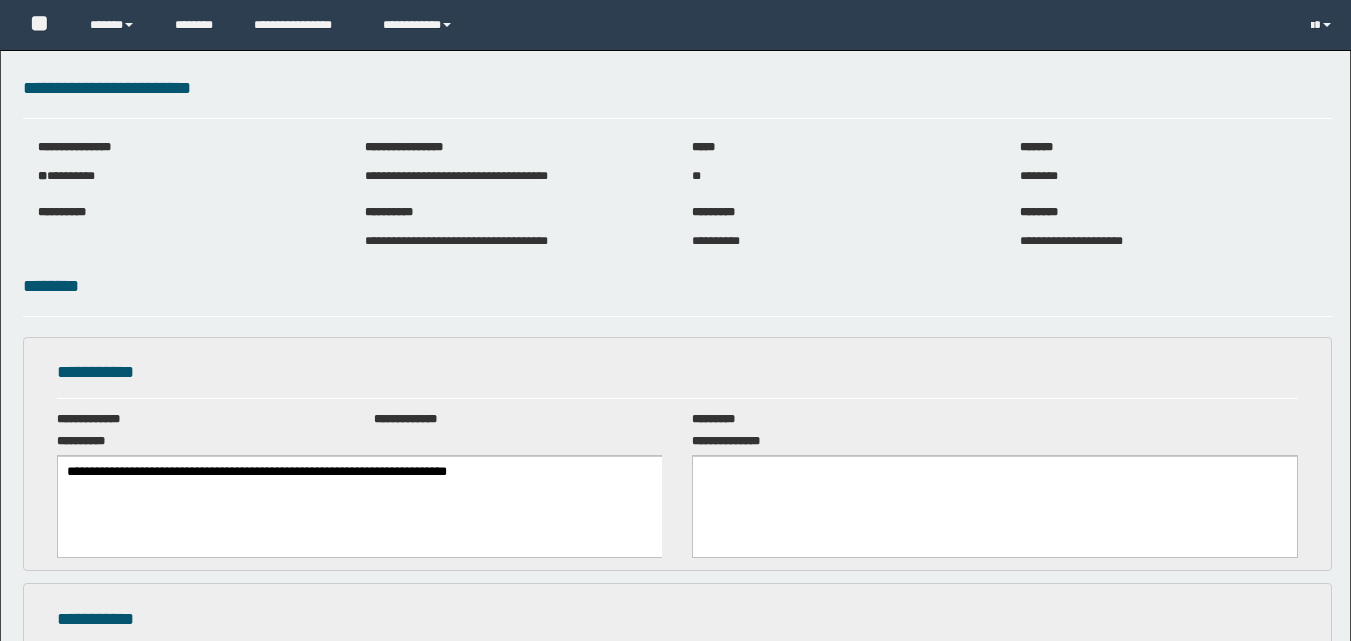 scroll, scrollTop: 0, scrollLeft: 0, axis: both 